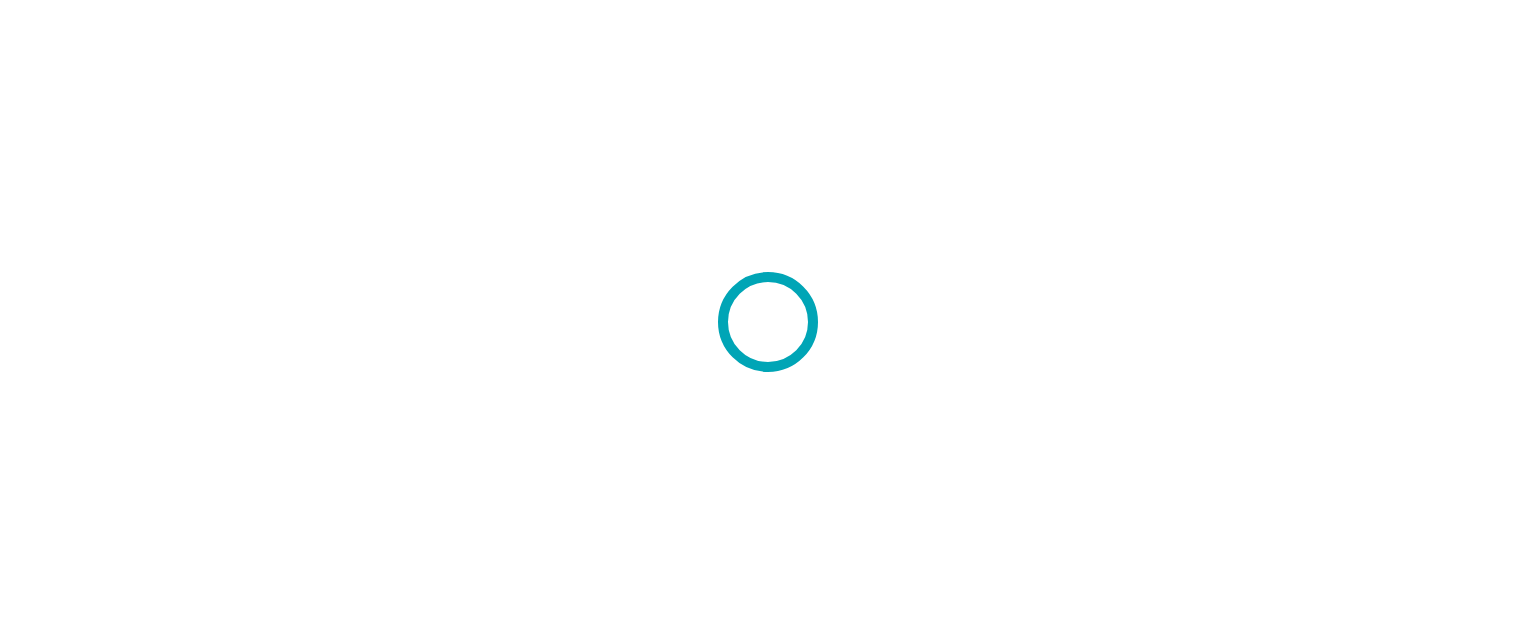 scroll, scrollTop: 0, scrollLeft: 0, axis: both 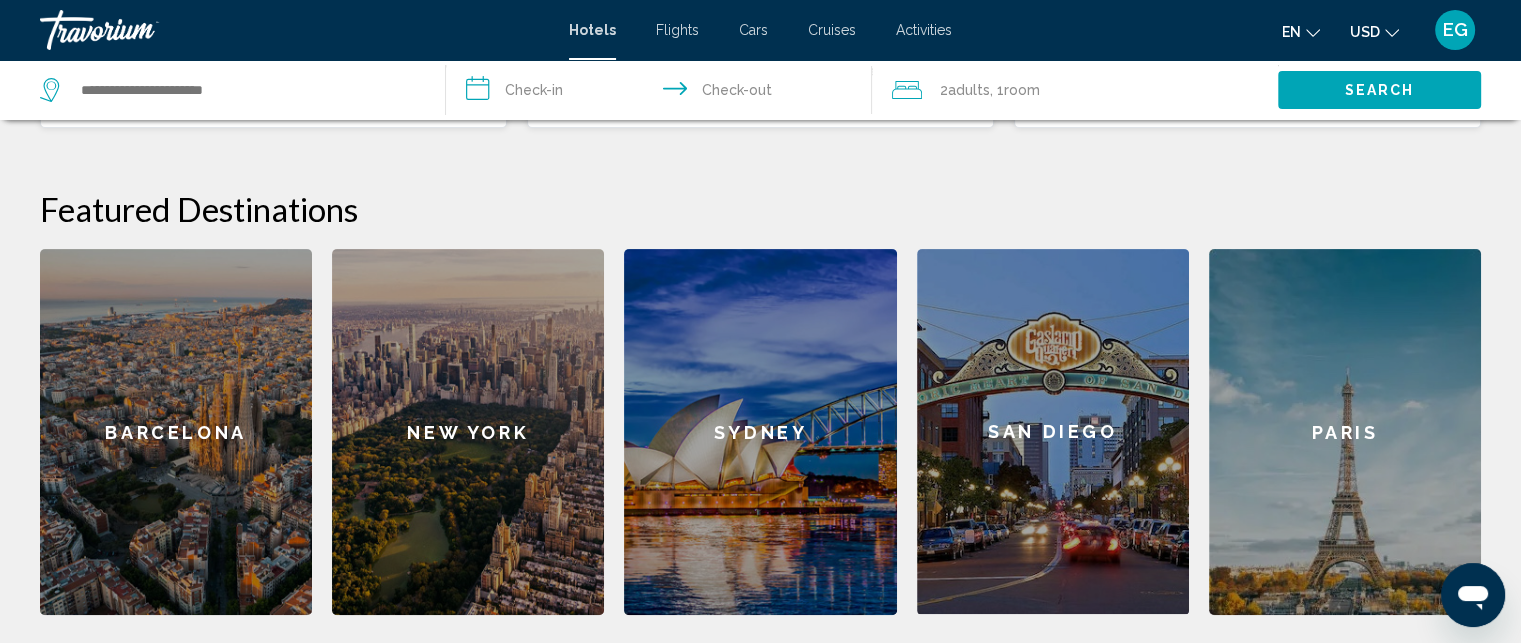 click on "New York" 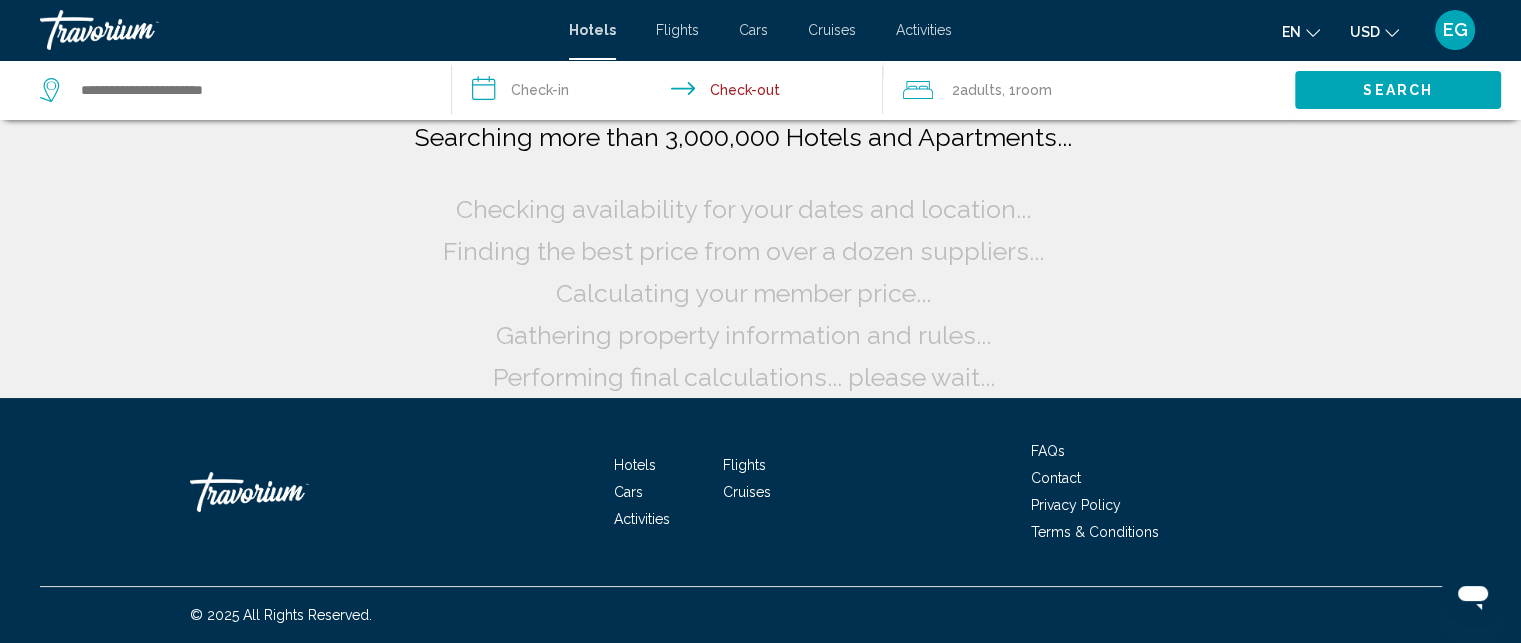 scroll, scrollTop: 0, scrollLeft: 0, axis: both 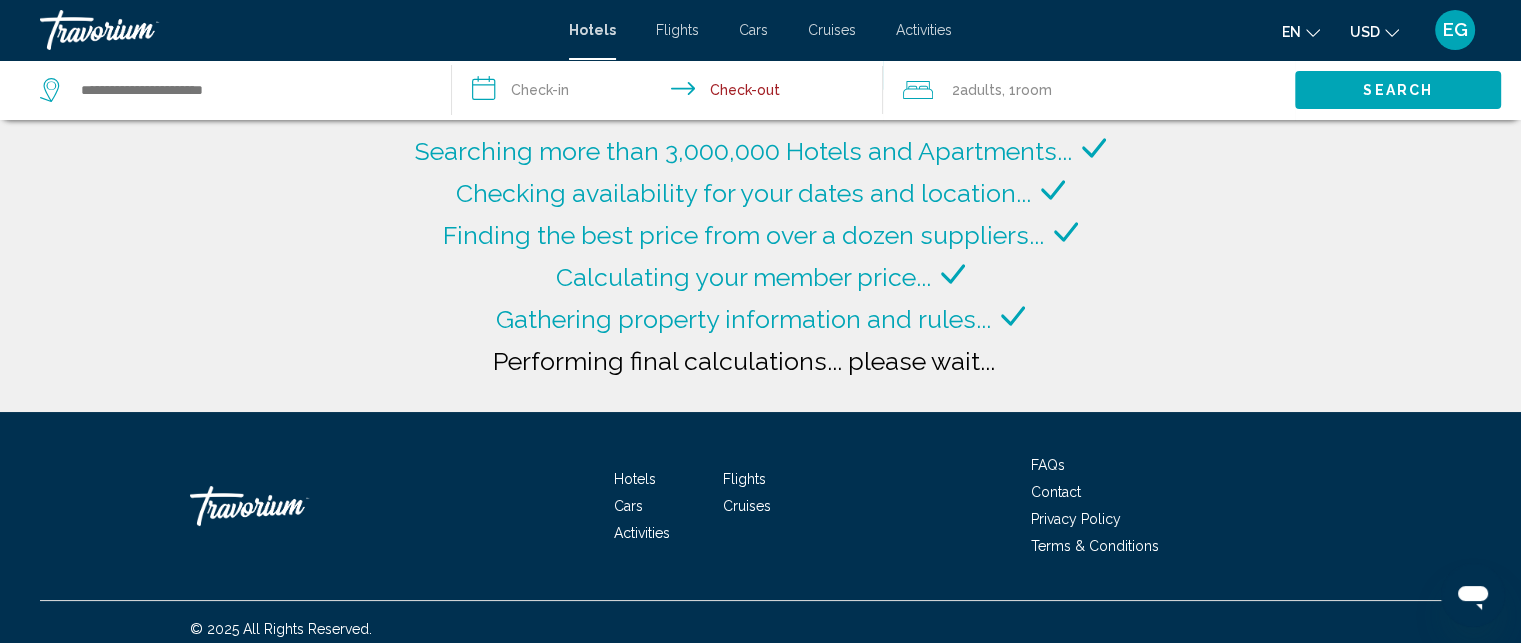 type on "**********" 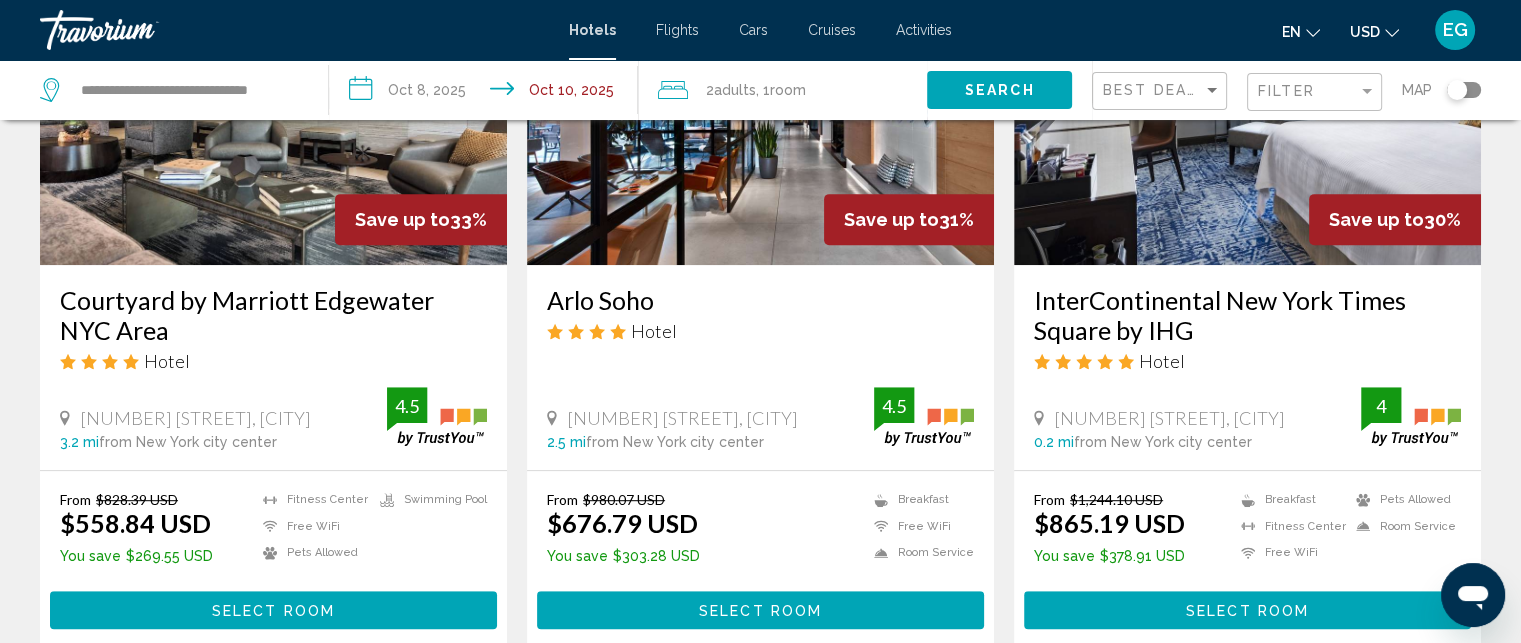 scroll, scrollTop: 1000, scrollLeft: 0, axis: vertical 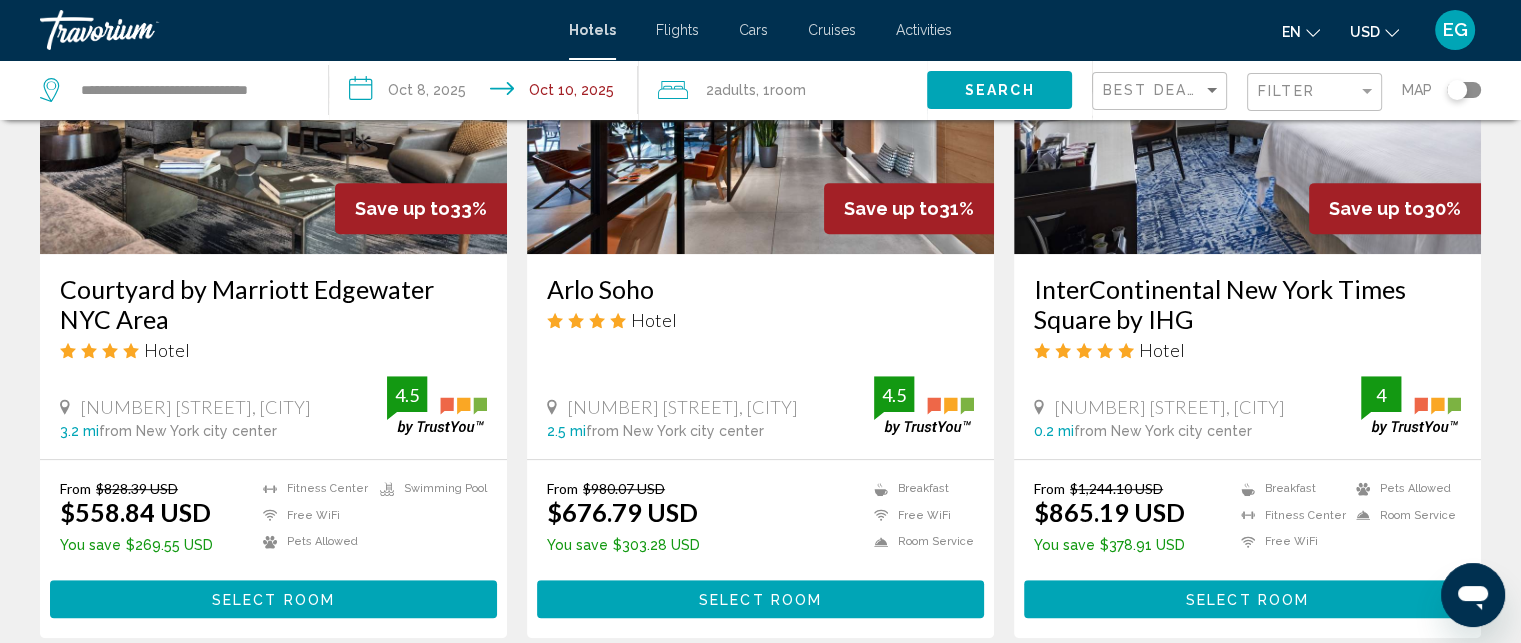 click on "Select Room" at bounding box center [273, 600] 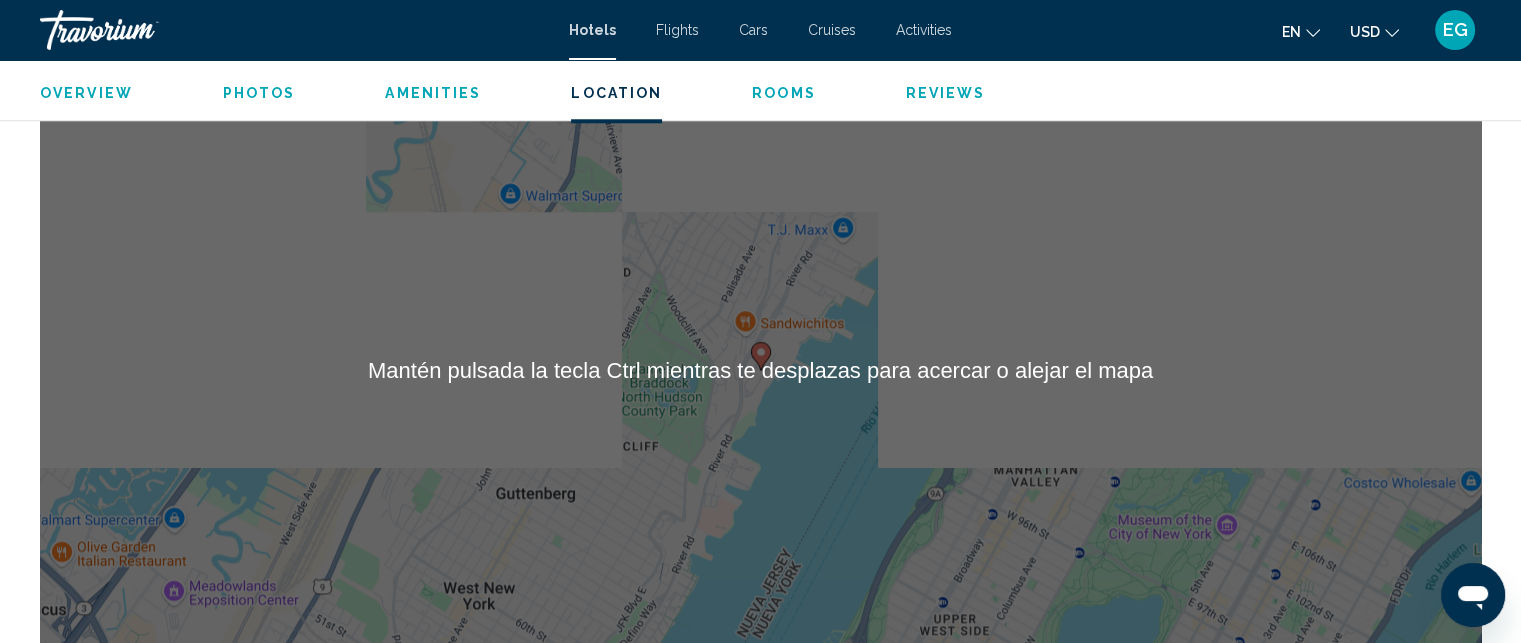 scroll, scrollTop: 1938, scrollLeft: 0, axis: vertical 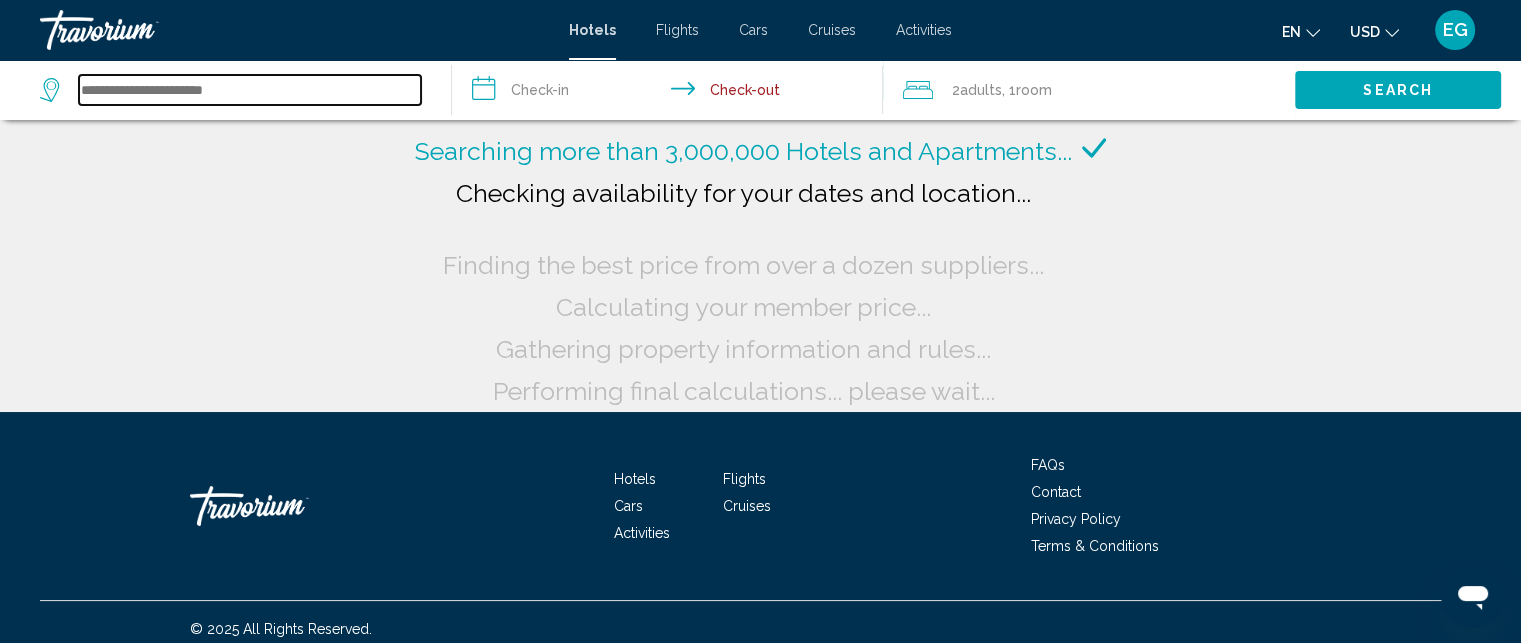 click at bounding box center (250, 90) 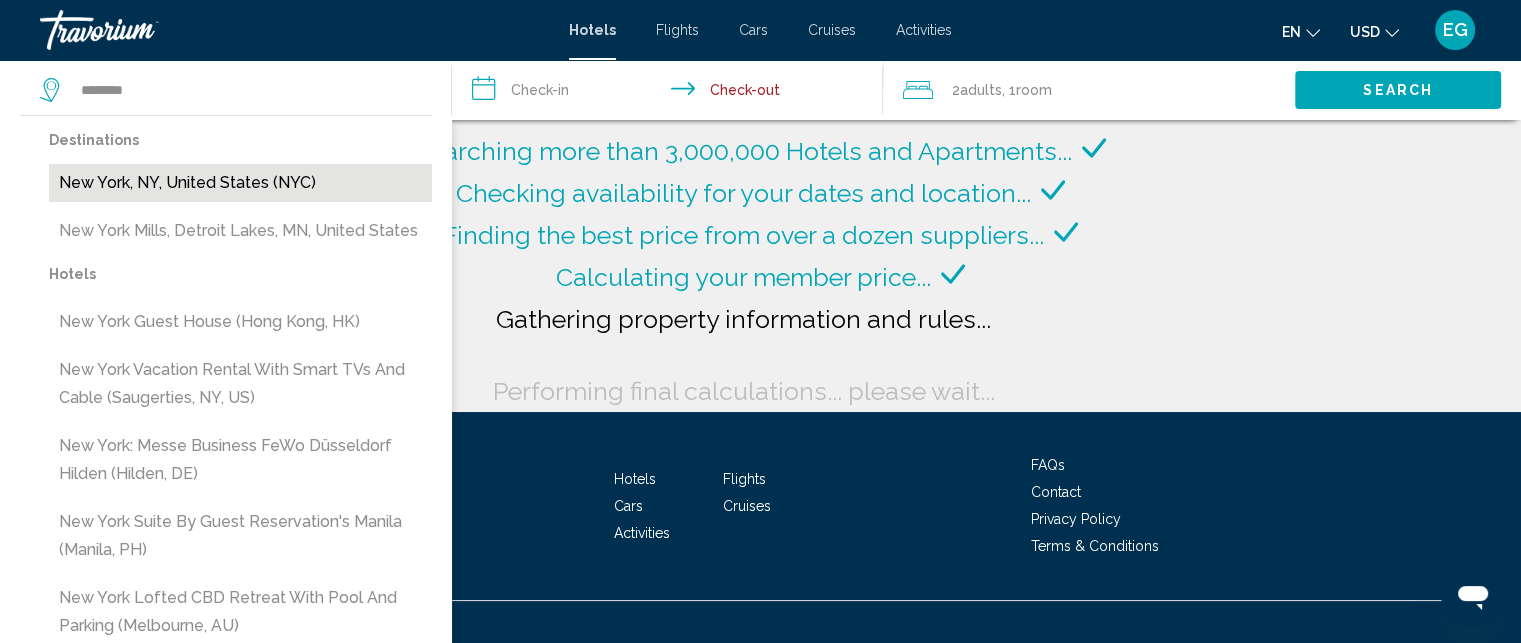 click on "New York, NY, United States (NYC)" at bounding box center (240, 183) 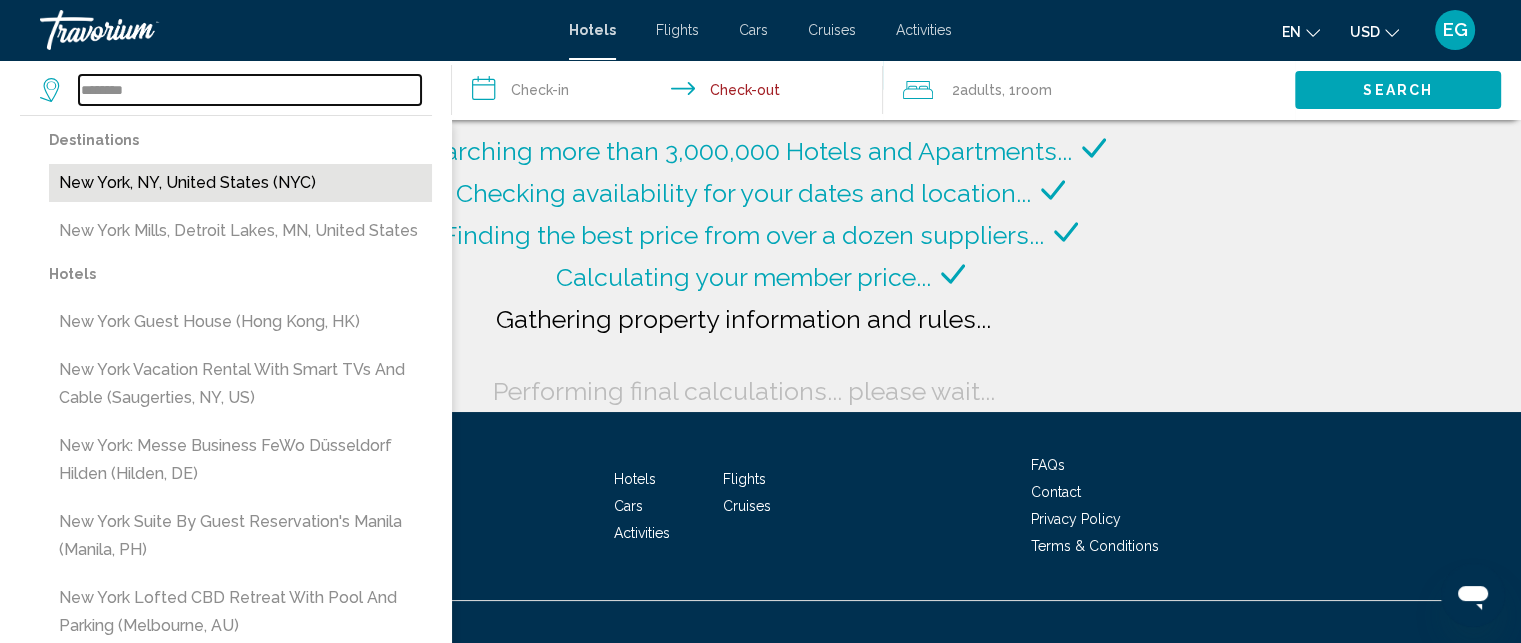 type on "**********" 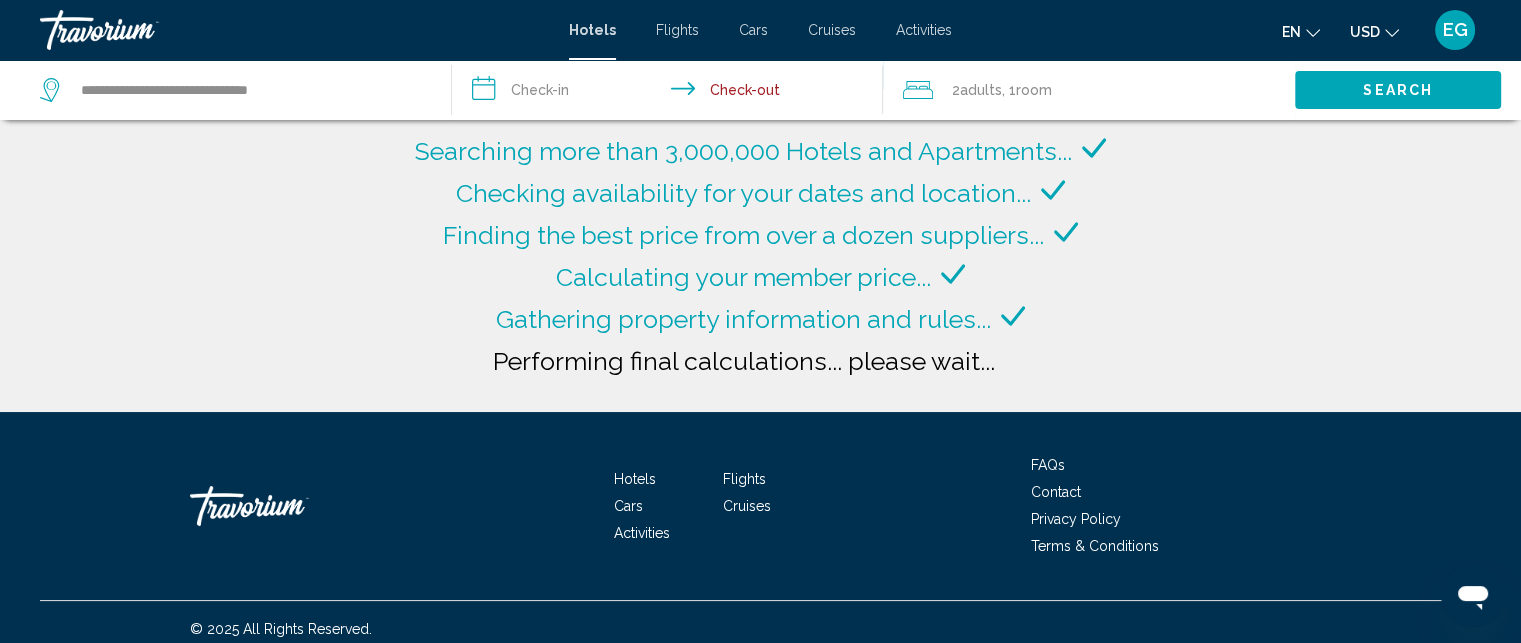 click on "**********" at bounding box center (672, 93) 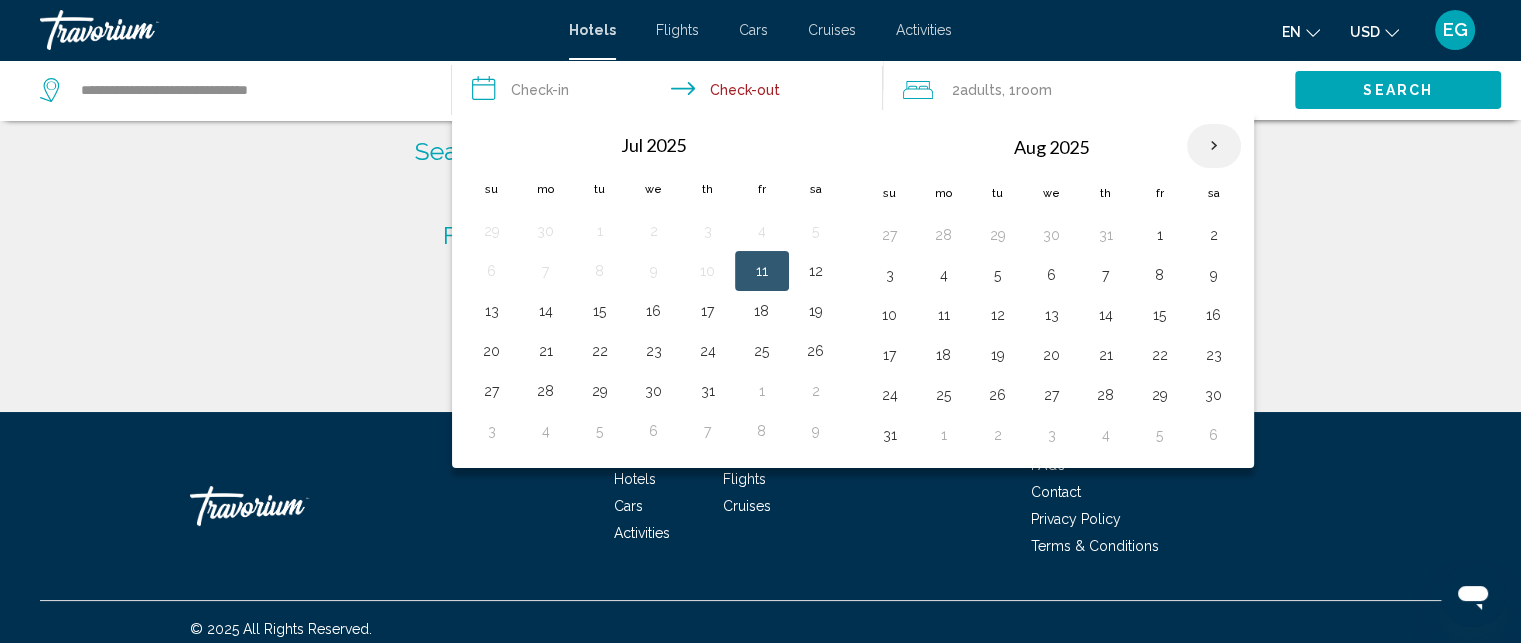 click at bounding box center [1214, 146] 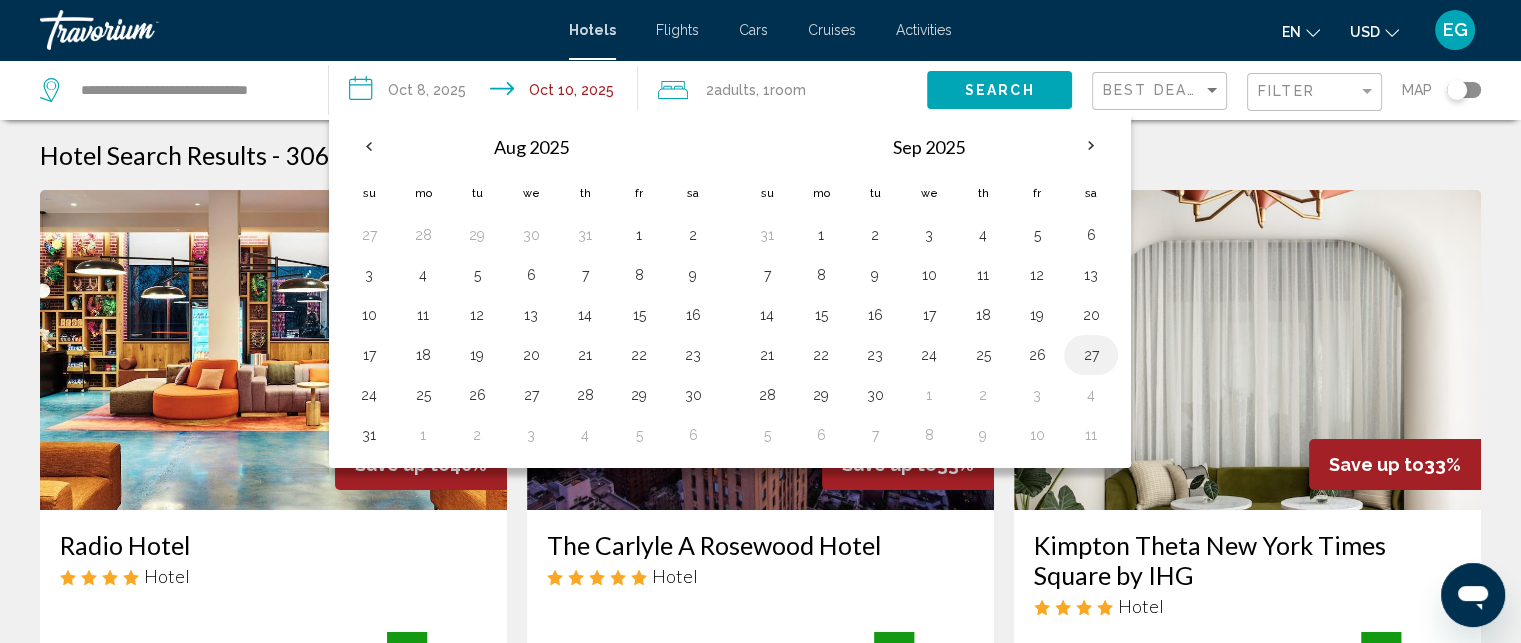 click on "27" at bounding box center (1091, 355) 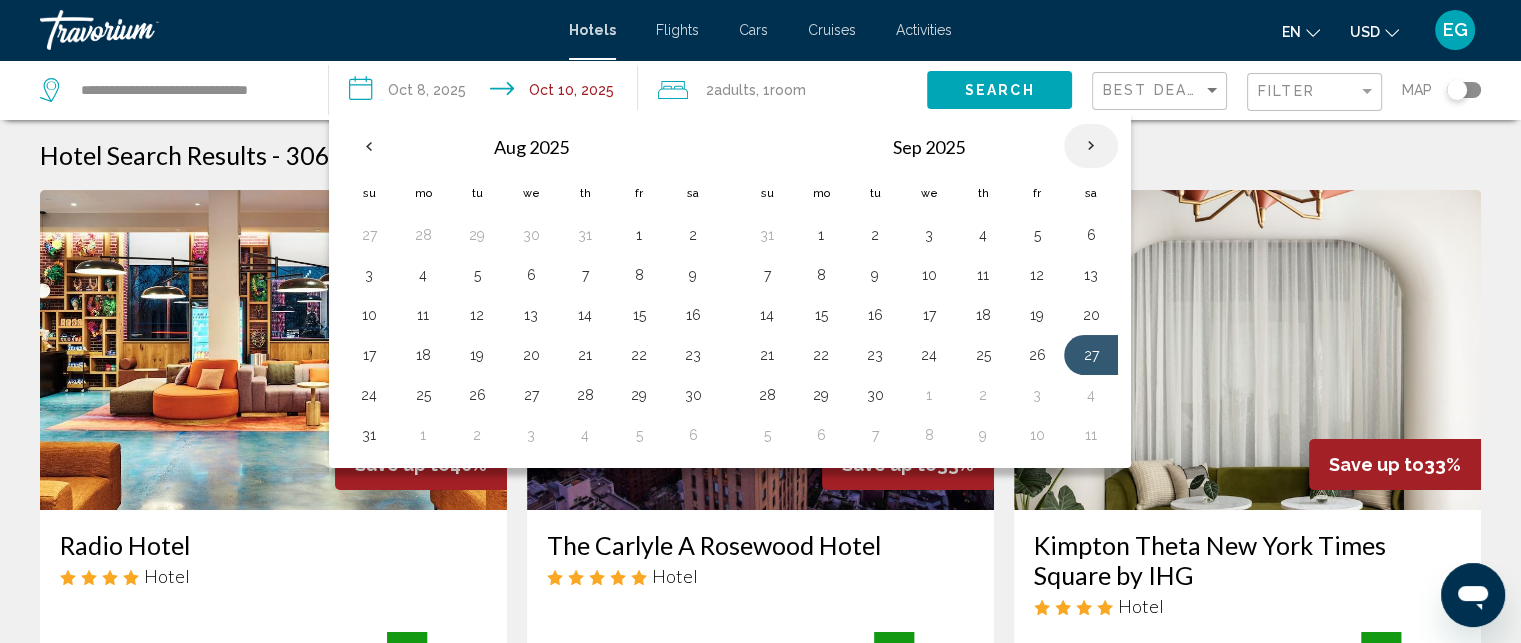 click at bounding box center [1091, 146] 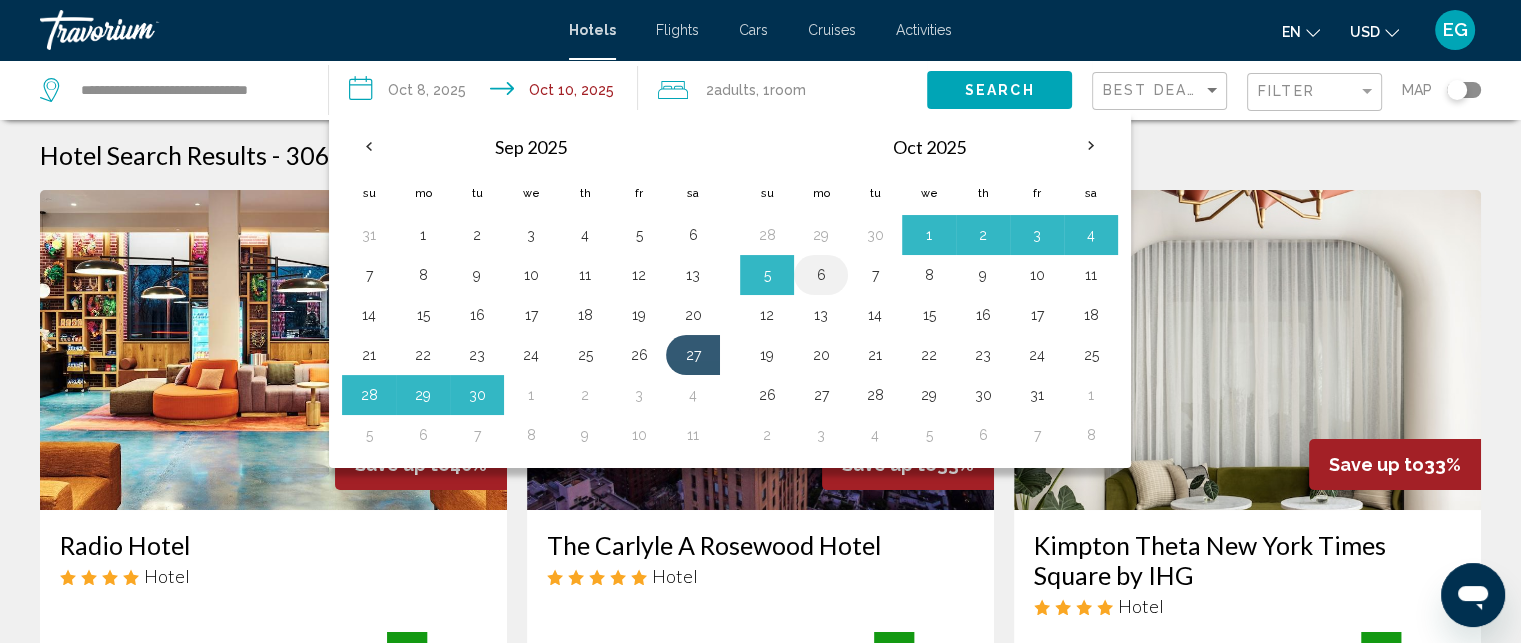 click on "6" at bounding box center (821, 275) 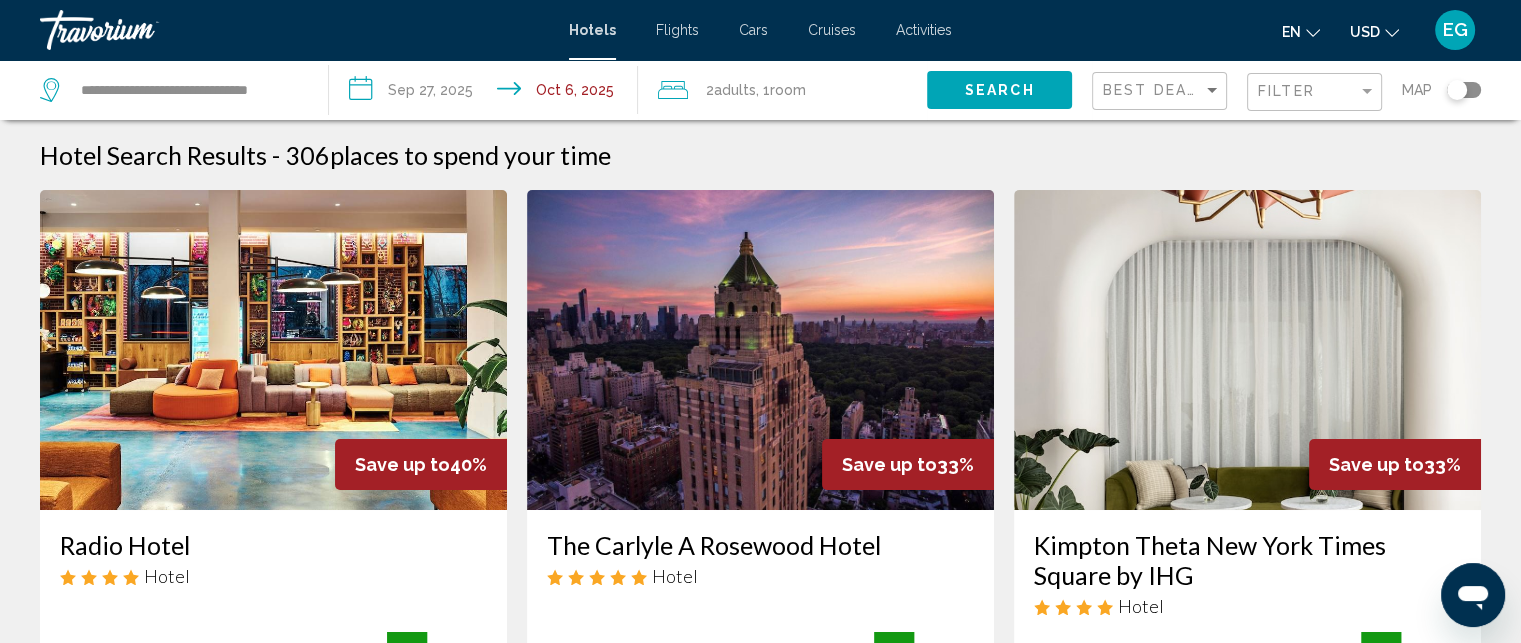 click at bounding box center [760, 350] 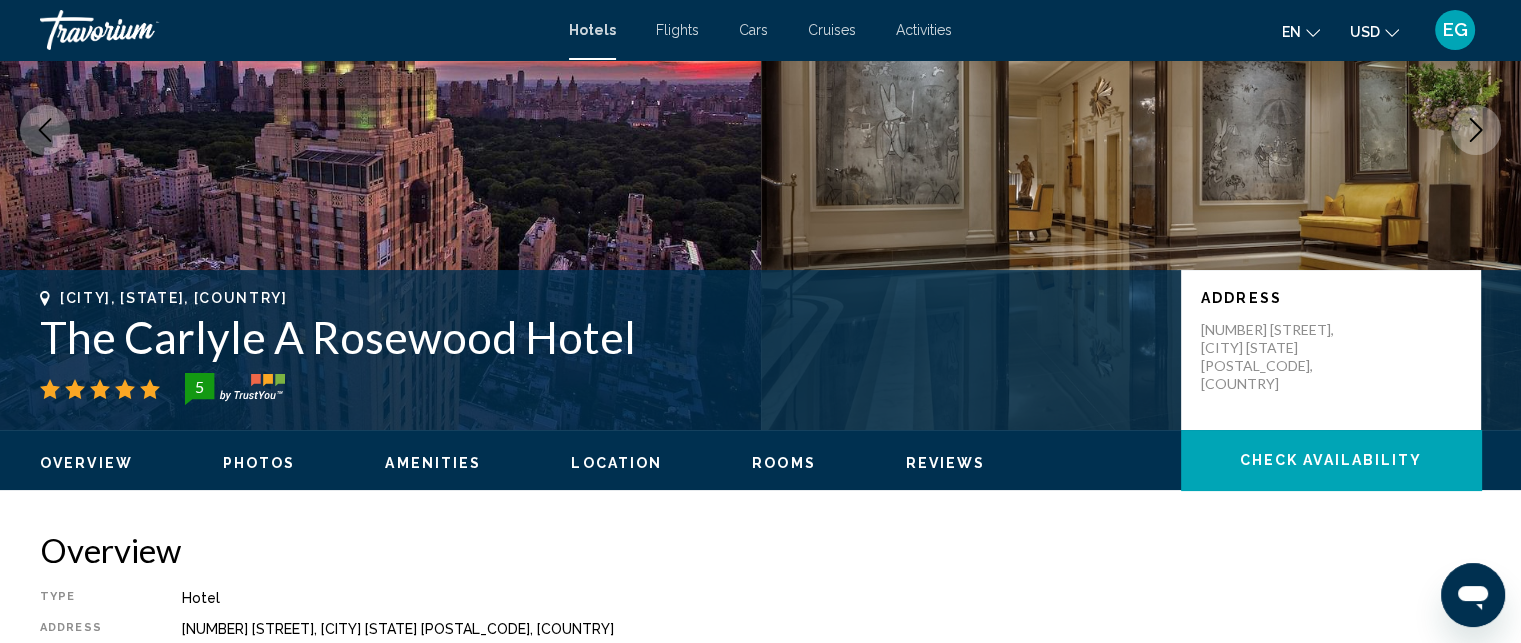 scroll, scrollTop: 0, scrollLeft: 0, axis: both 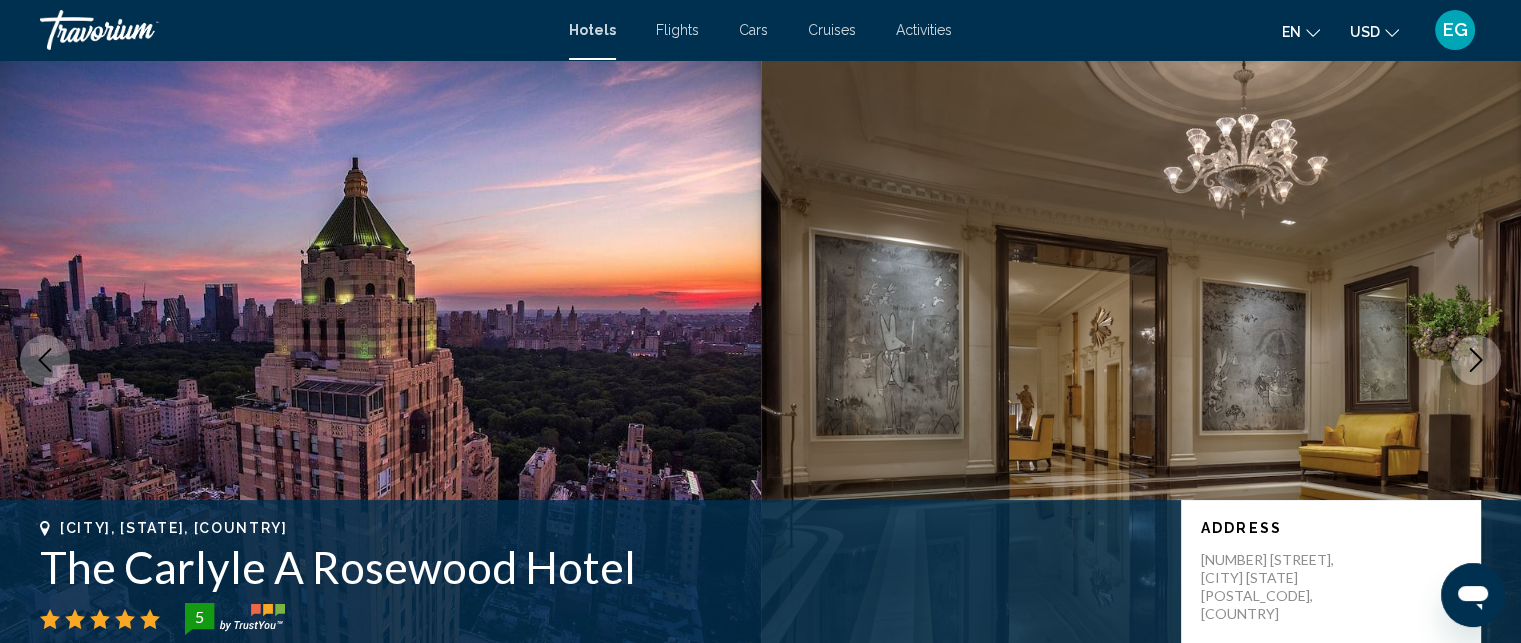 click on "Hotels Flights Cars Cruises Activities Hotels Flights Cars Cruises Activities en
English Español Français Italiano Português русский USD
USD ($) MXN (Mex$) CAD (Can$) GBP (£) EUR (€) AUD (A$) NZD (NZ$) CNY (CN¥) EG Login" at bounding box center (760, 30) 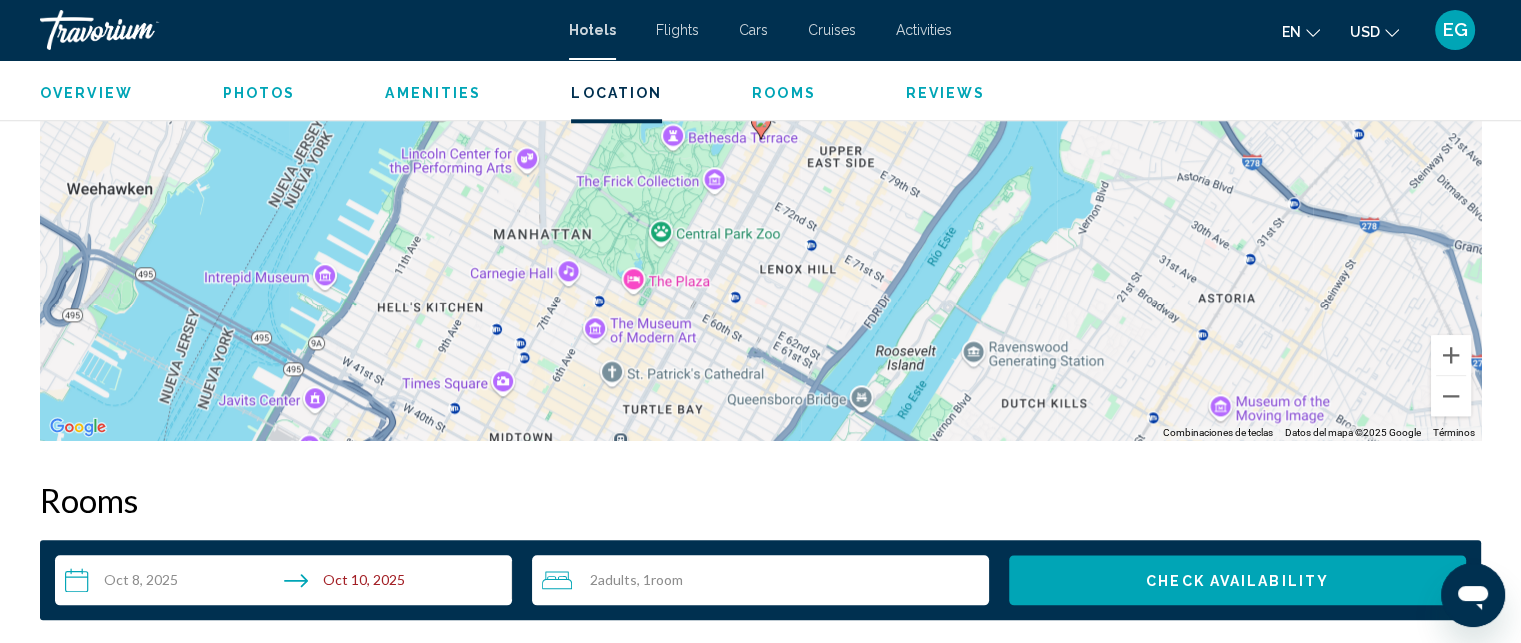 scroll, scrollTop: 2100, scrollLeft: 0, axis: vertical 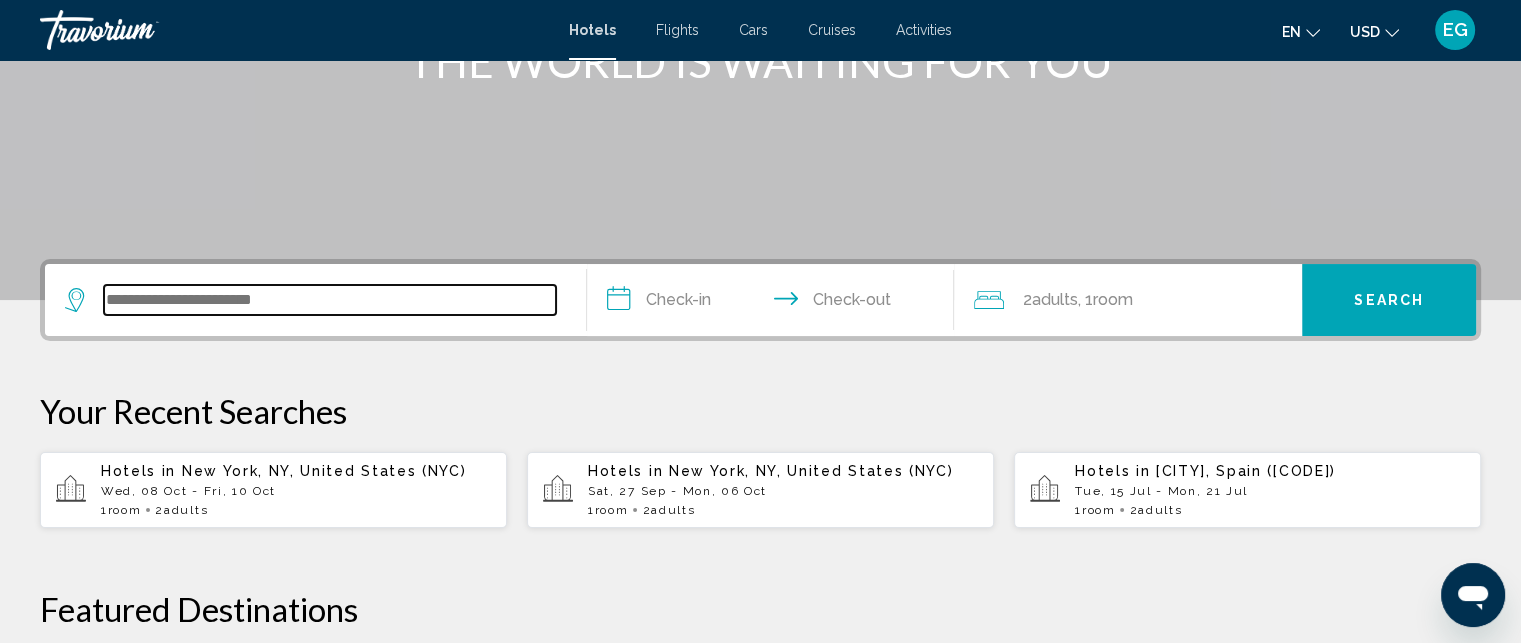 click at bounding box center [330, 300] 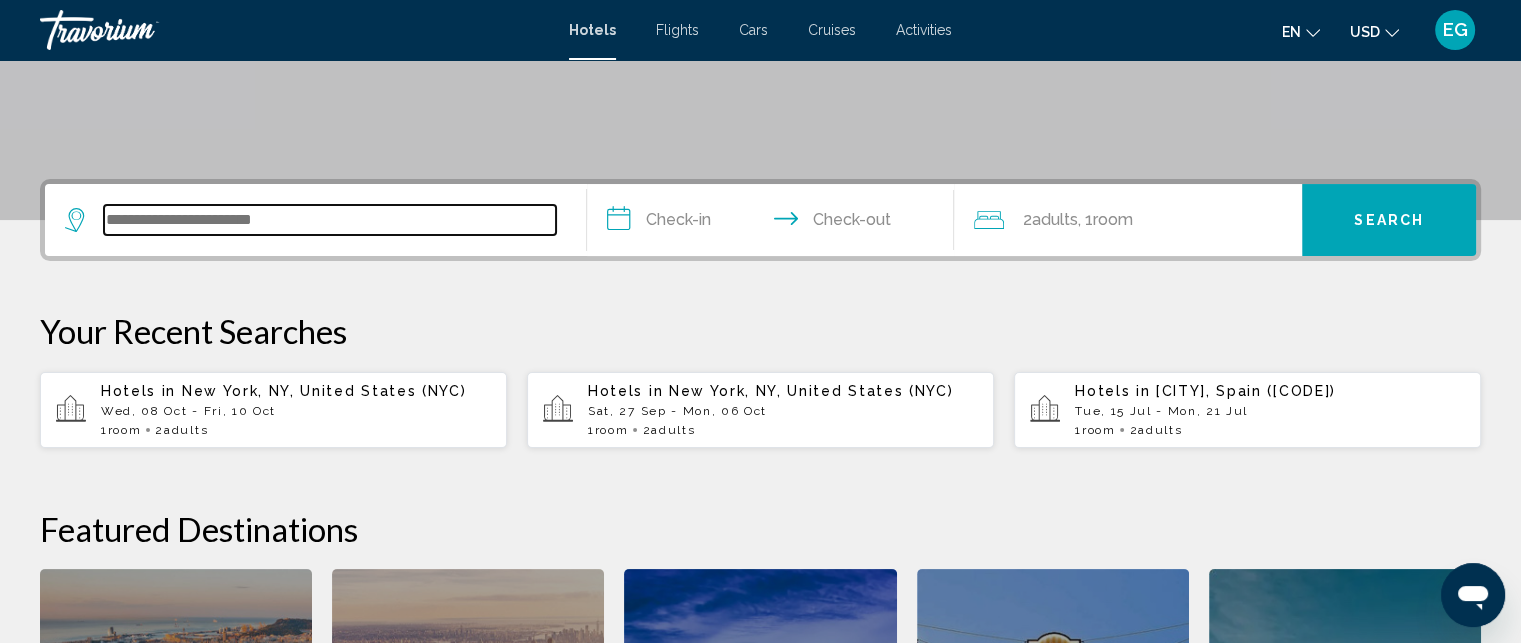 scroll, scrollTop: 493, scrollLeft: 0, axis: vertical 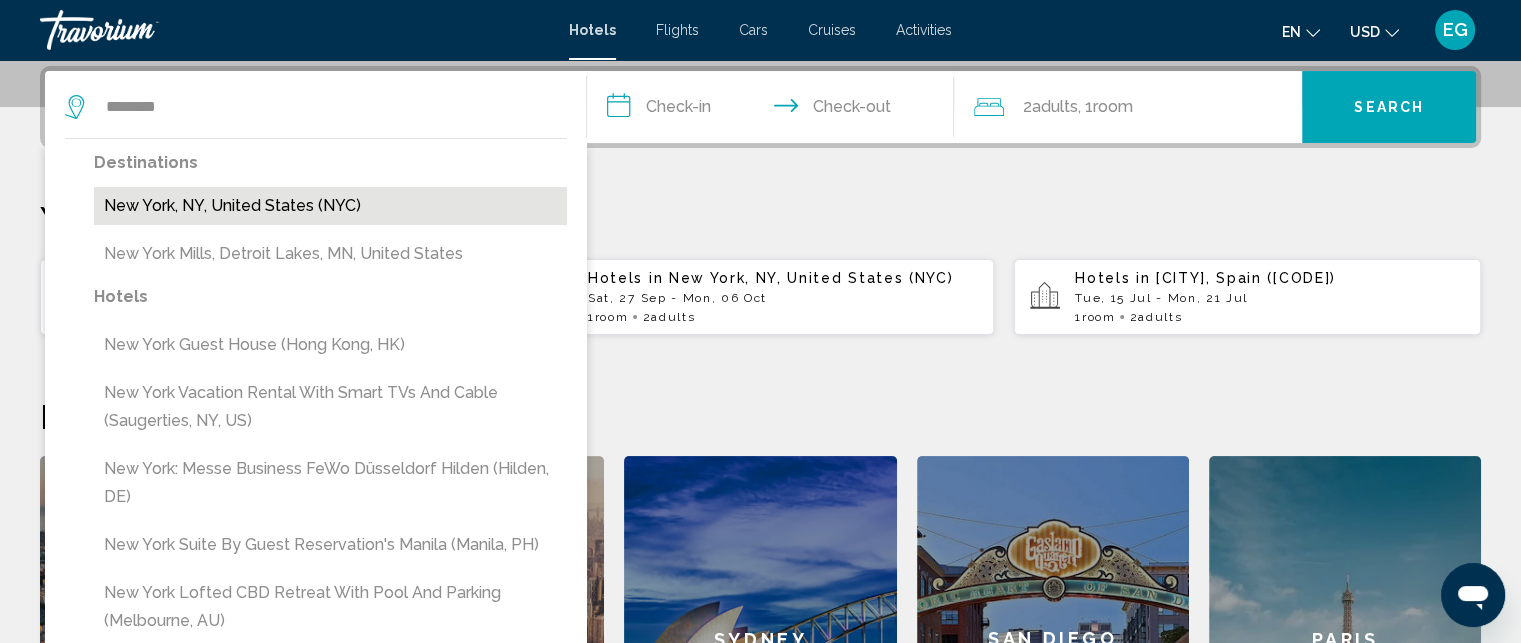 click on "New York, NY, United States (NYC)" at bounding box center [330, 206] 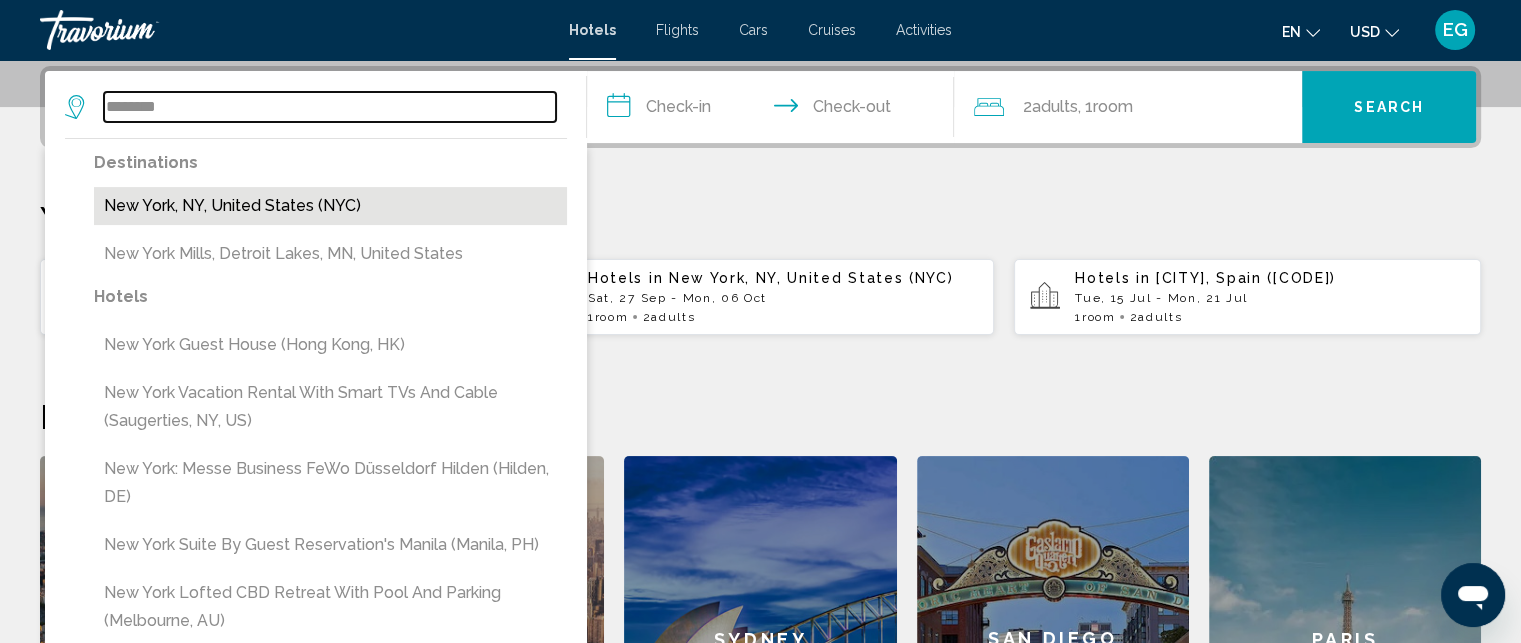 type on "**********" 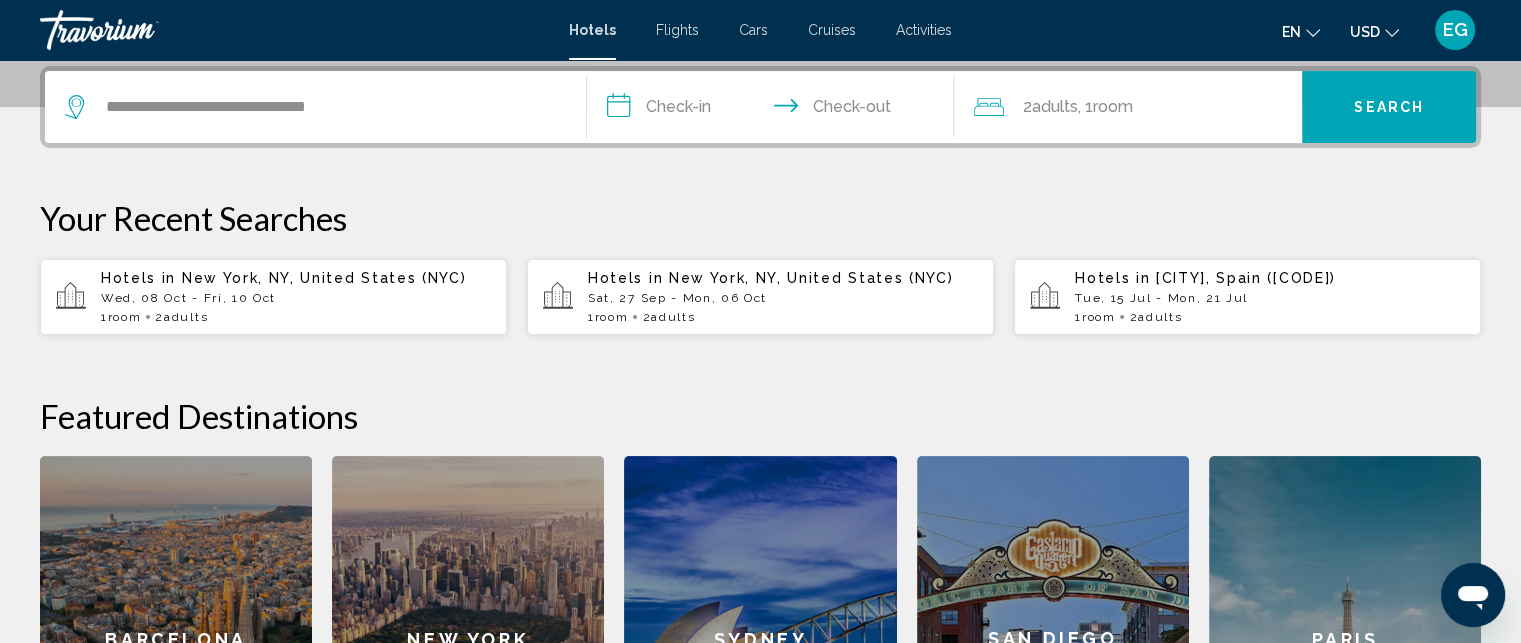 click on "**********" at bounding box center (775, 110) 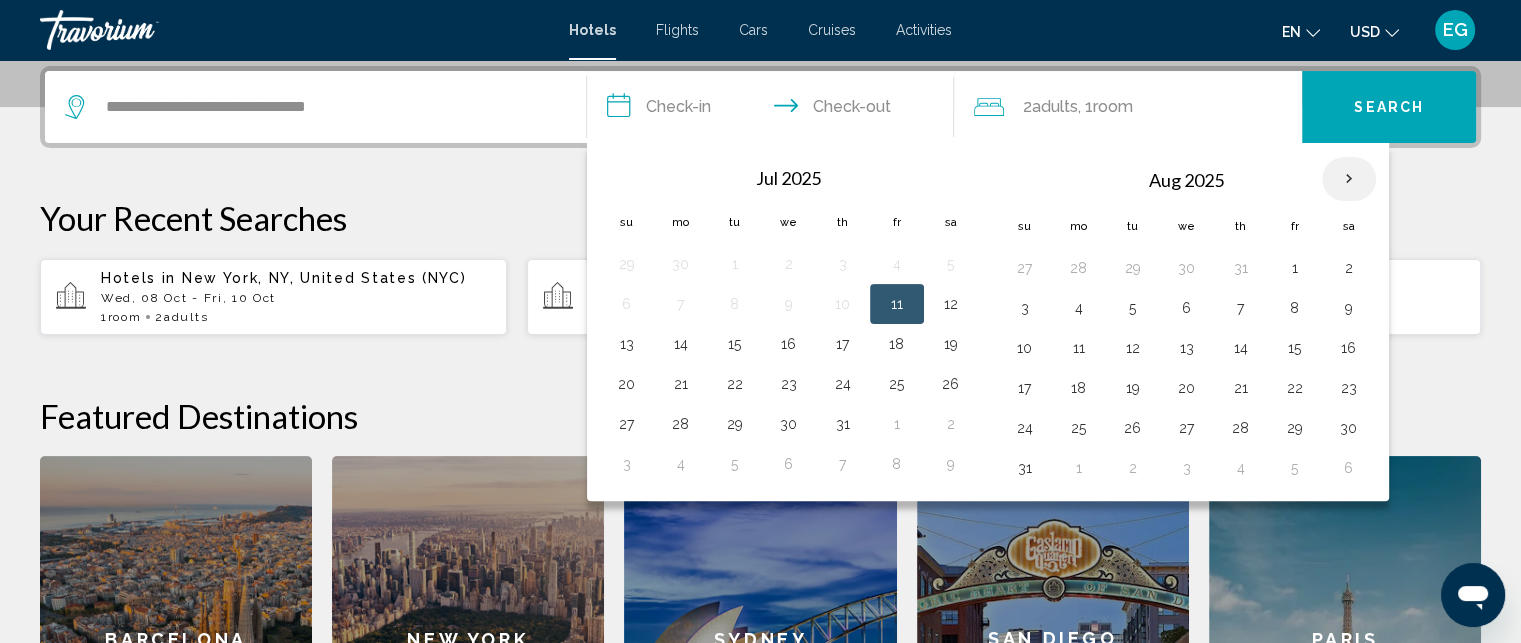 click at bounding box center [1349, 179] 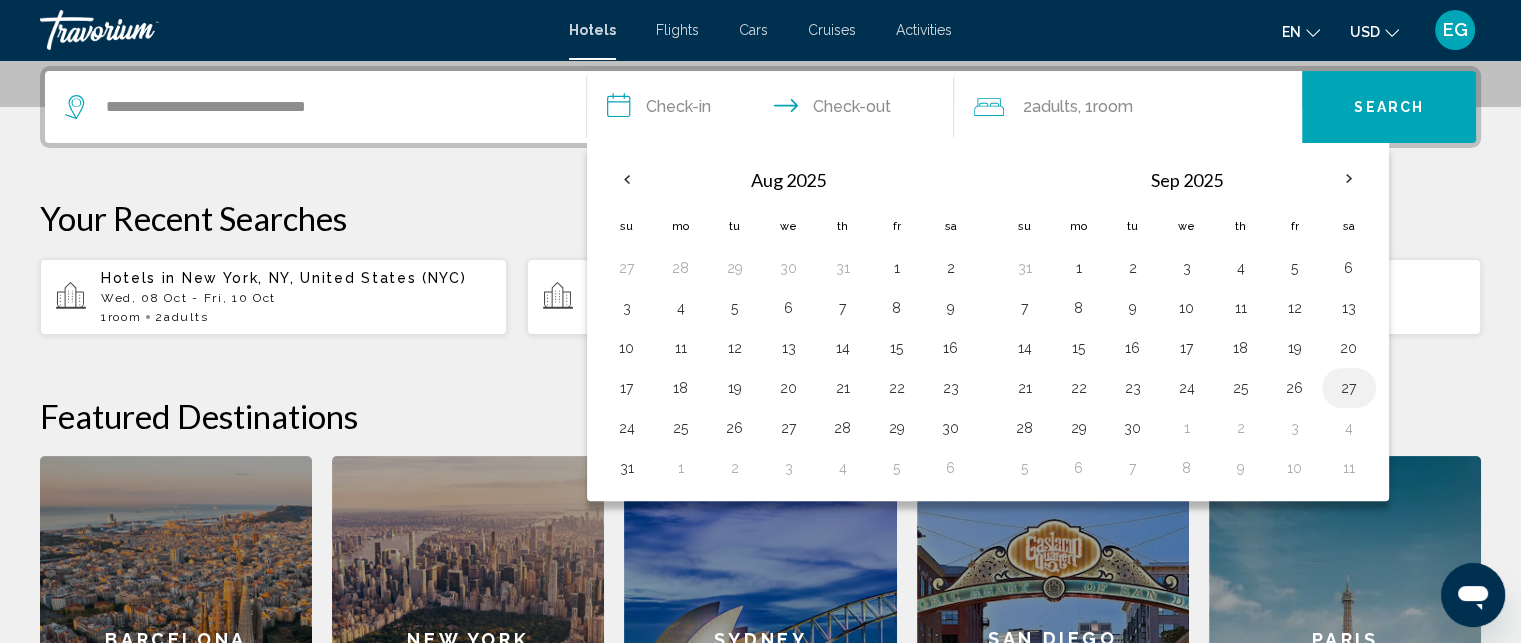click on "27" at bounding box center (1349, 388) 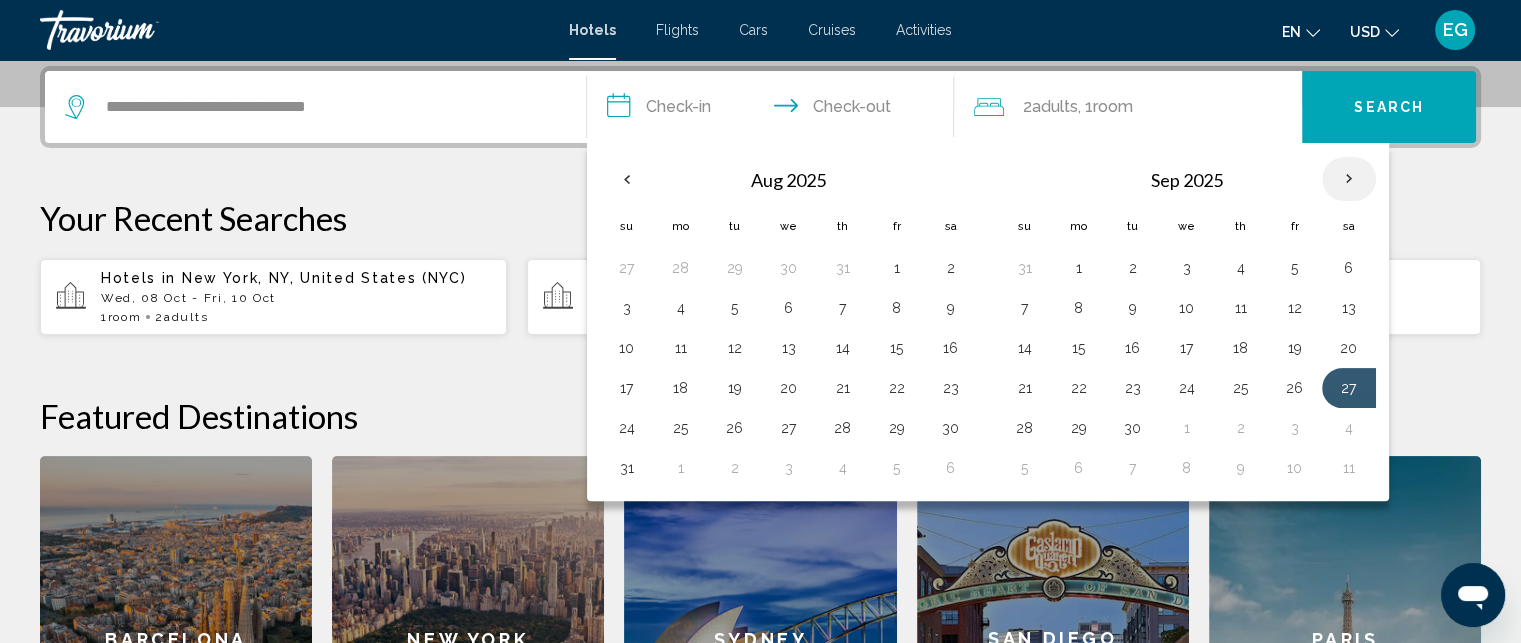 click at bounding box center (1349, 179) 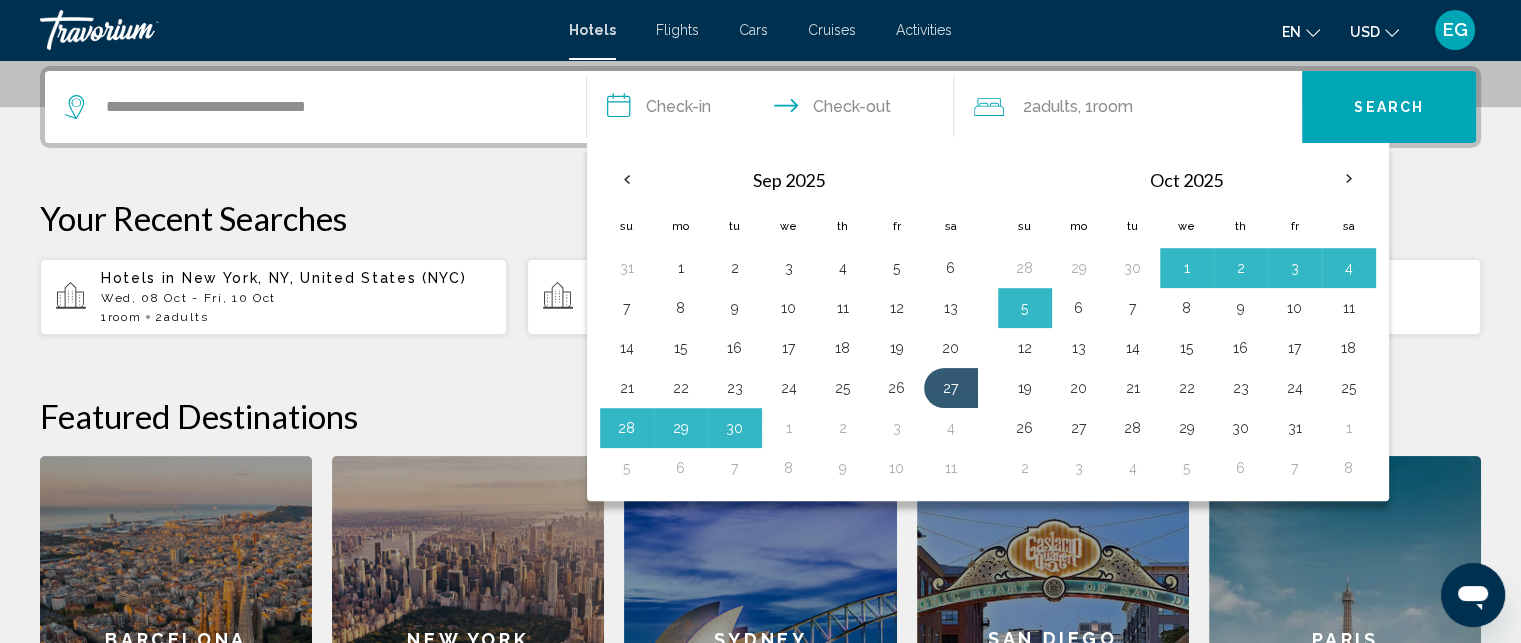 click on "6" at bounding box center [1079, 308] 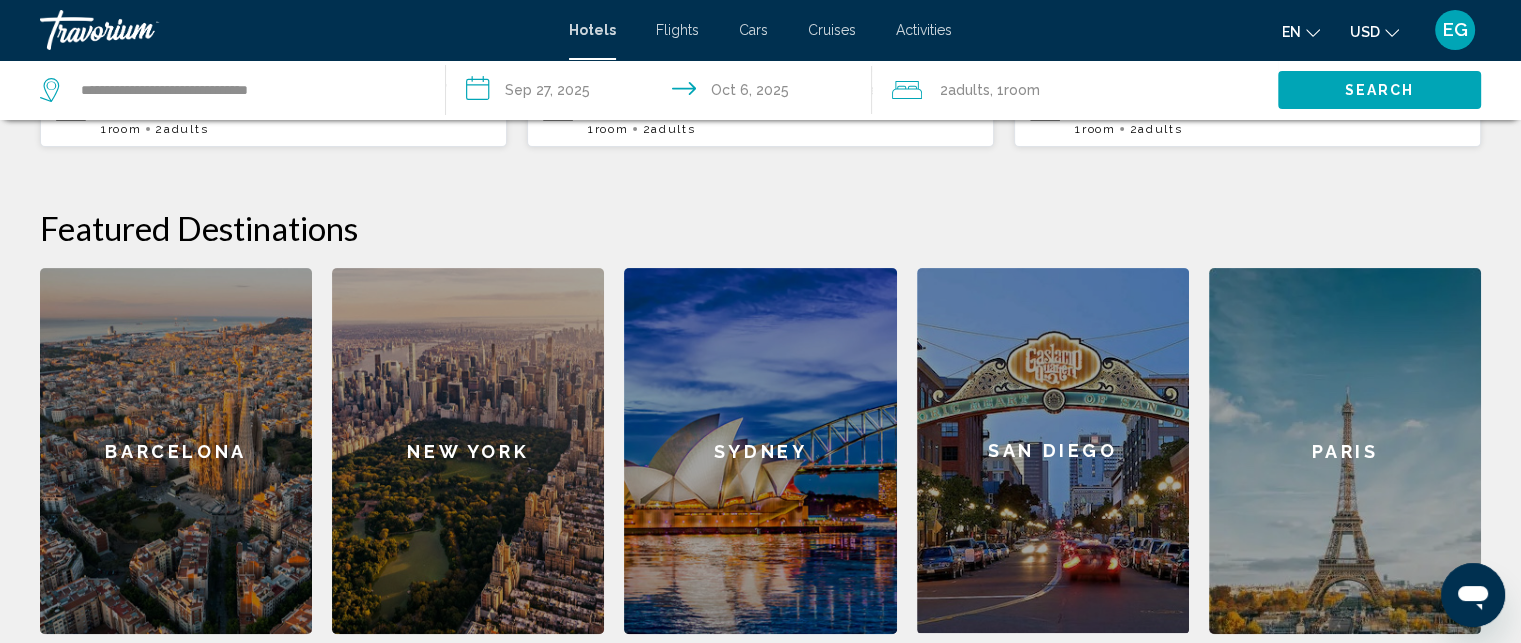 scroll, scrollTop: 693, scrollLeft: 0, axis: vertical 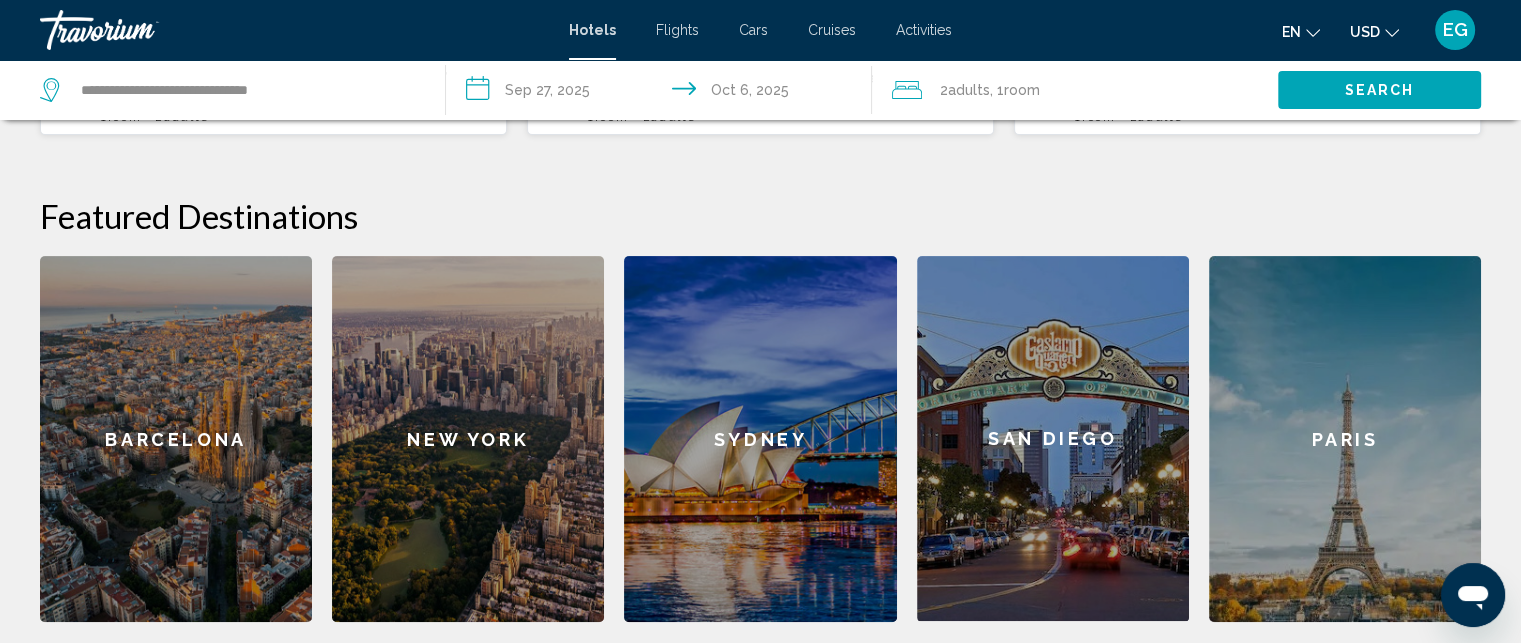 click on "New York" 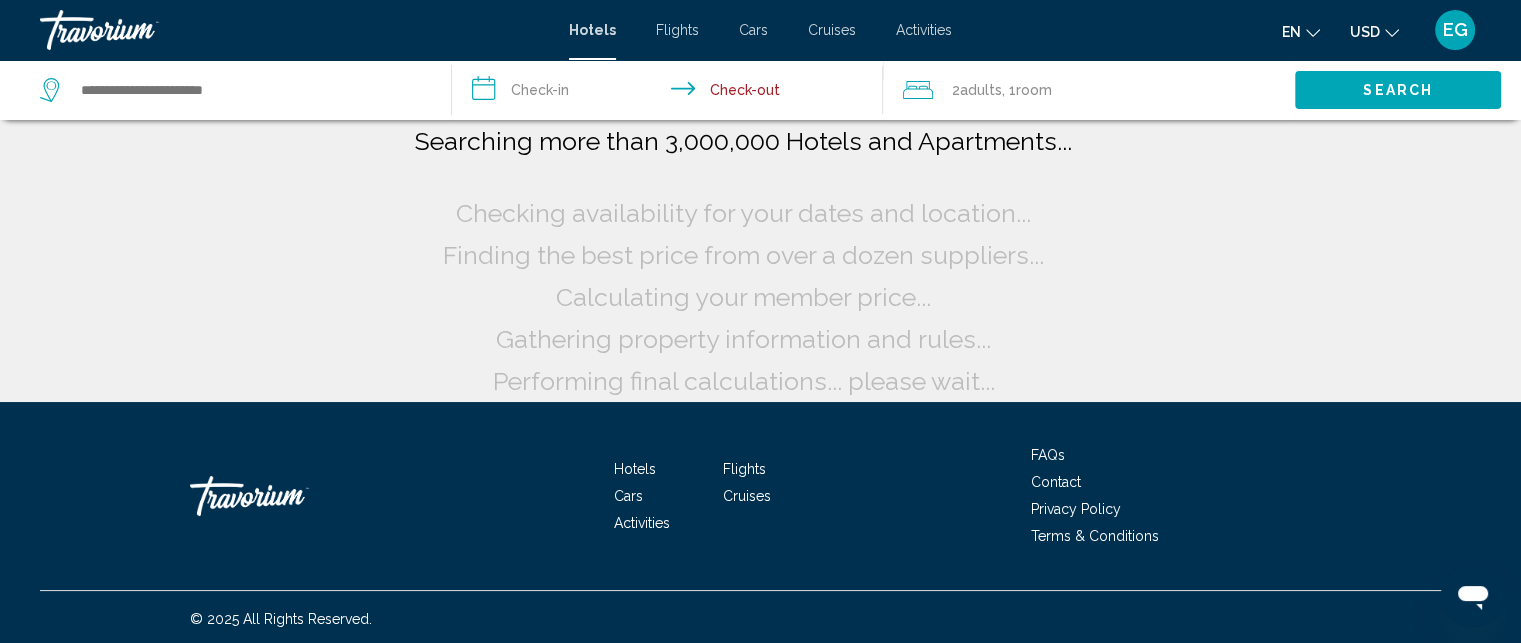 scroll, scrollTop: 13, scrollLeft: 0, axis: vertical 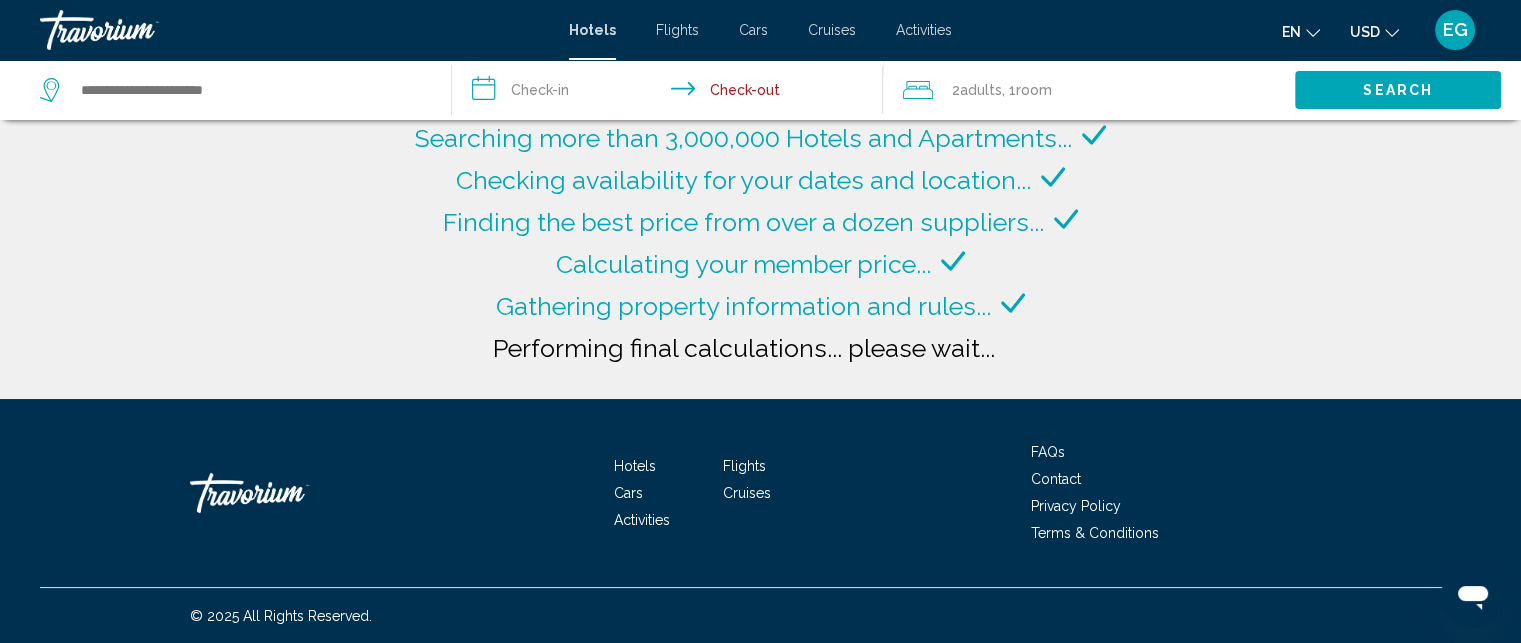 type on "**********" 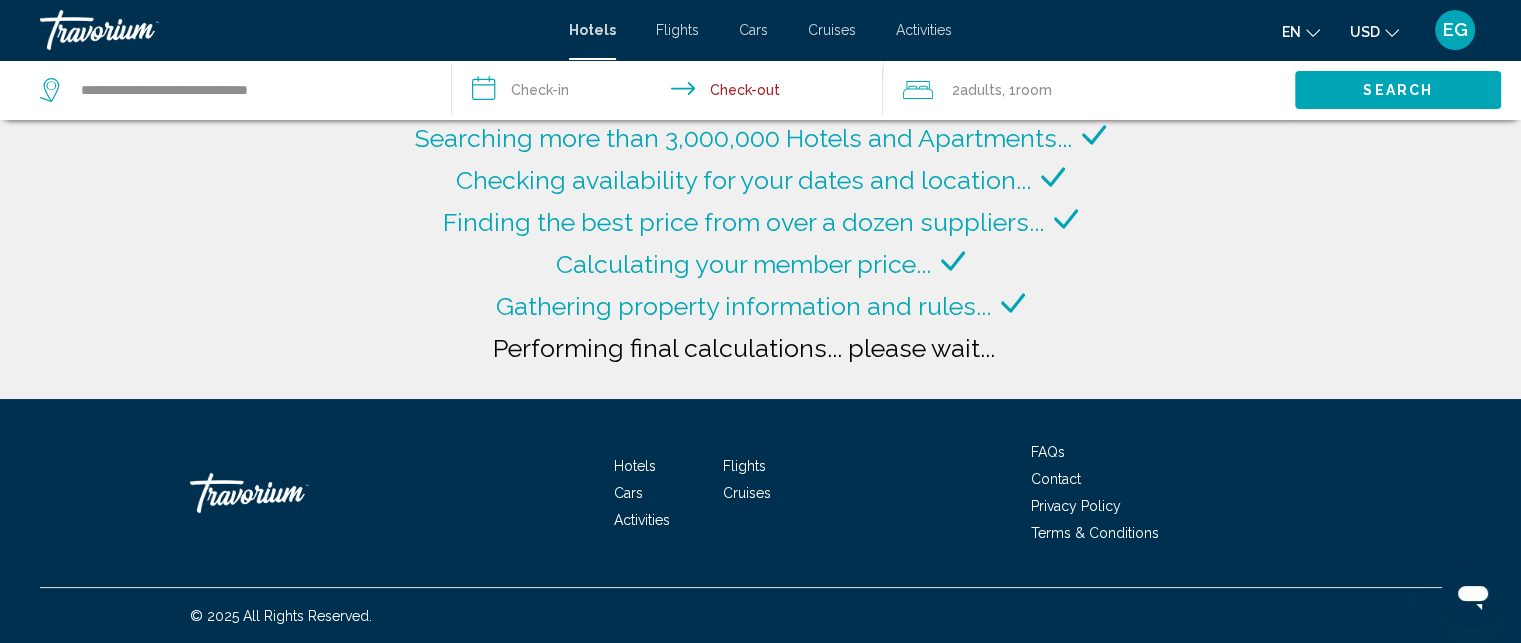 click on "**********" 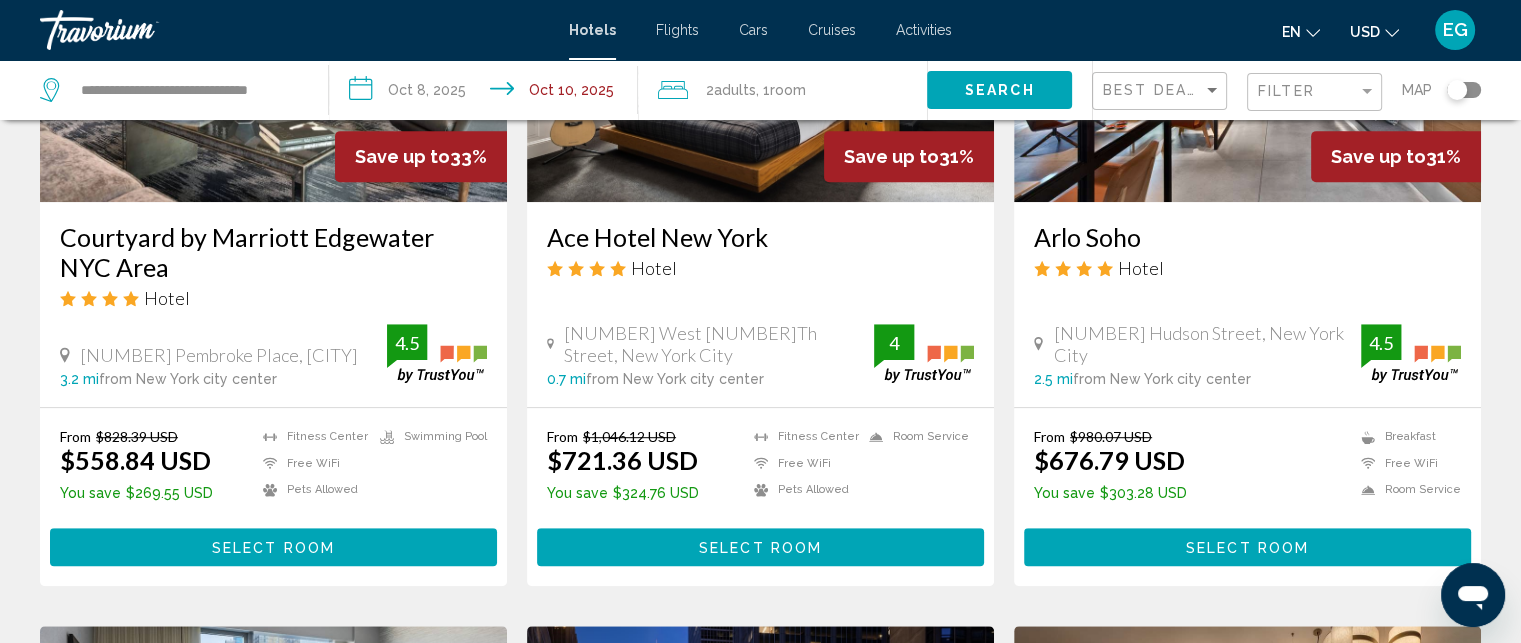 scroll, scrollTop: 1100, scrollLeft: 0, axis: vertical 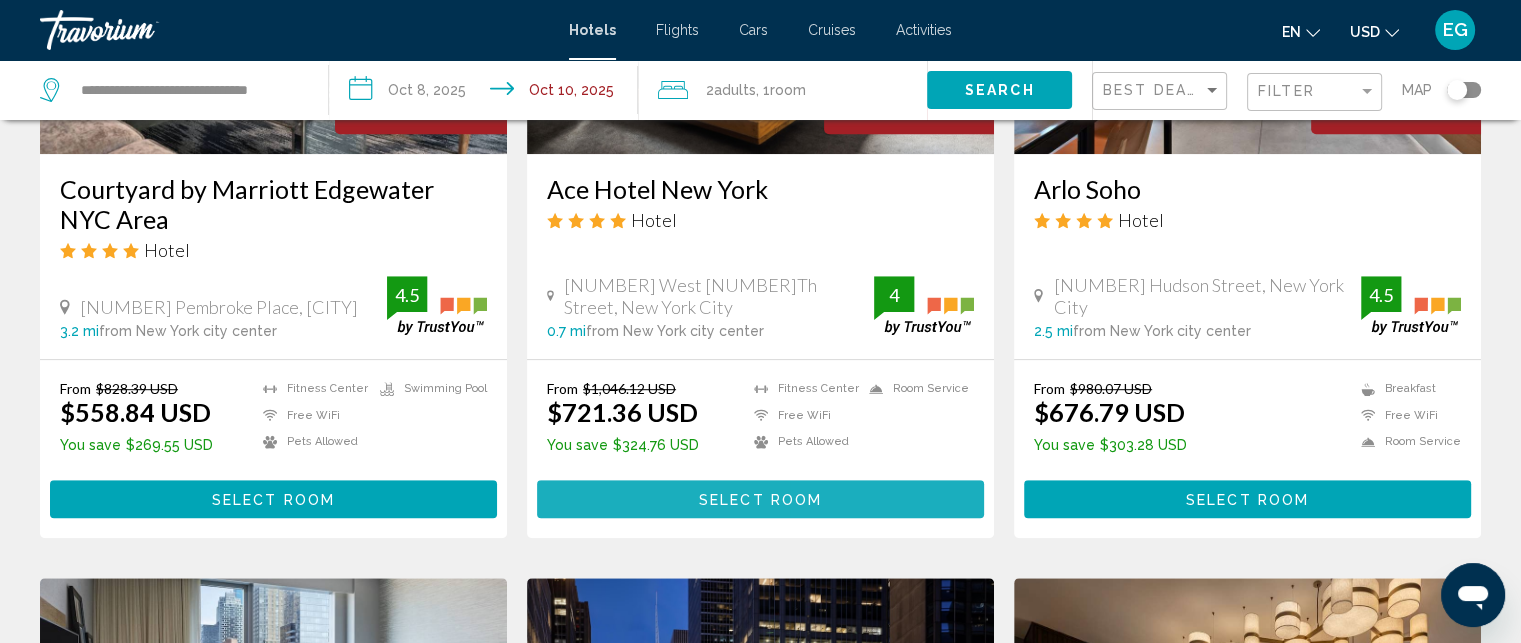 click on "Select Room" at bounding box center [760, 498] 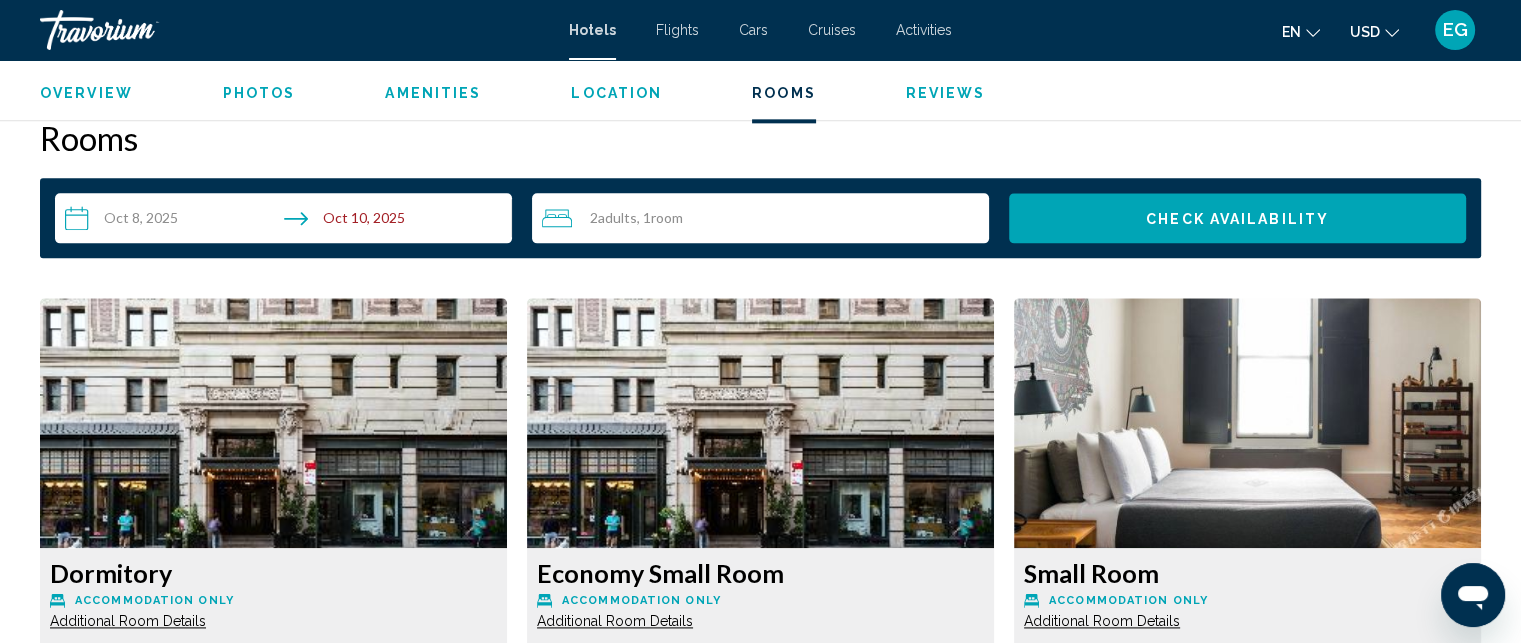 scroll, scrollTop: 2500, scrollLeft: 0, axis: vertical 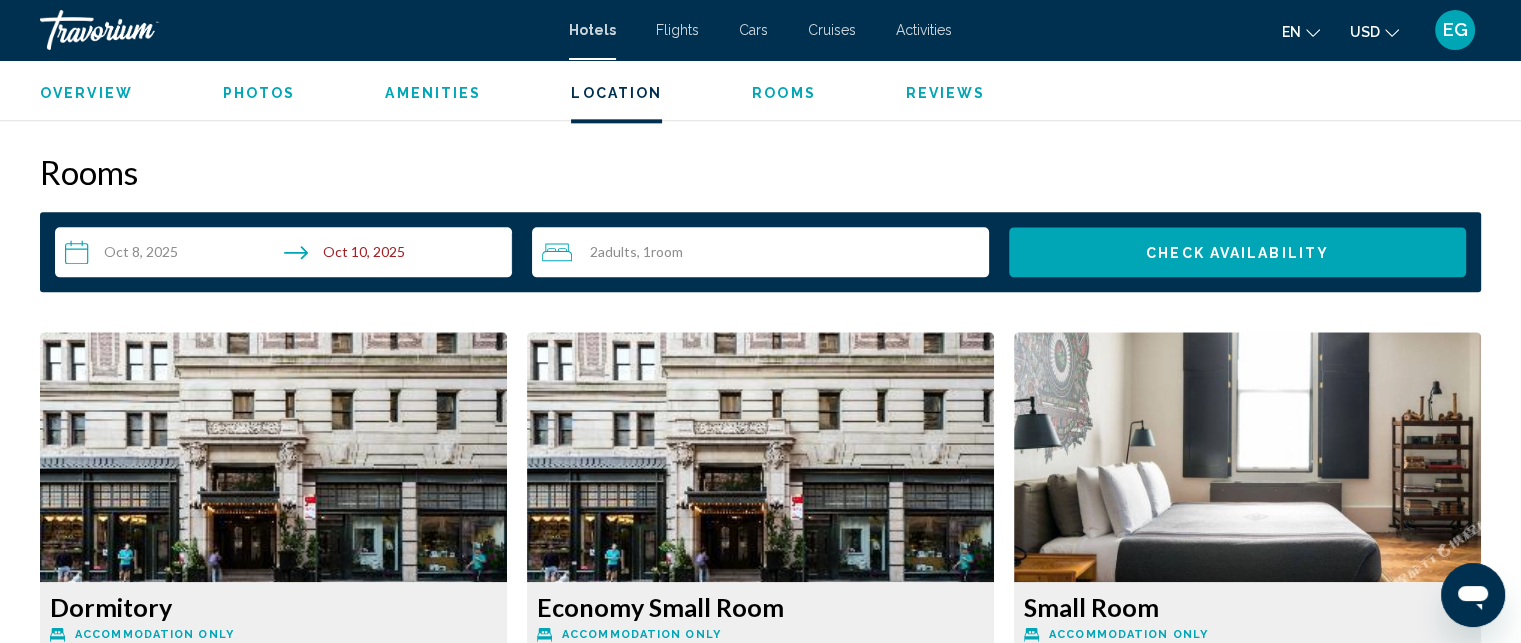 click on "**********" at bounding box center [287, 255] 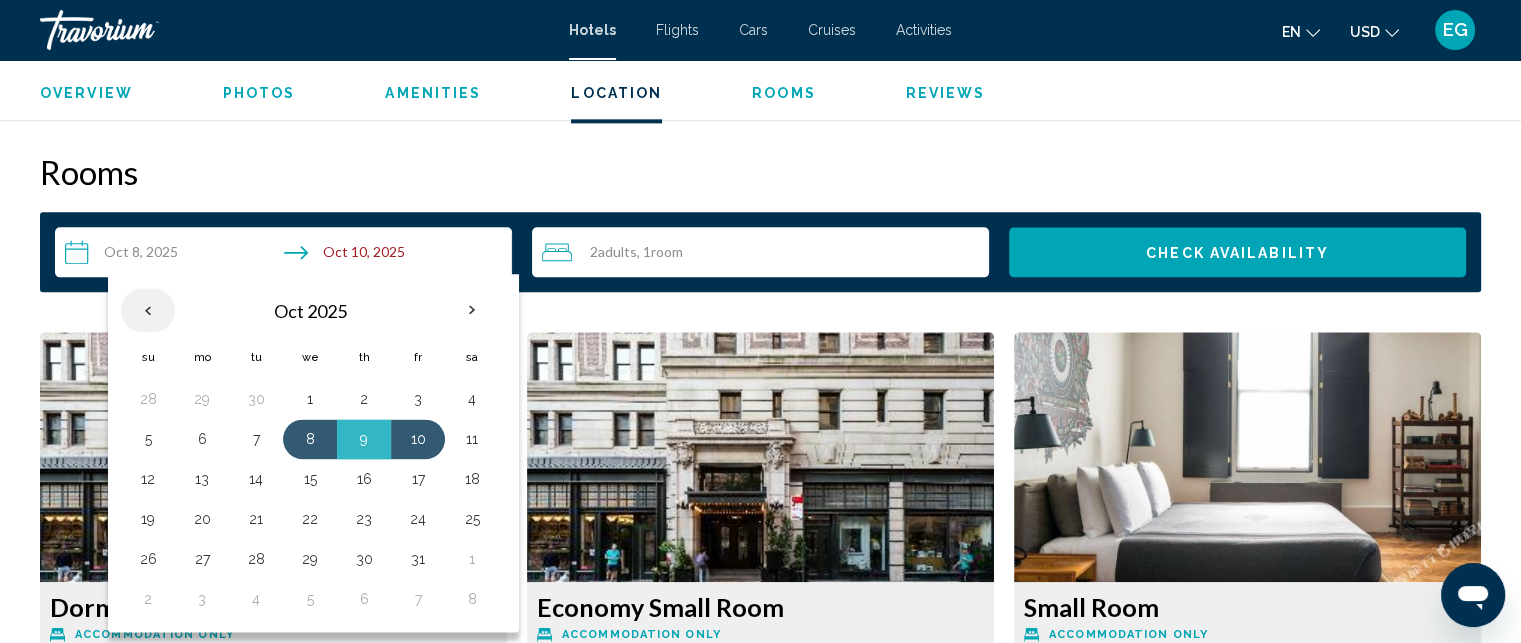 click at bounding box center (148, 310) 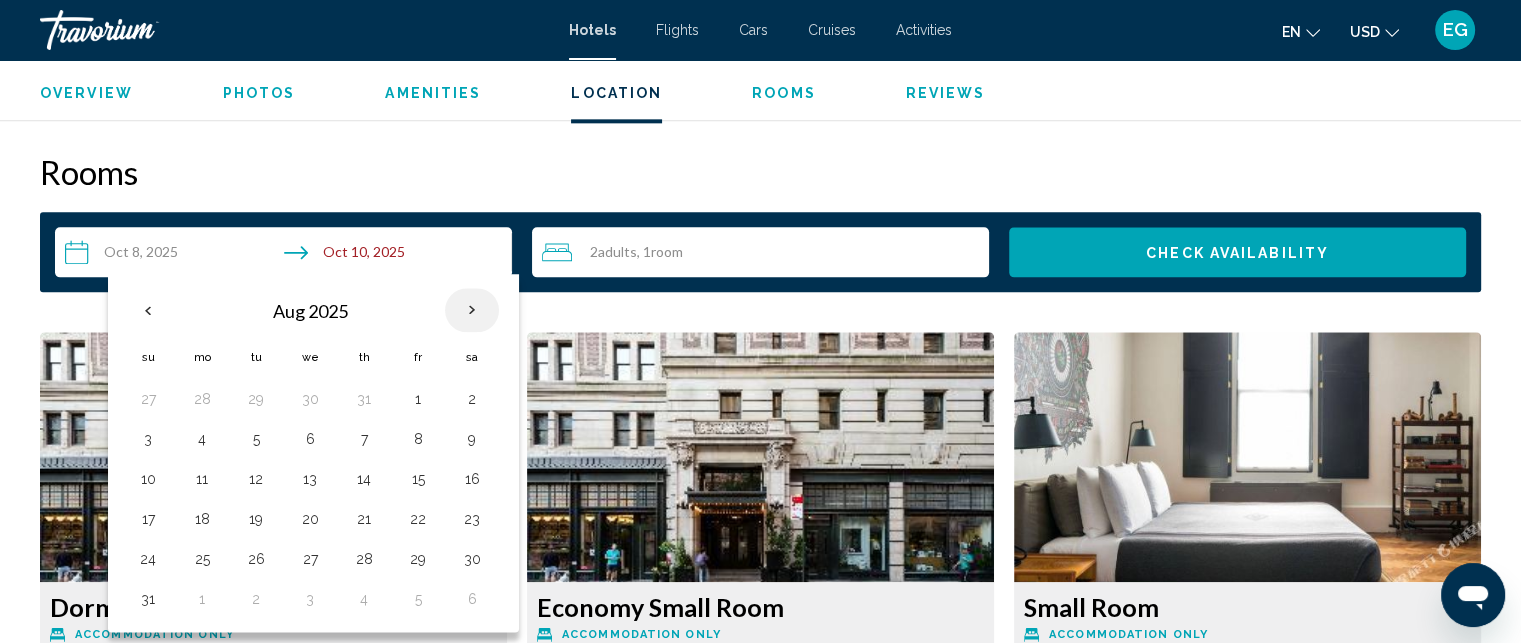 click at bounding box center [472, 310] 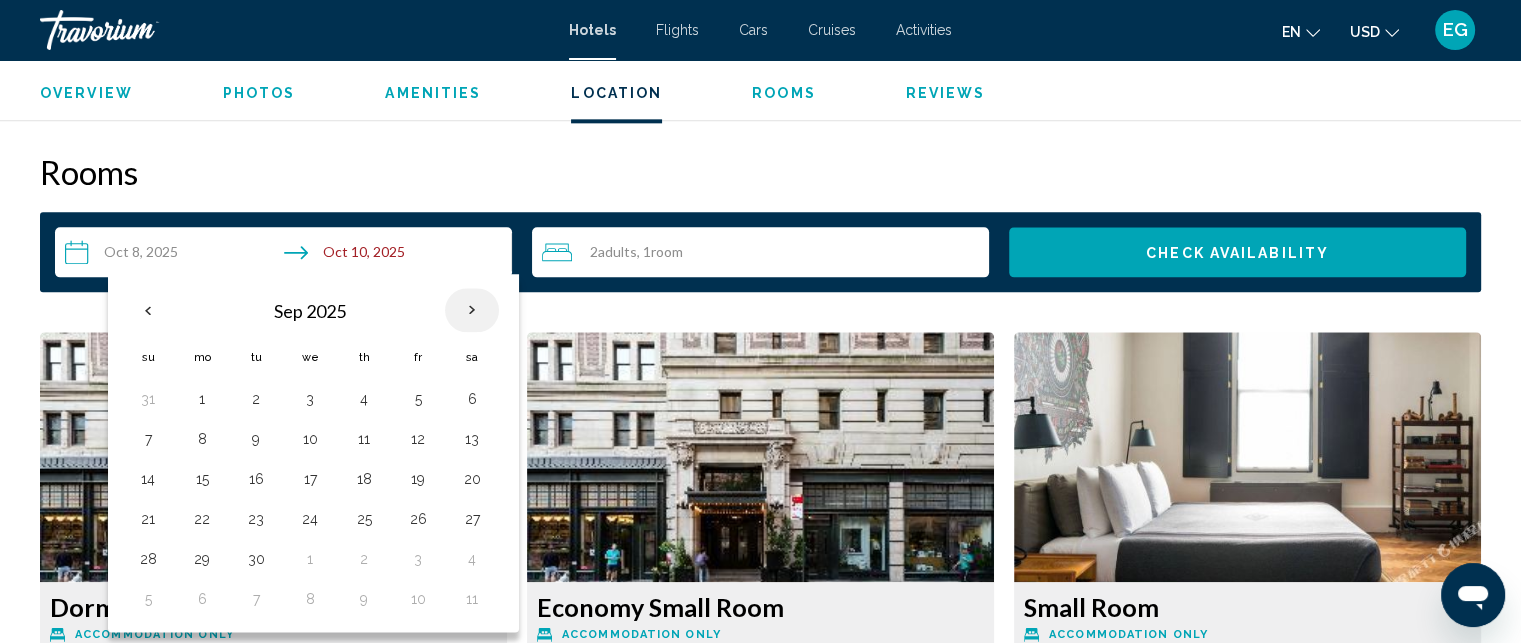click at bounding box center [472, 310] 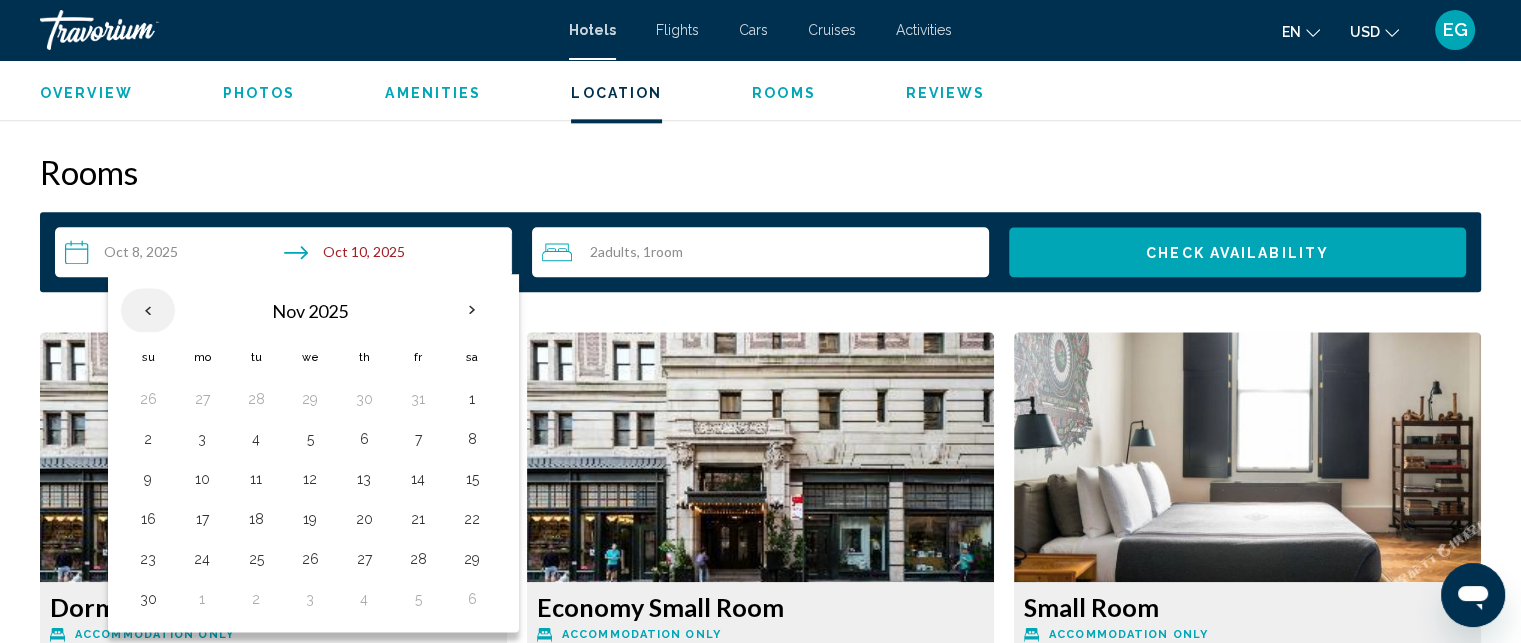 click at bounding box center [148, 310] 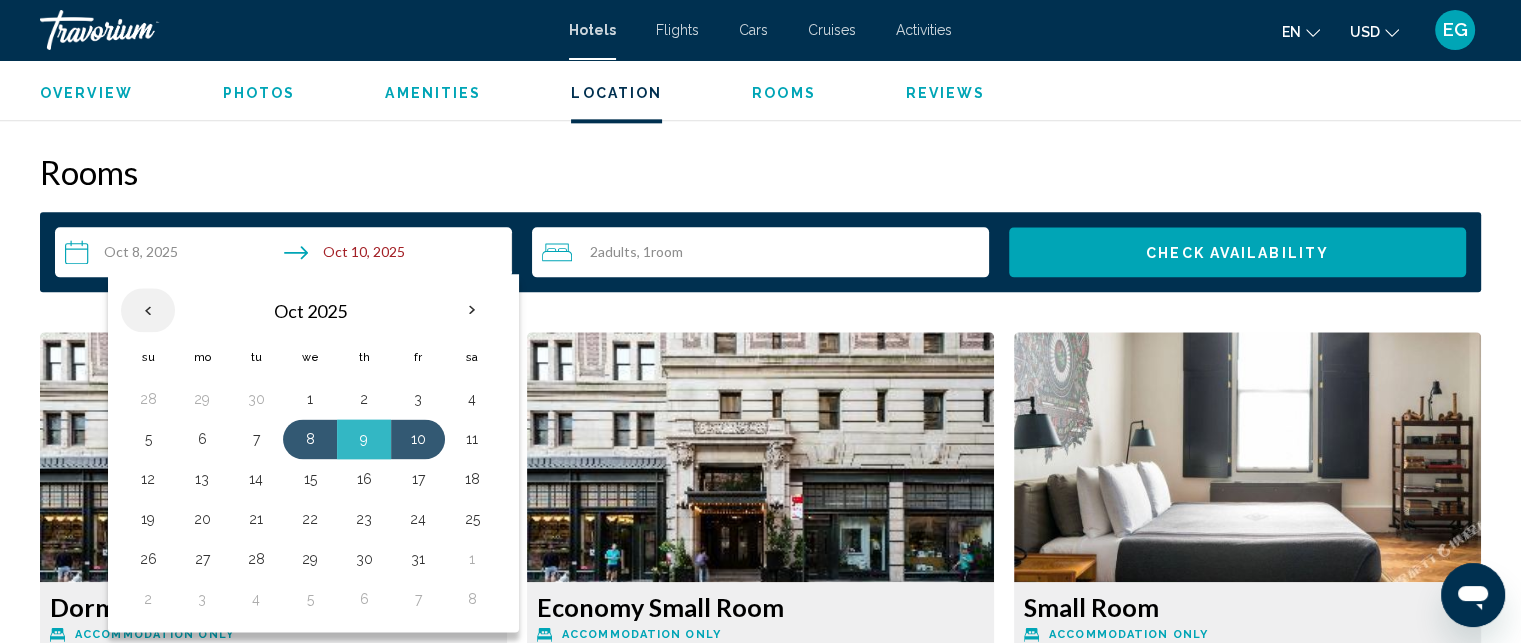 click at bounding box center [148, 310] 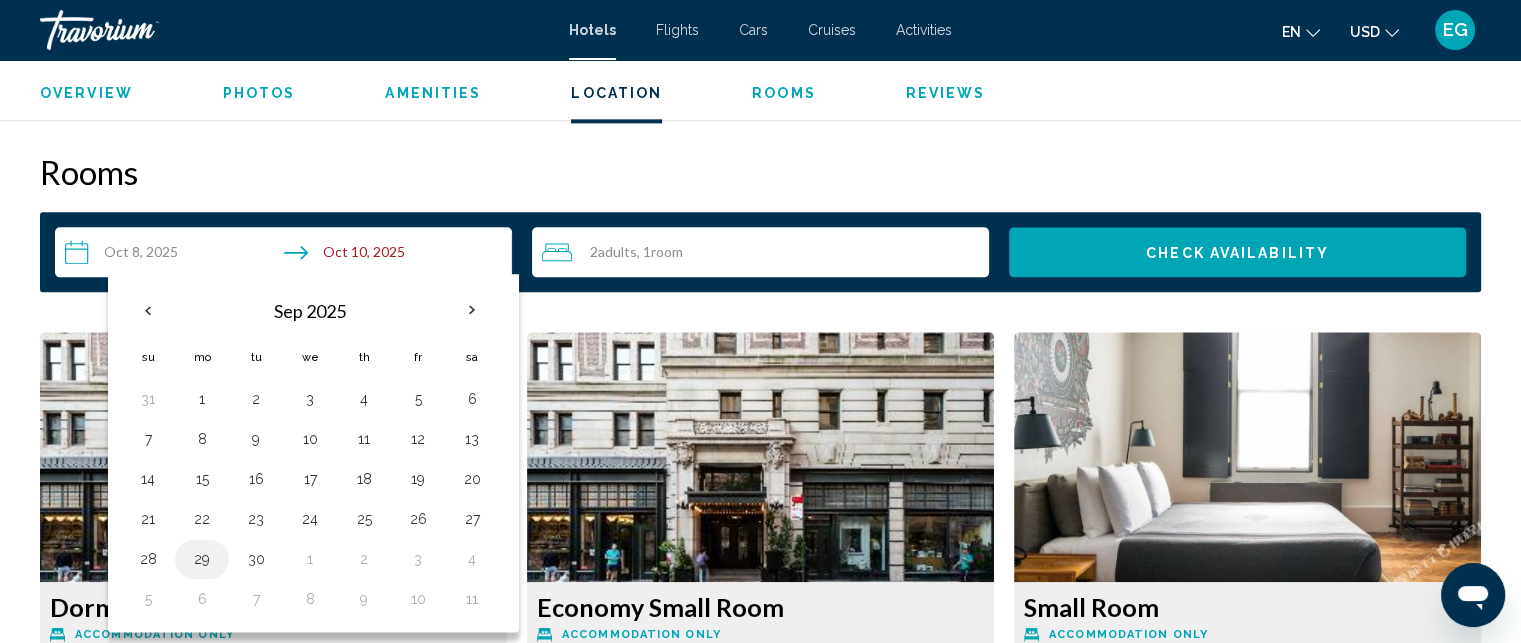 click on "29" at bounding box center (202, 559) 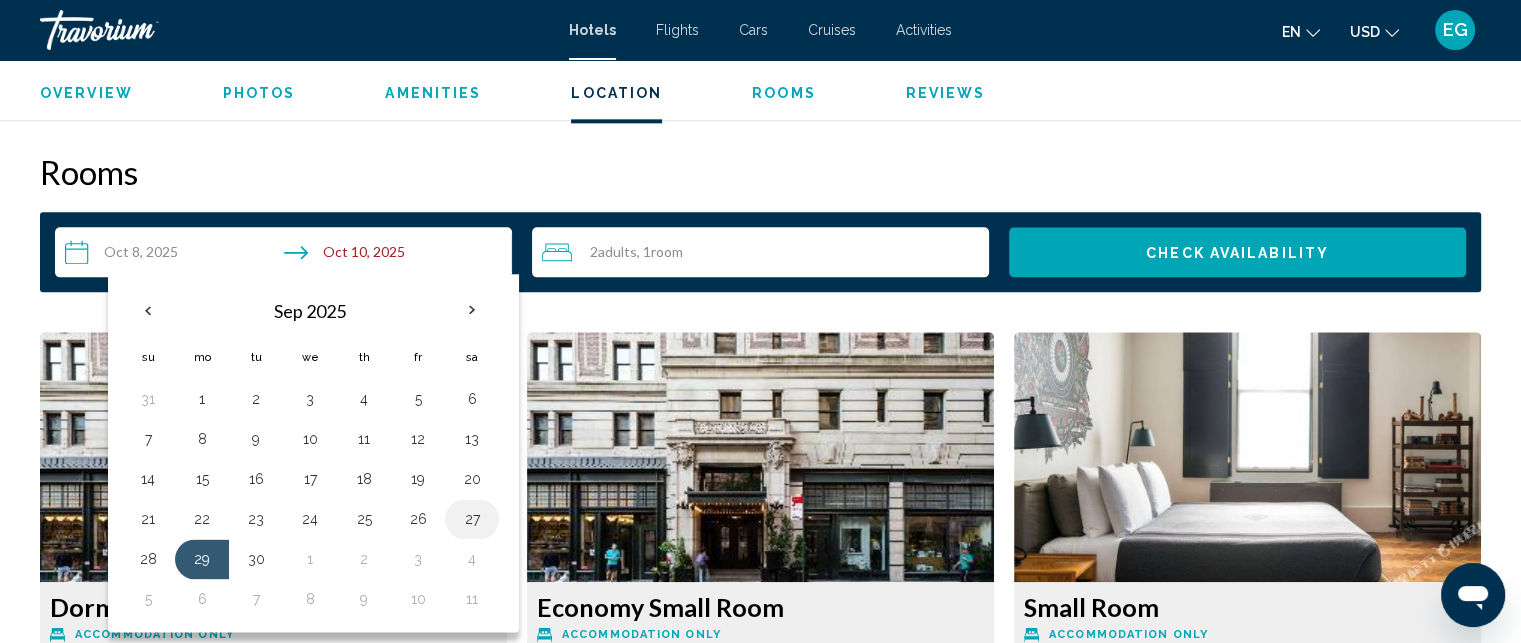 click on "27" at bounding box center (472, 519) 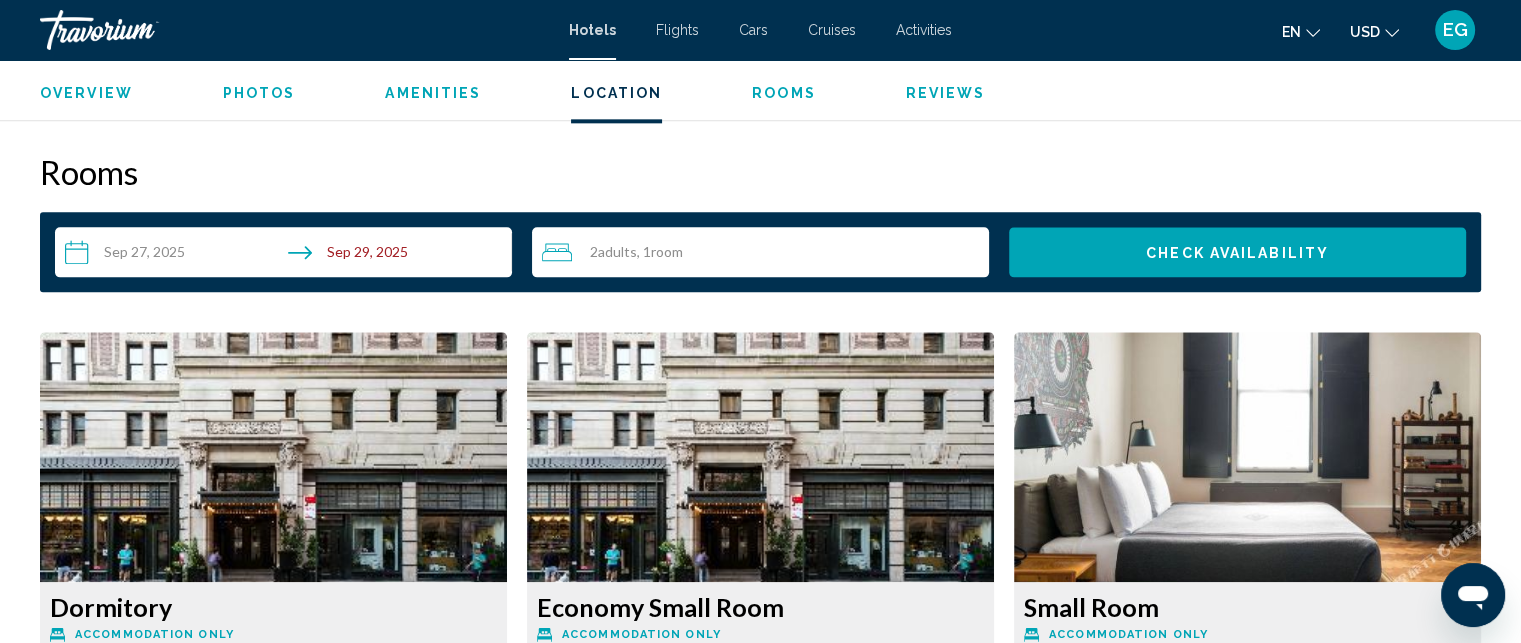 click on "**********" at bounding box center [287, 255] 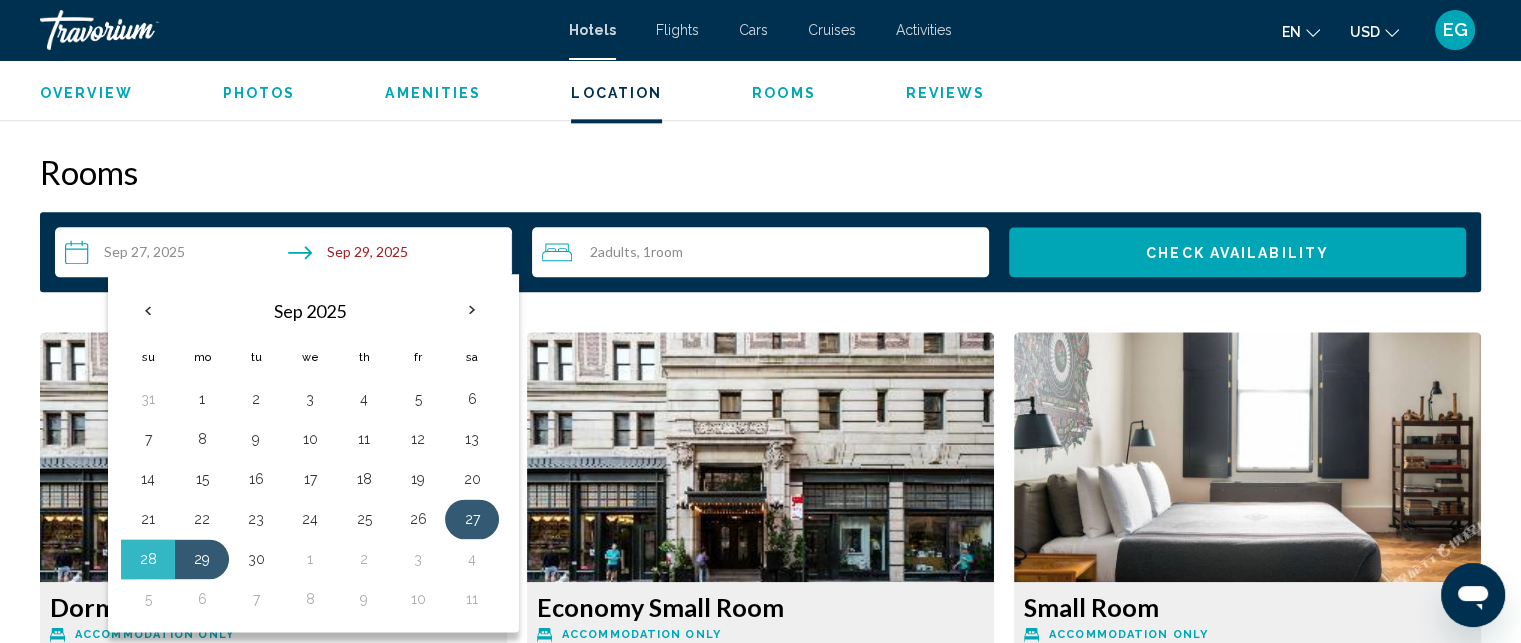 click on "27" at bounding box center (472, 519) 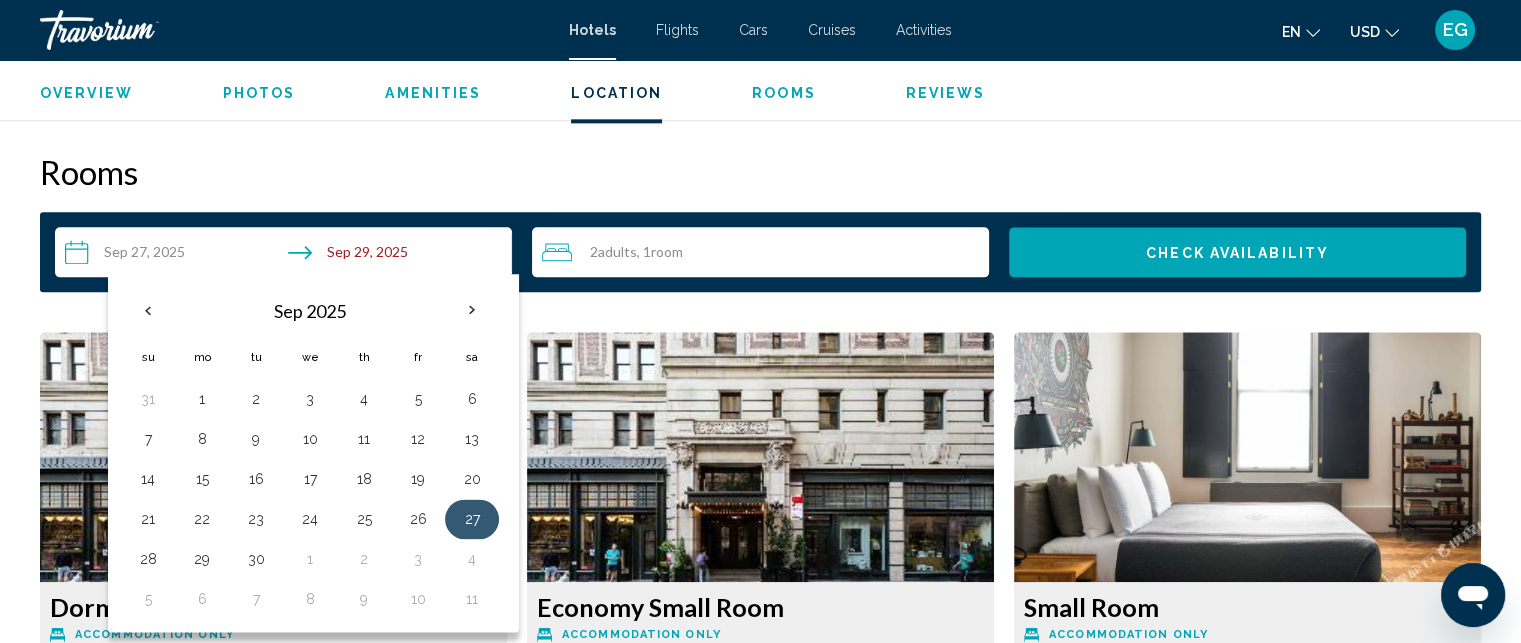 click on "27" at bounding box center [472, 519] 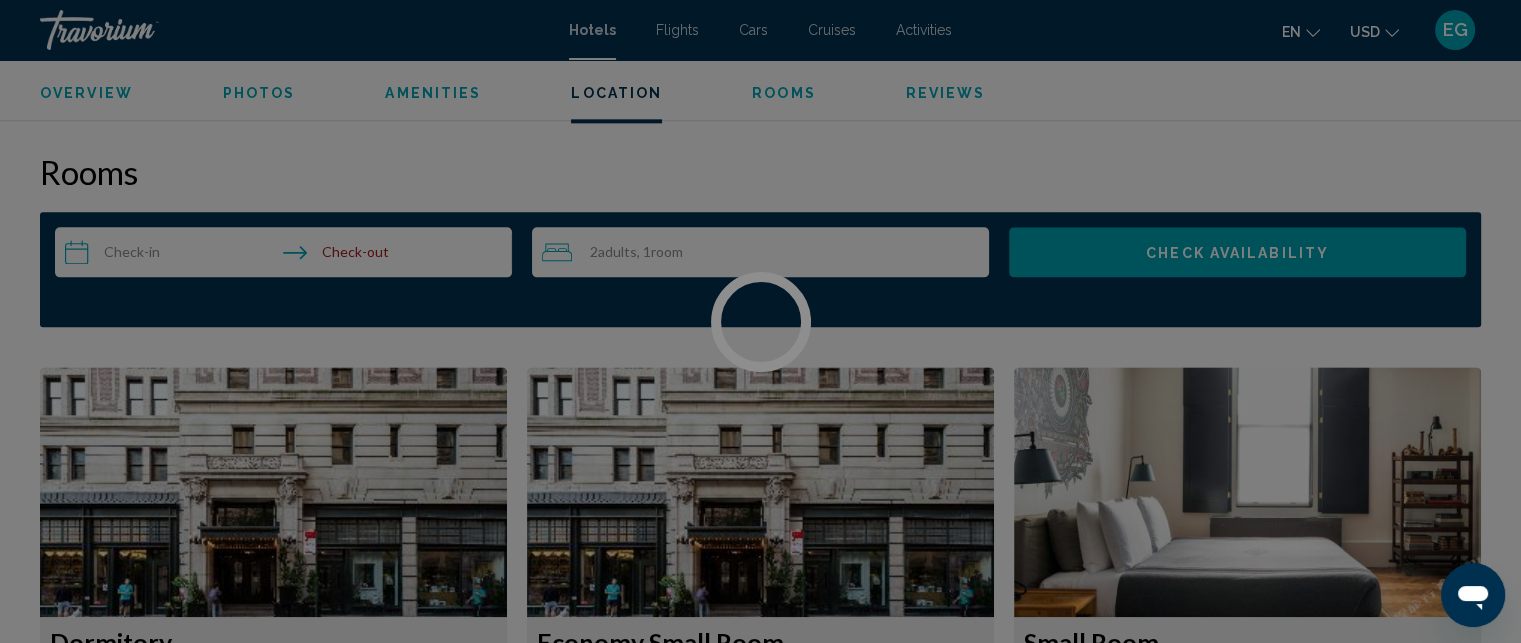 click at bounding box center (760, 321) 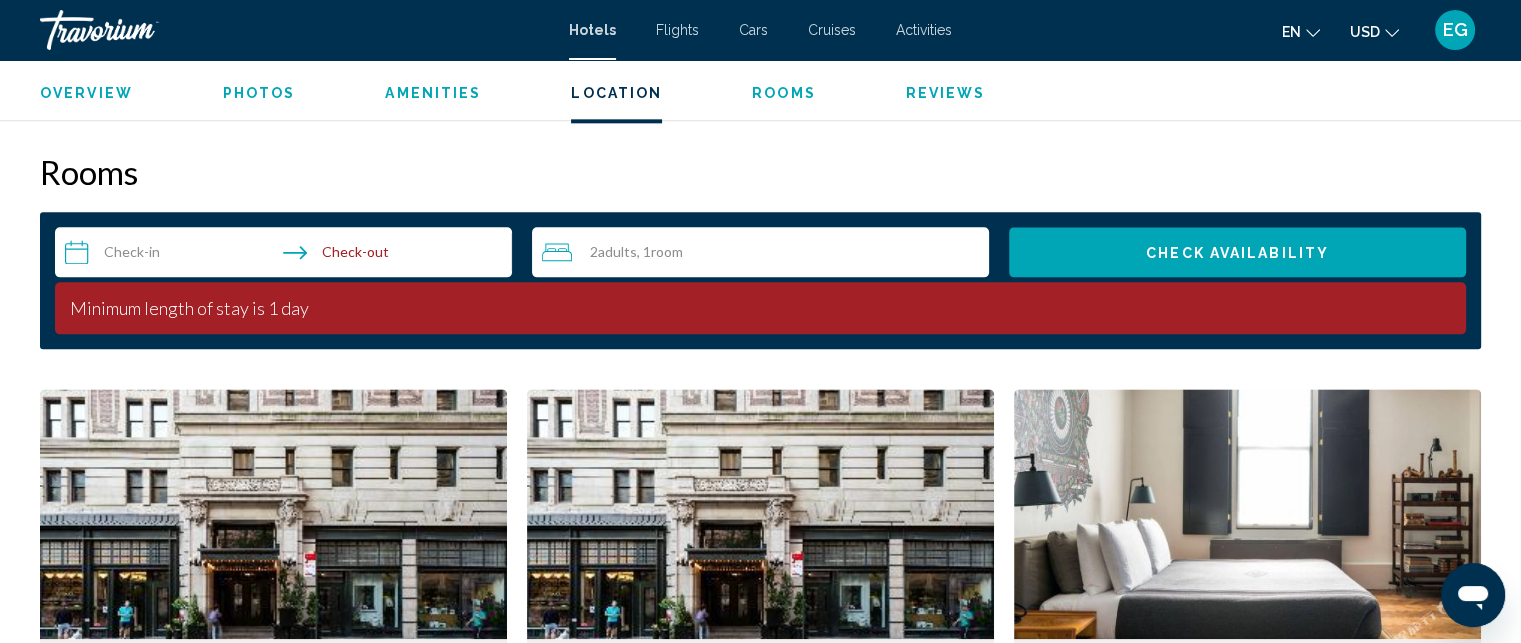 click on "**********" at bounding box center [287, 255] 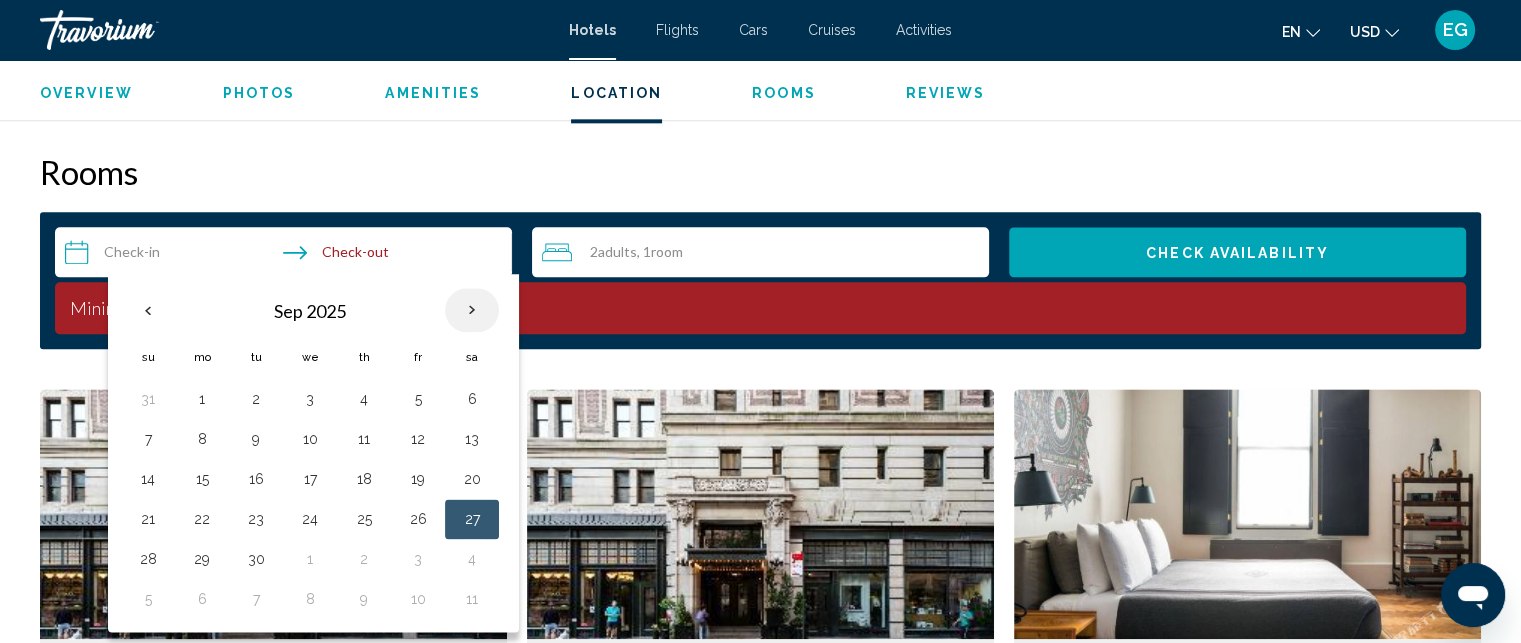 click at bounding box center [472, 310] 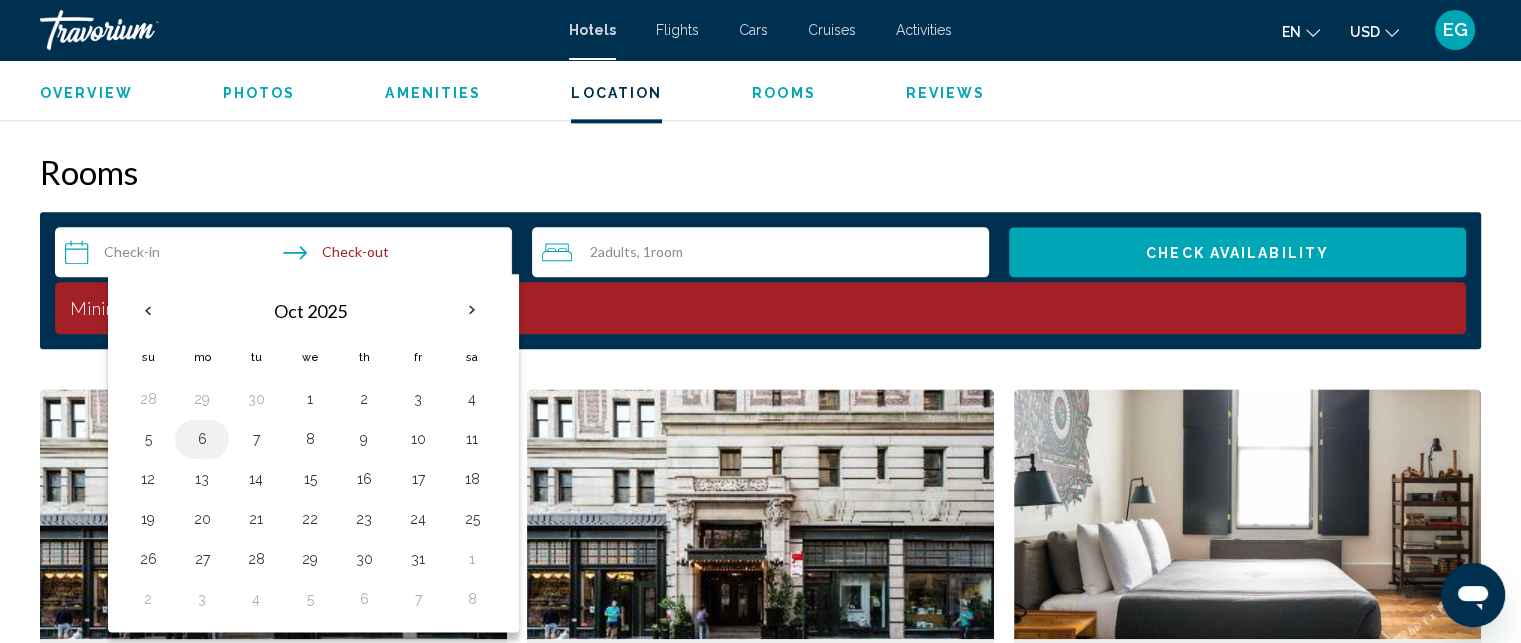 click on "6" at bounding box center [202, 439] 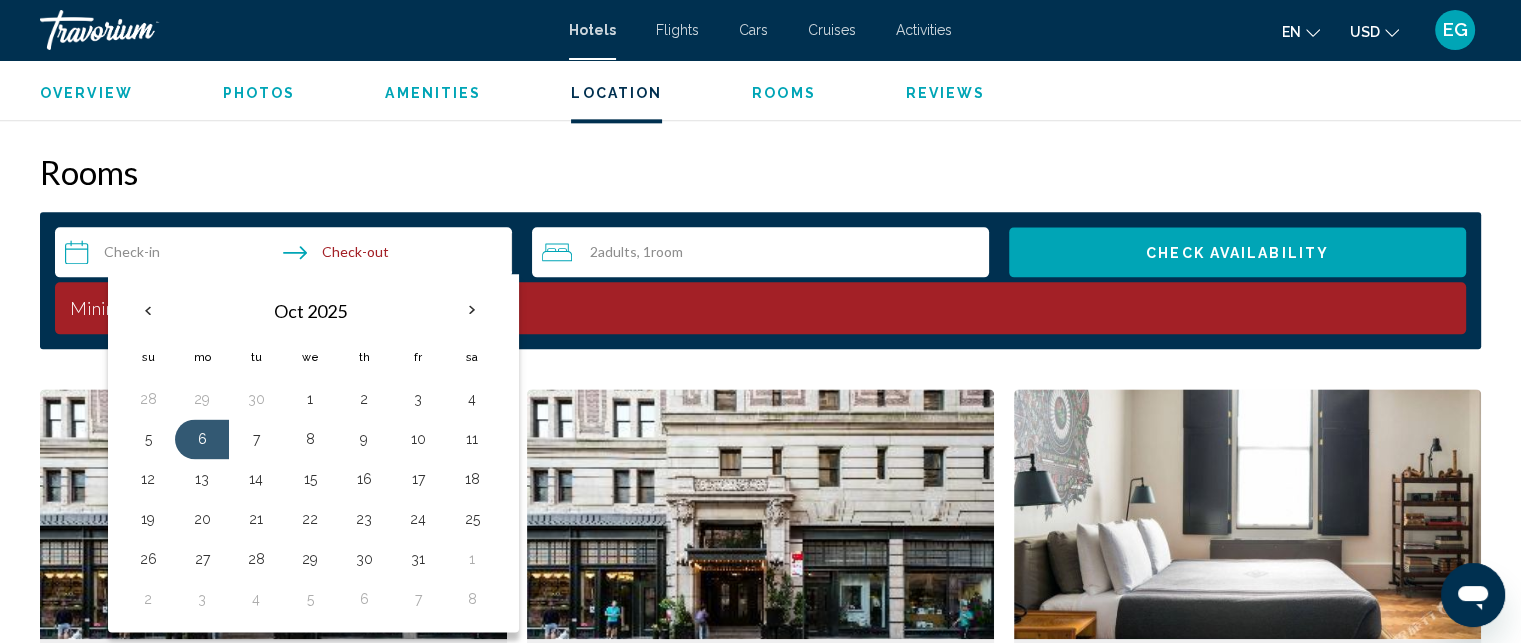click on "Check Availability" at bounding box center (1237, 252) 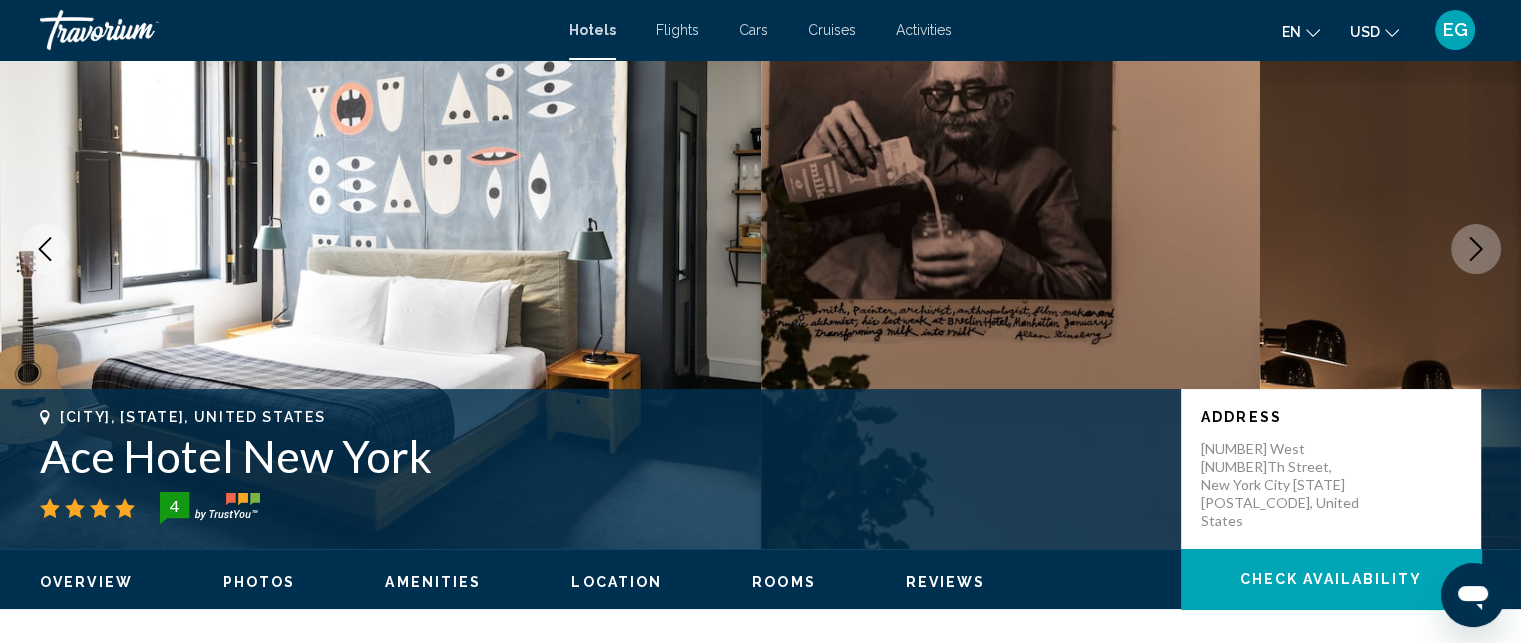 scroll, scrollTop: 100, scrollLeft: 0, axis: vertical 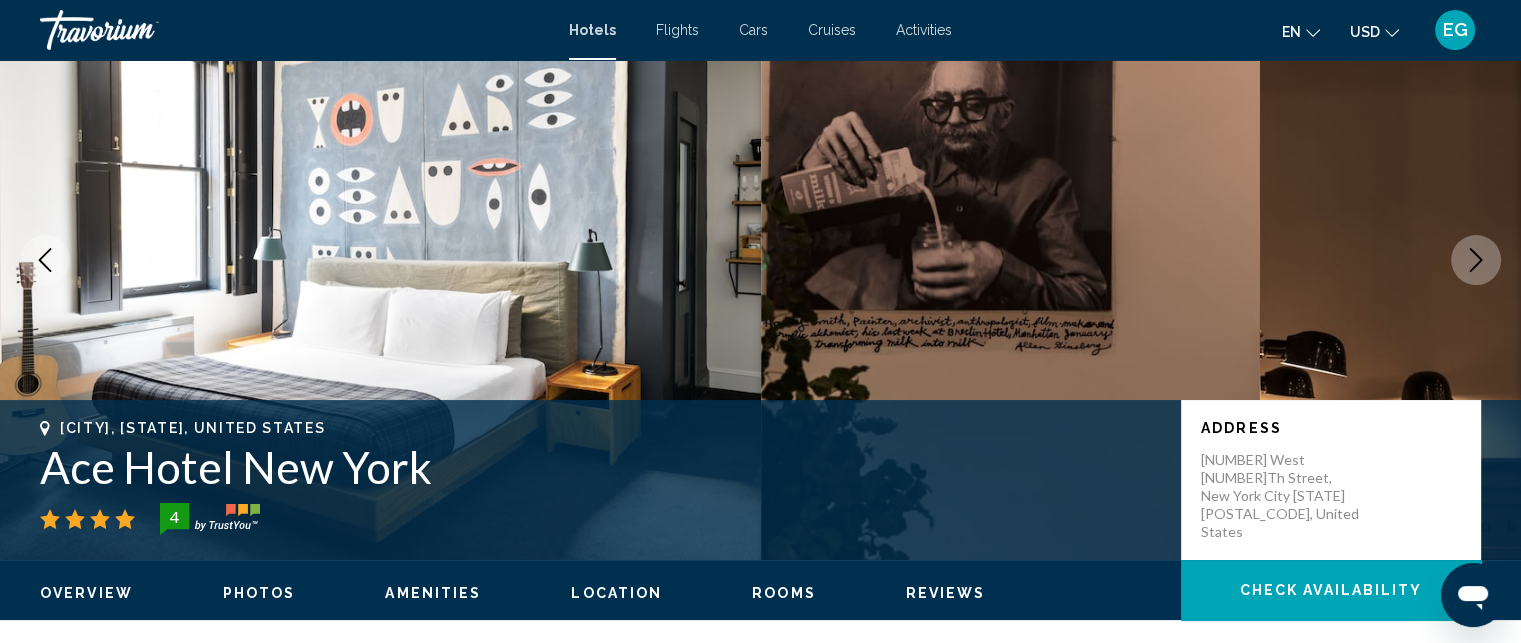 click on "Hotels" at bounding box center (592, 30) 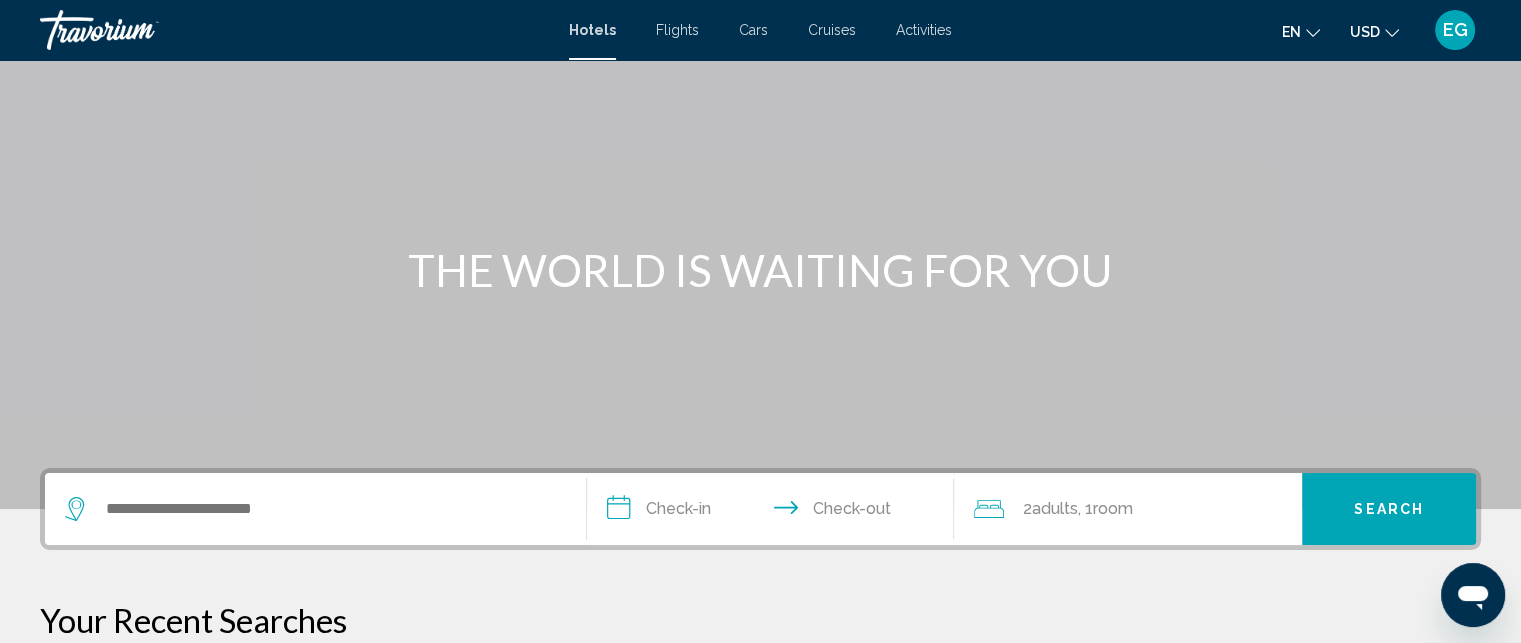 scroll, scrollTop: 200, scrollLeft: 0, axis: vertical 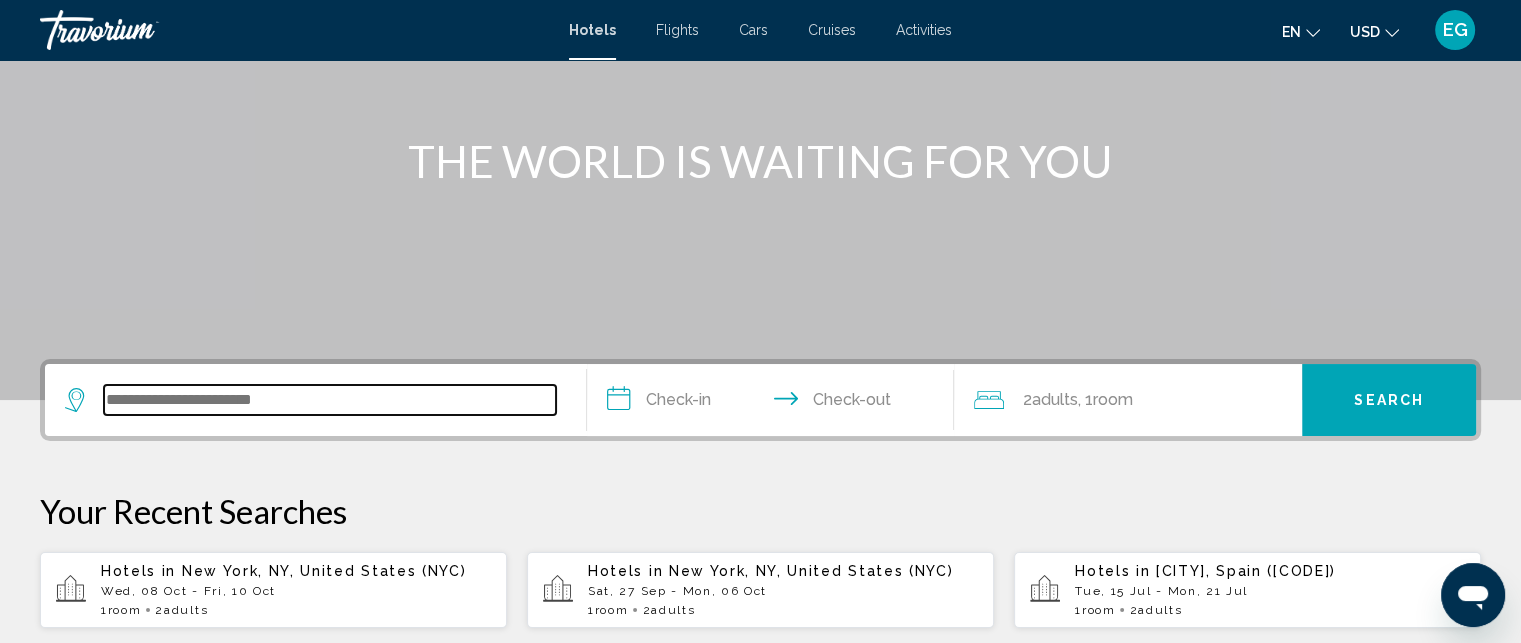 click at bounding box center [330, 400] 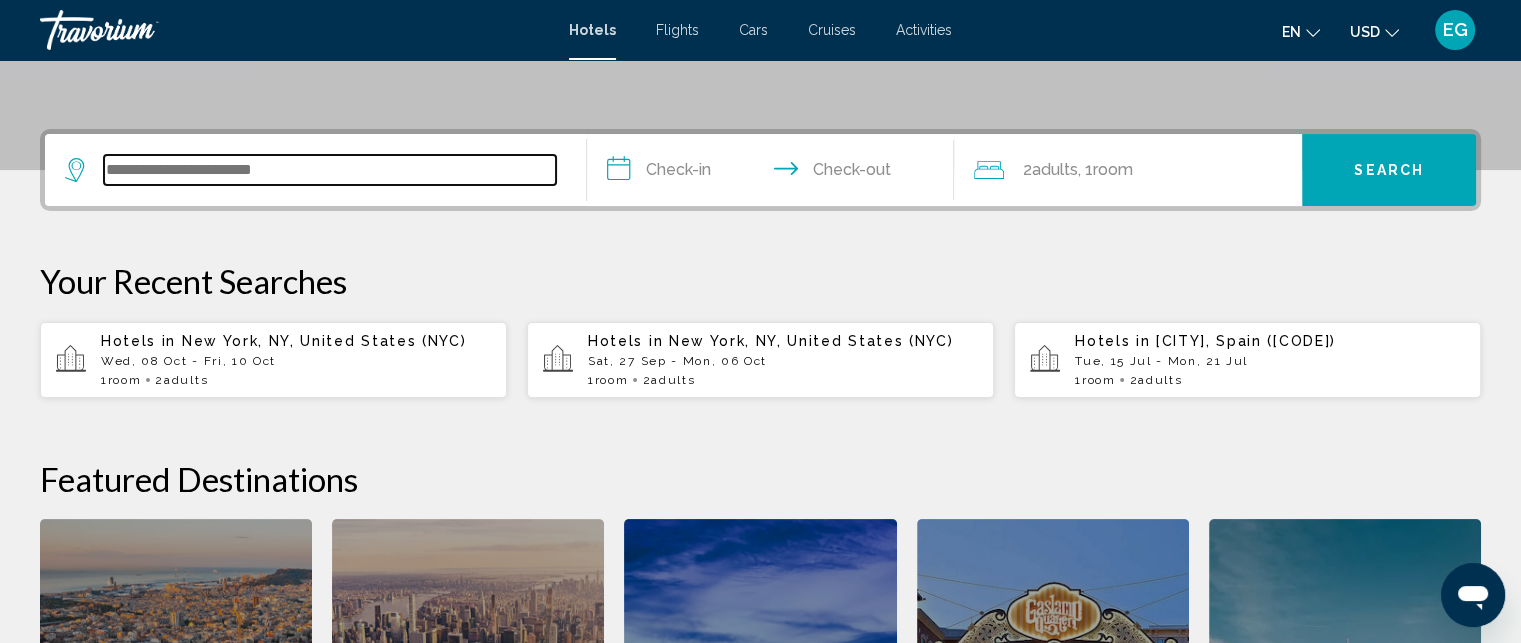 scroll, scrollTop: 493, scrollLeft: 0, axis: vertical 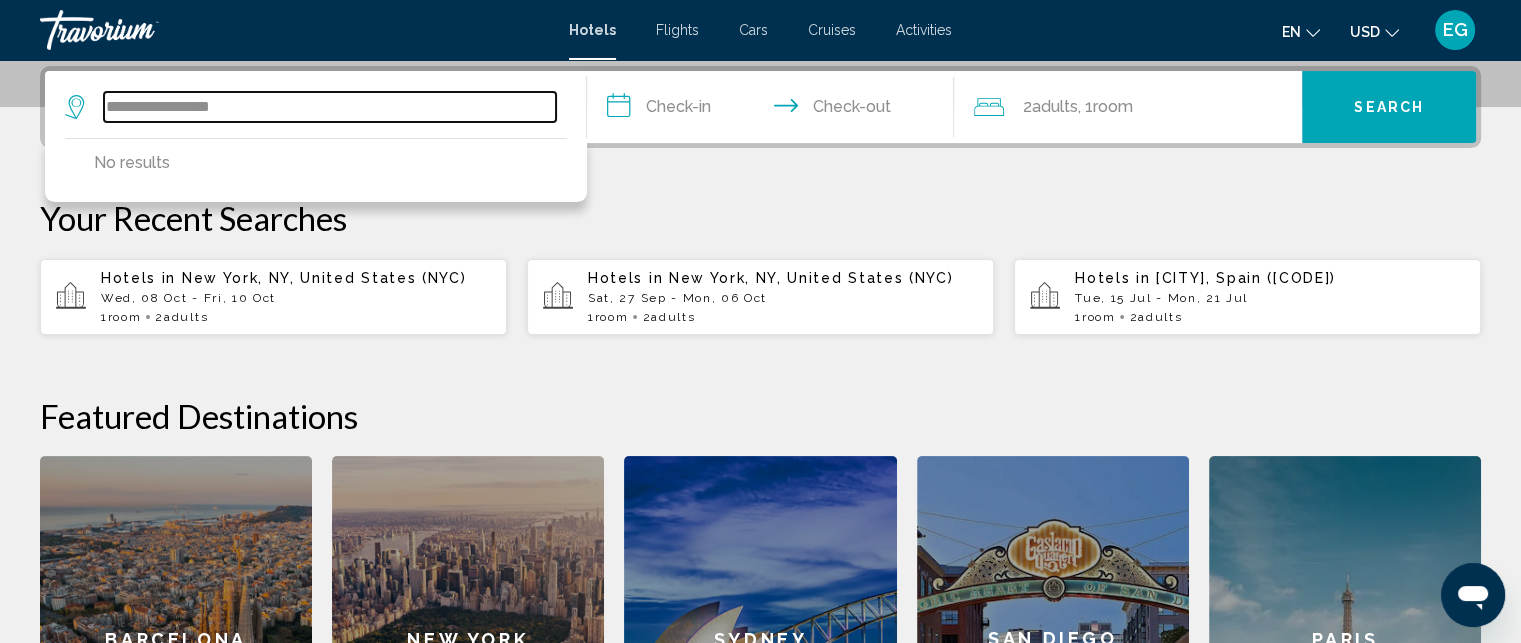 type on "**********" 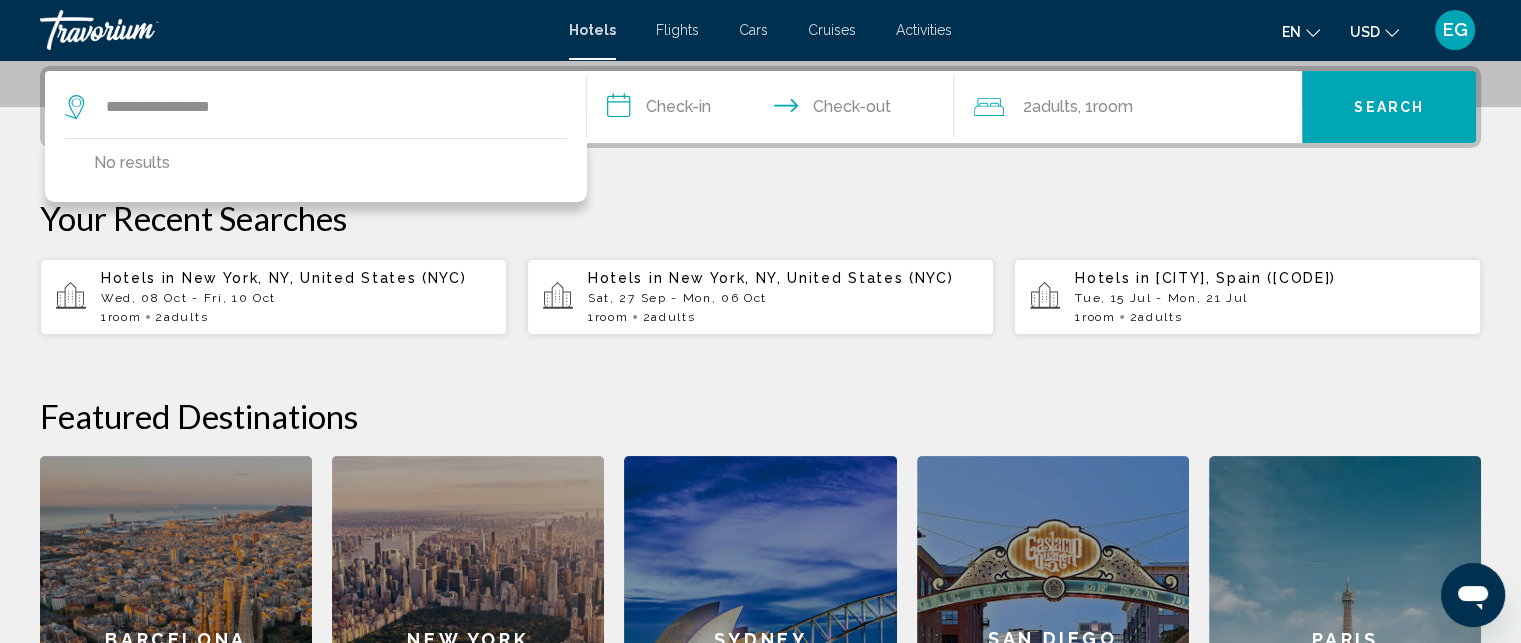 click on "**********" at bounding box center (775, 110) 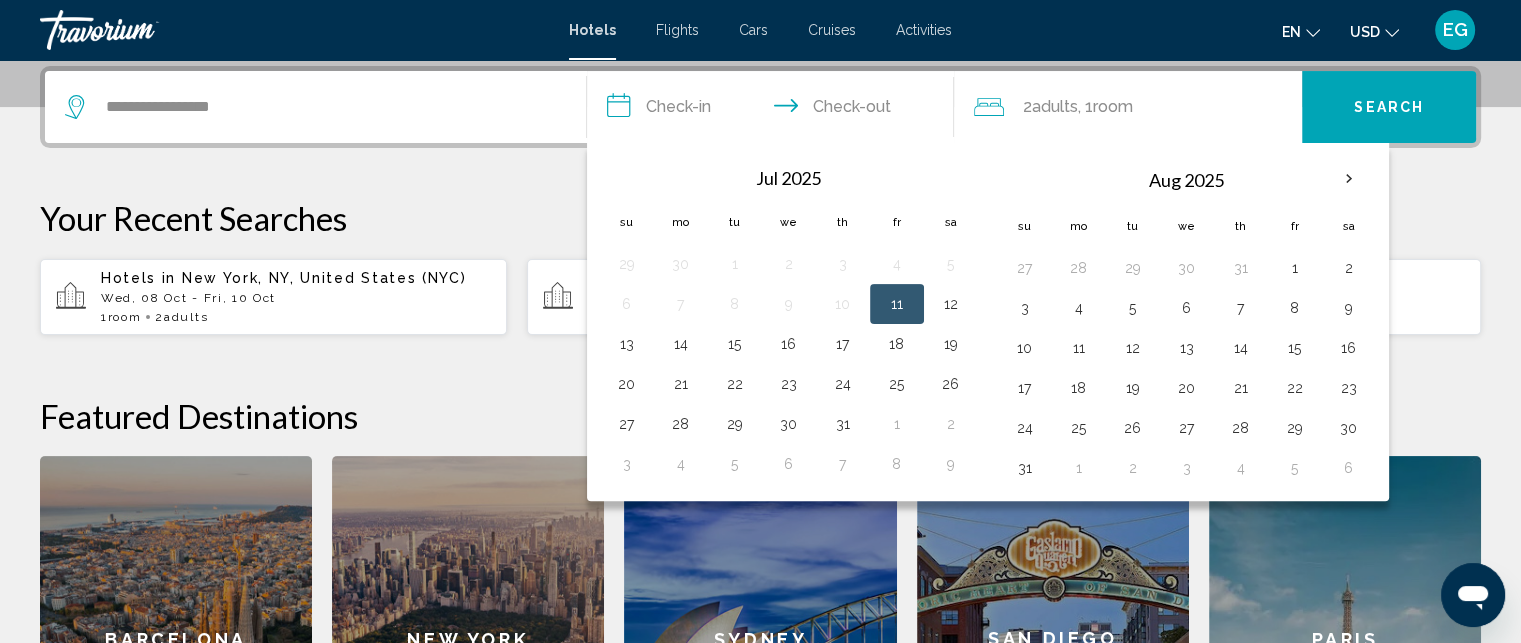 click on "**********" at bounding box center (775, 110) 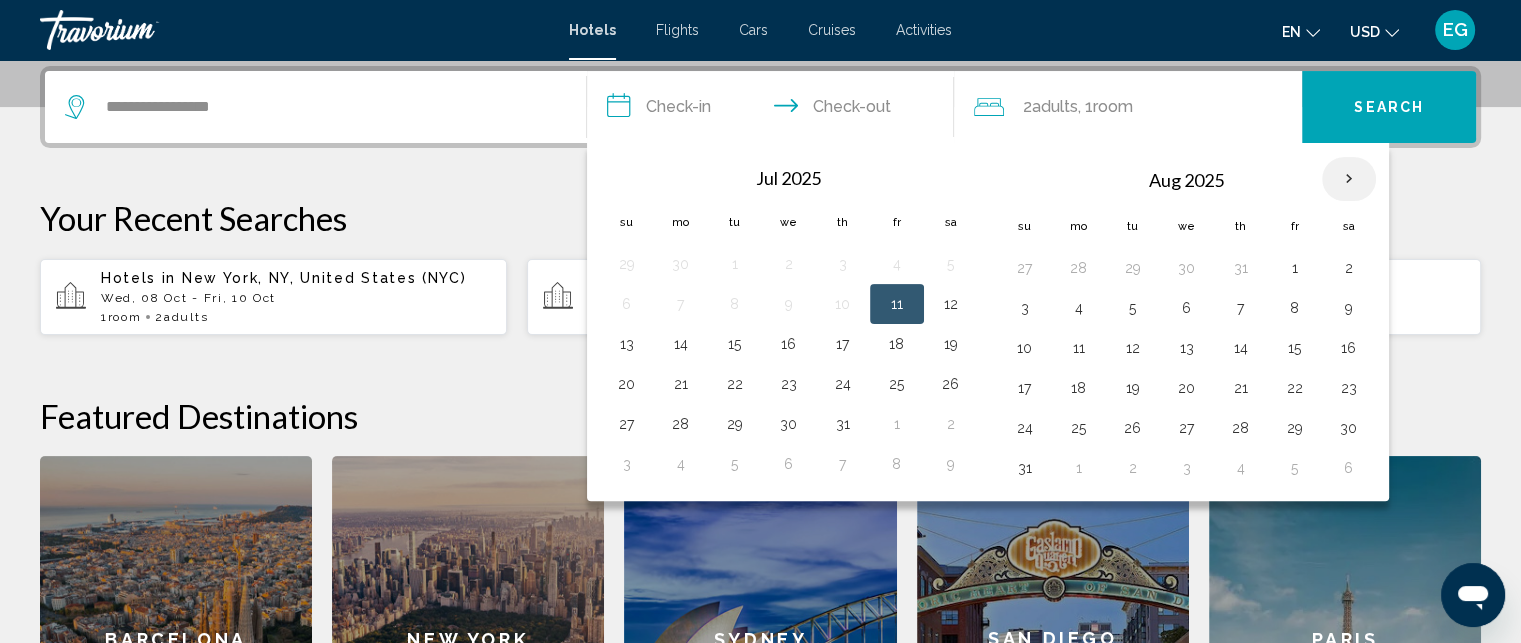 click at bounding box center [1349, 179] 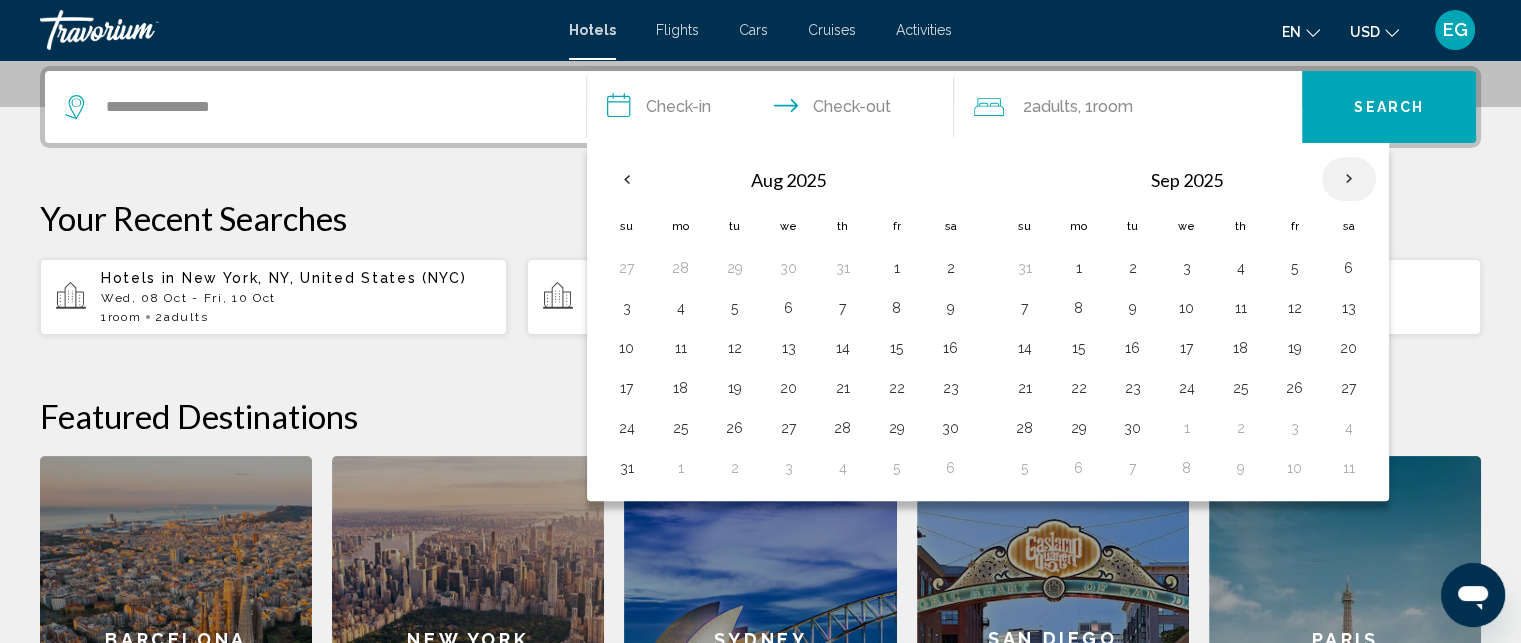 click at bounding box center [1349, 179] 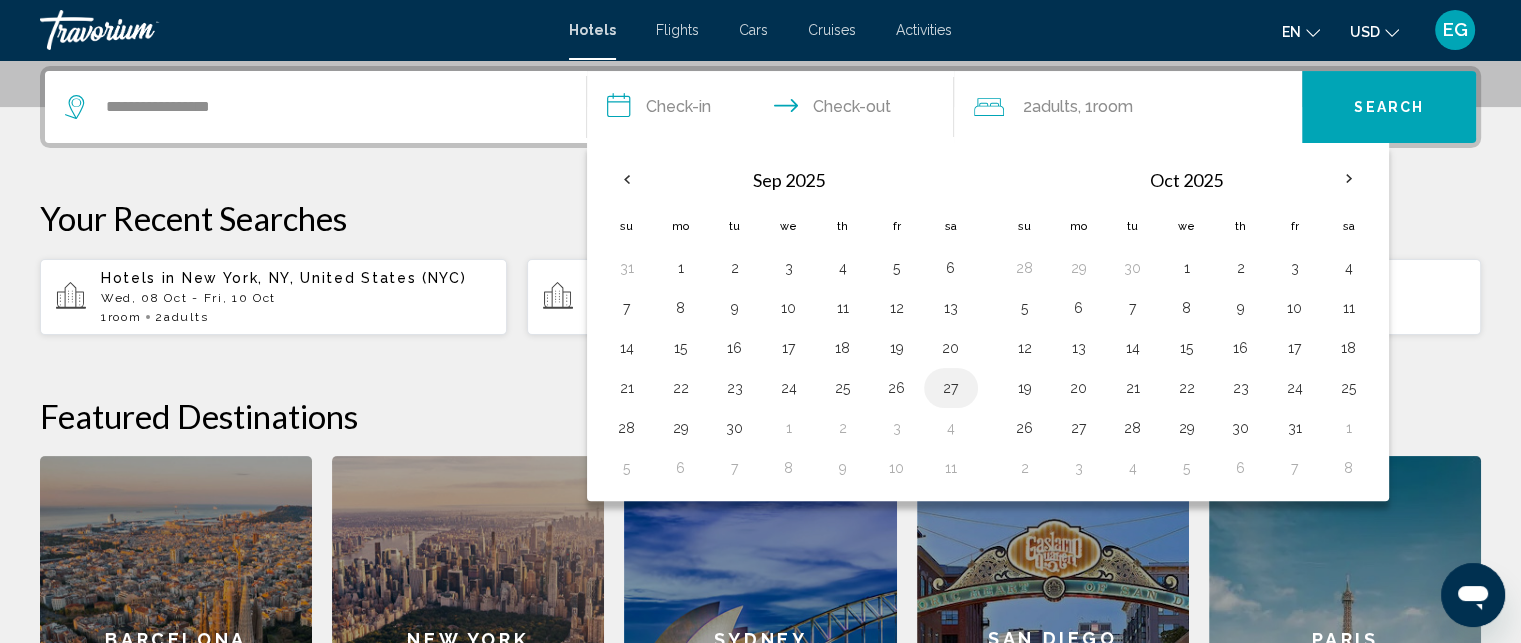 click on "27" at bounding box center (951, 388) 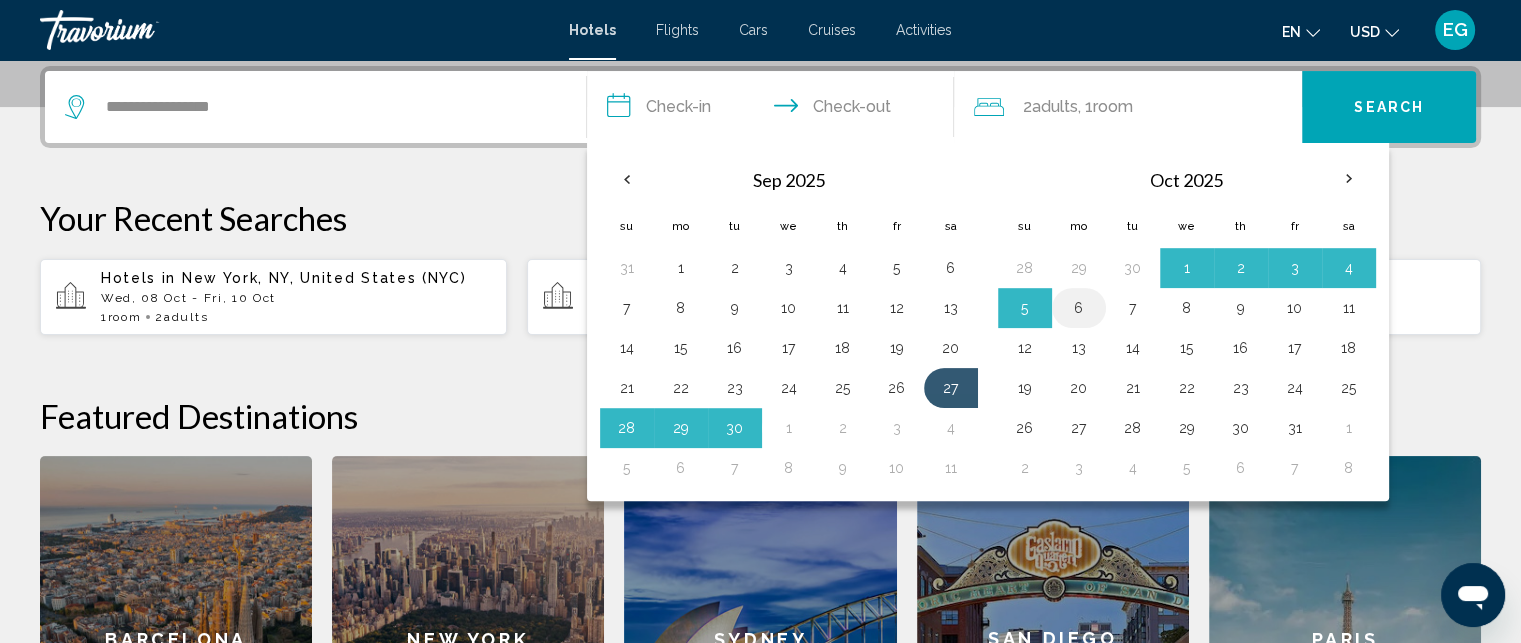 click on "6" at bounding box center (1079, 308) 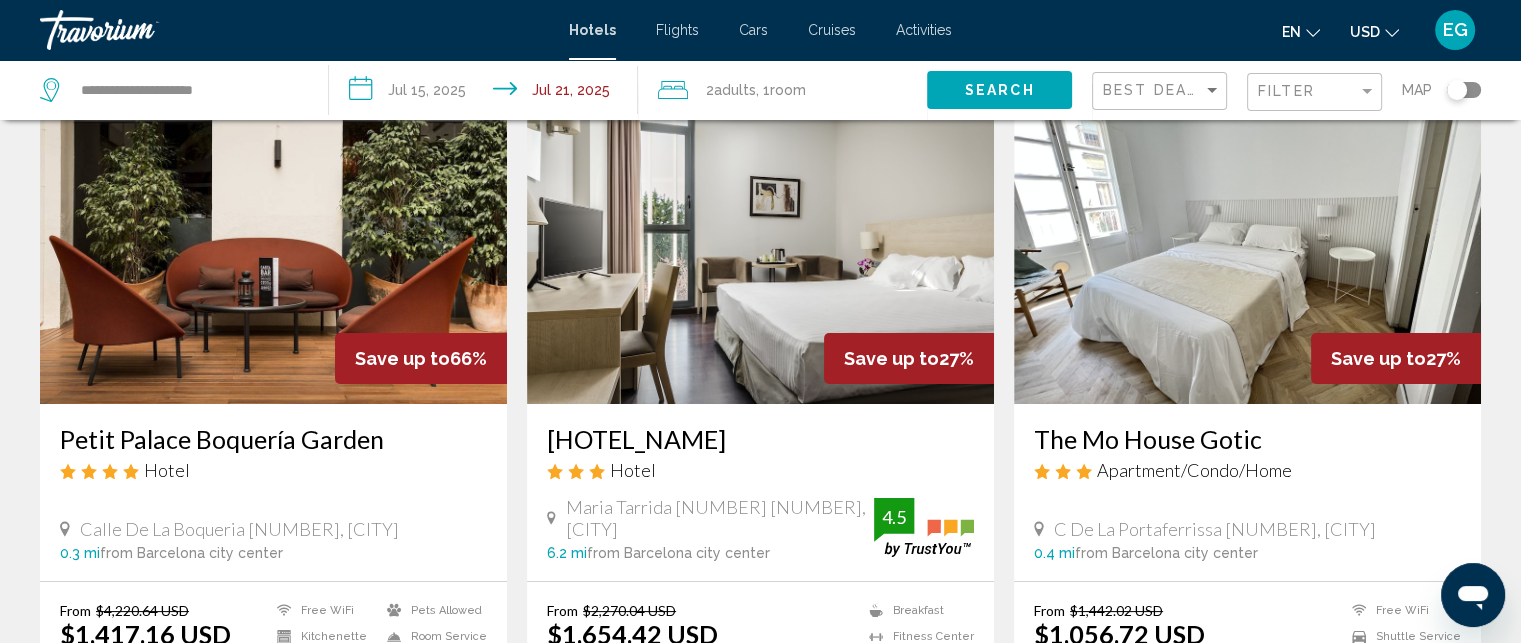 scroll, scrollTop: 0, scrollLeft: 0, axis: both 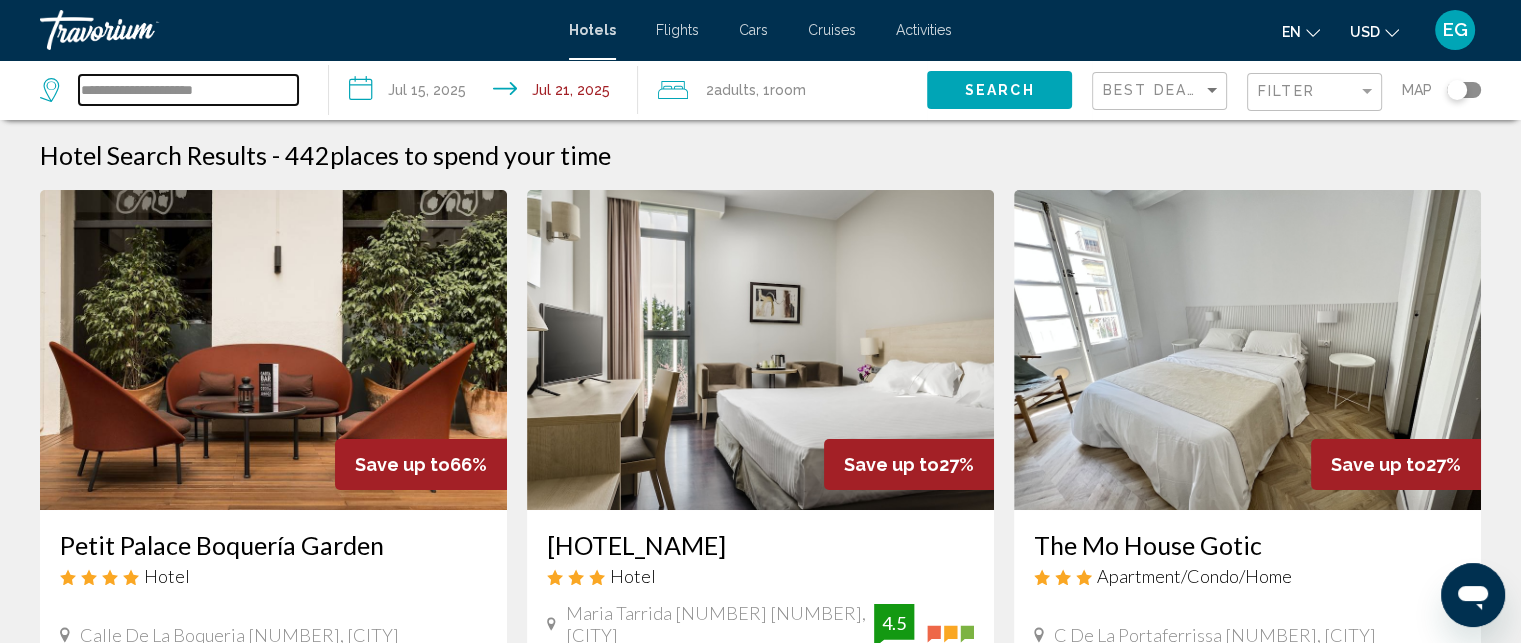 click on "**********" at bounding box center [188, 90] 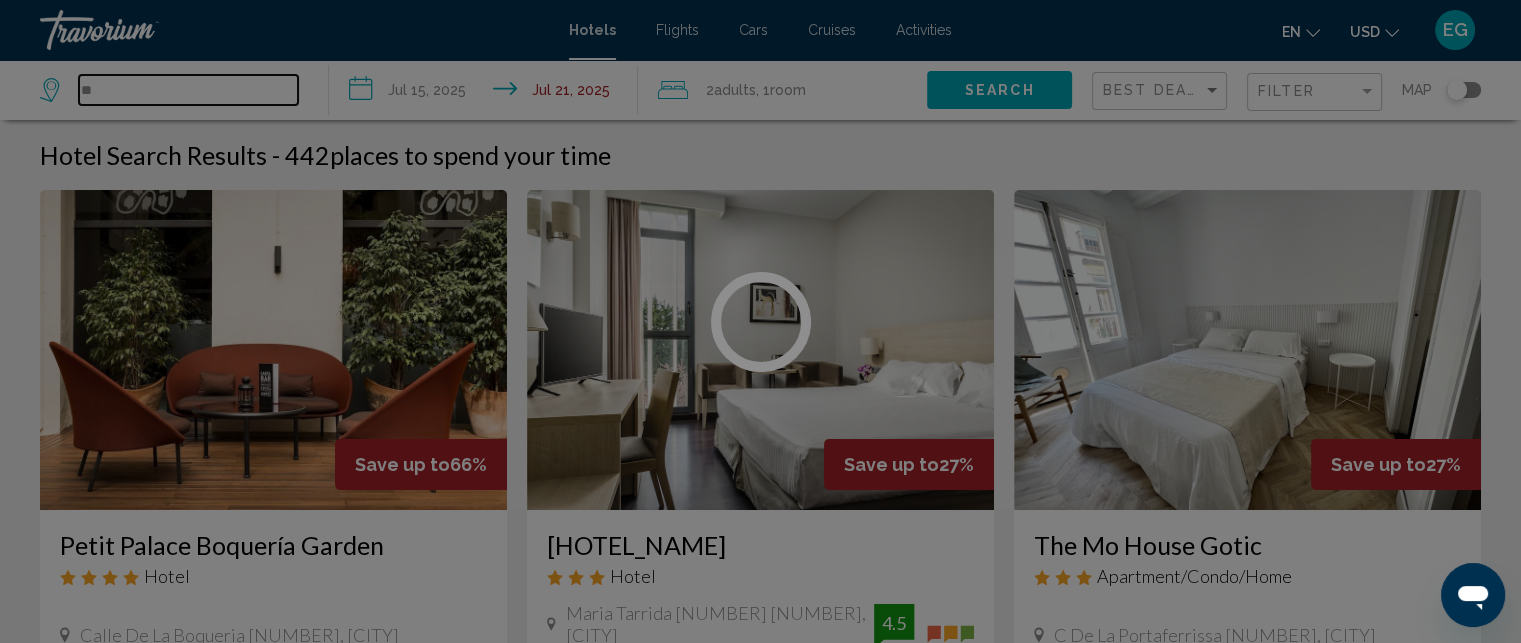 type on "*" 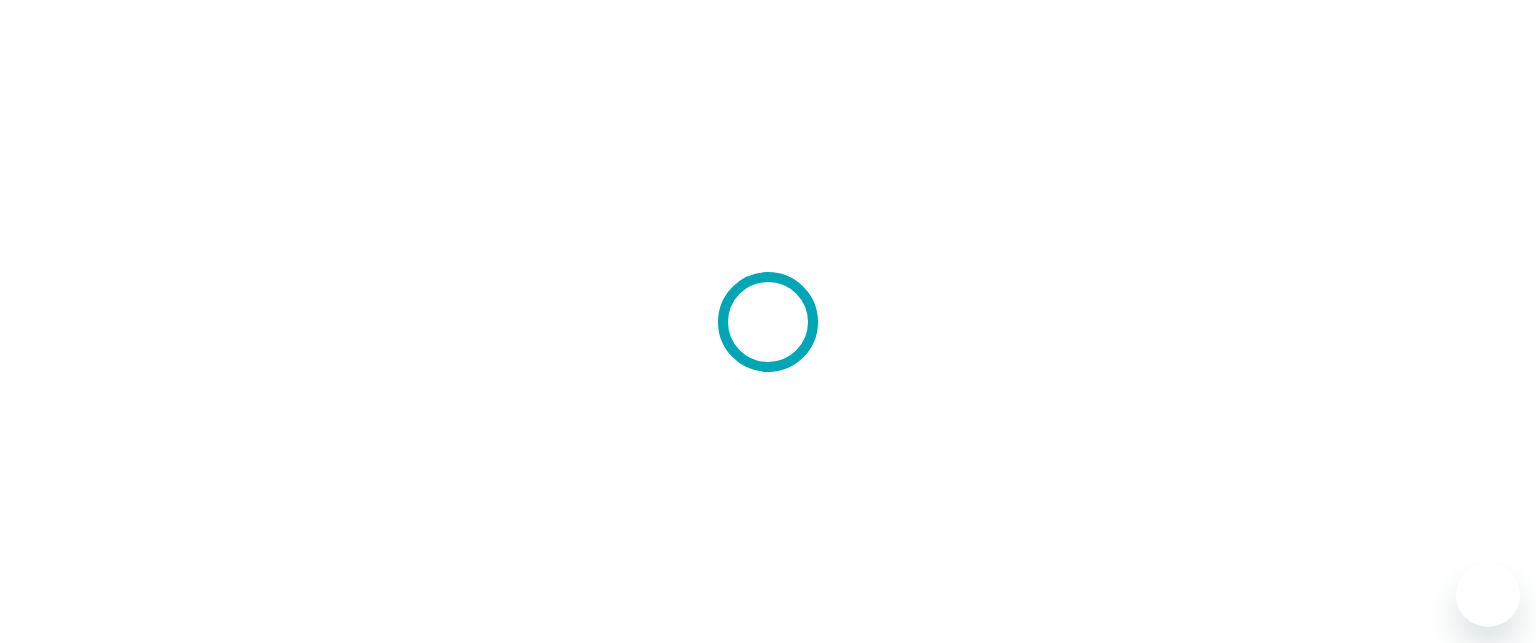 scroll, scrollTop: 0, scrollLeft: 0, axis: both 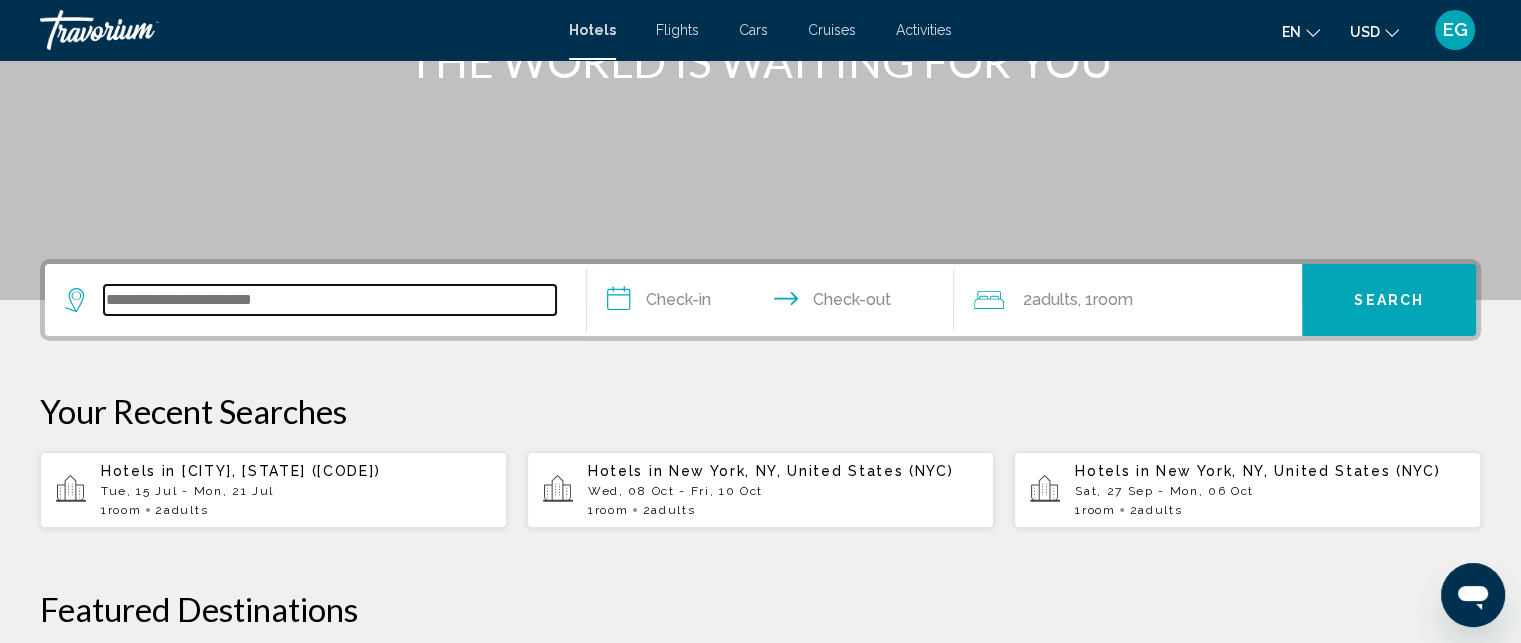 click at bounding box center [330, 300] 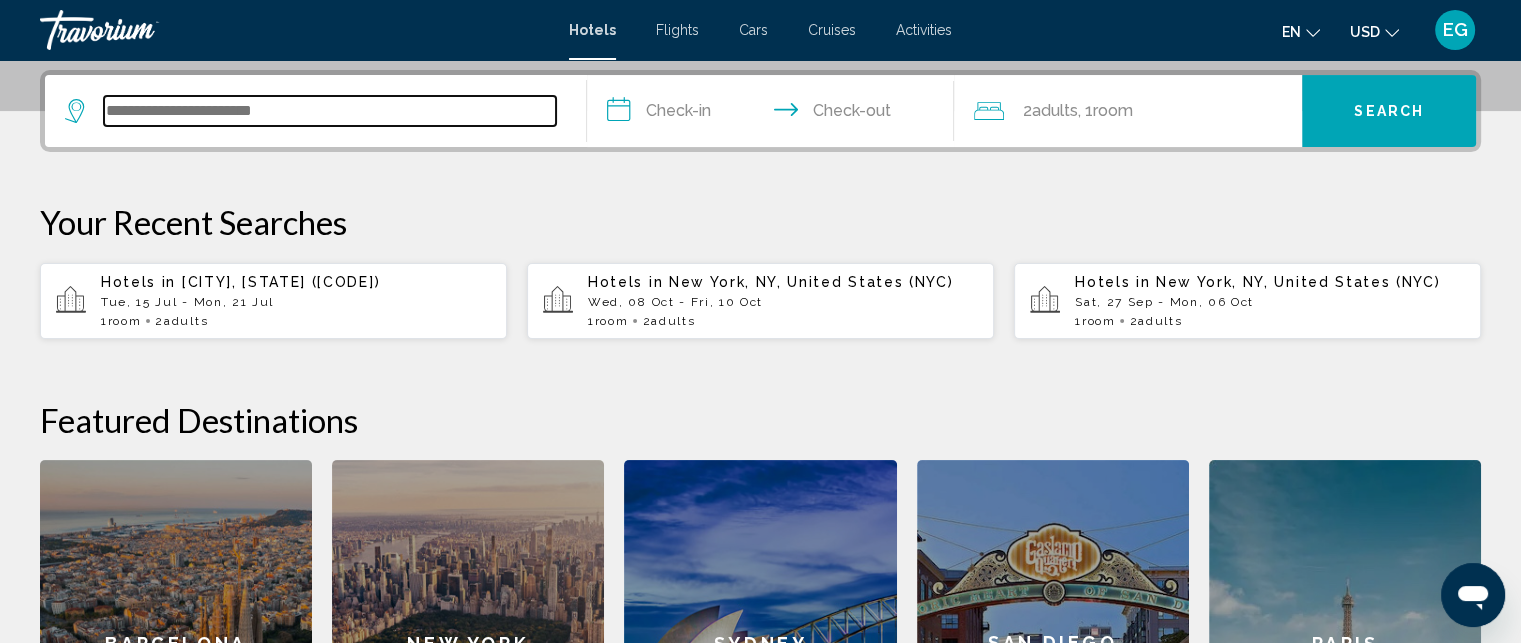 scroll, scrollTop: 493, scrollLeft: 0, axis: vertical 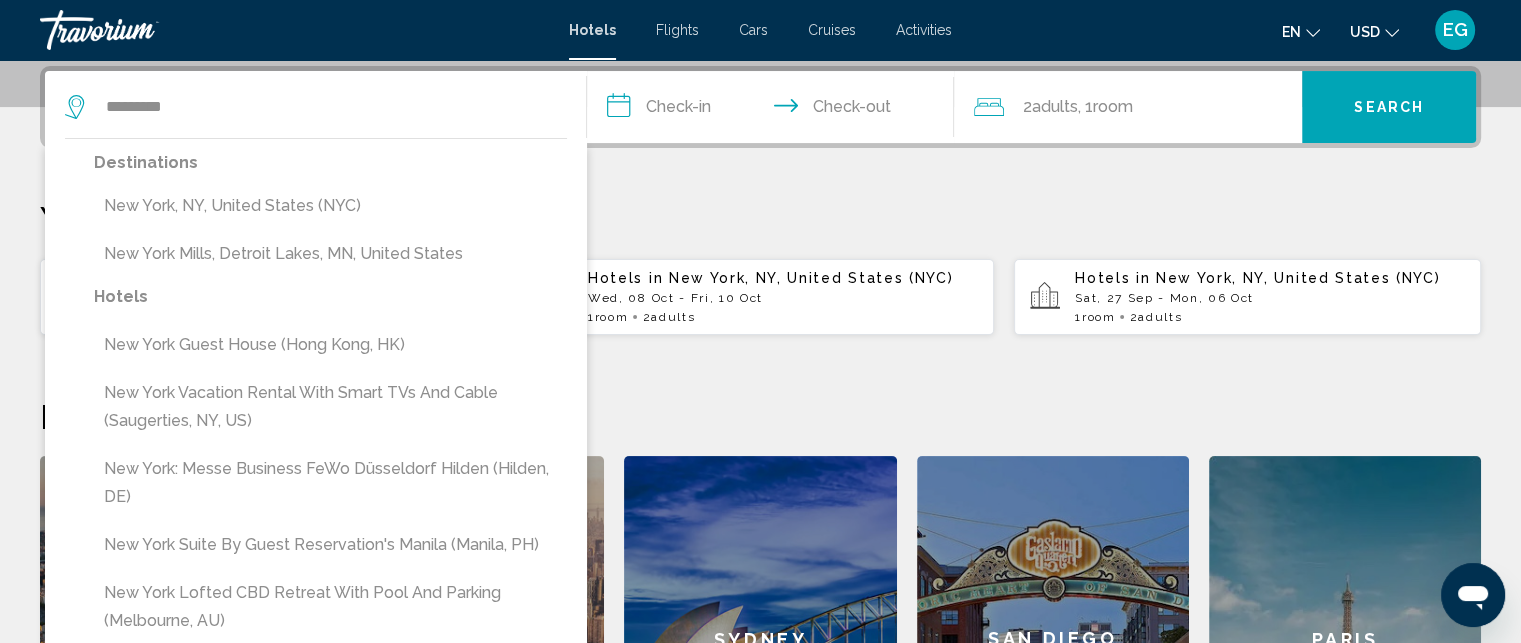 click on "New York, NY, United States (NYC)" at bounding box center [330, 206] 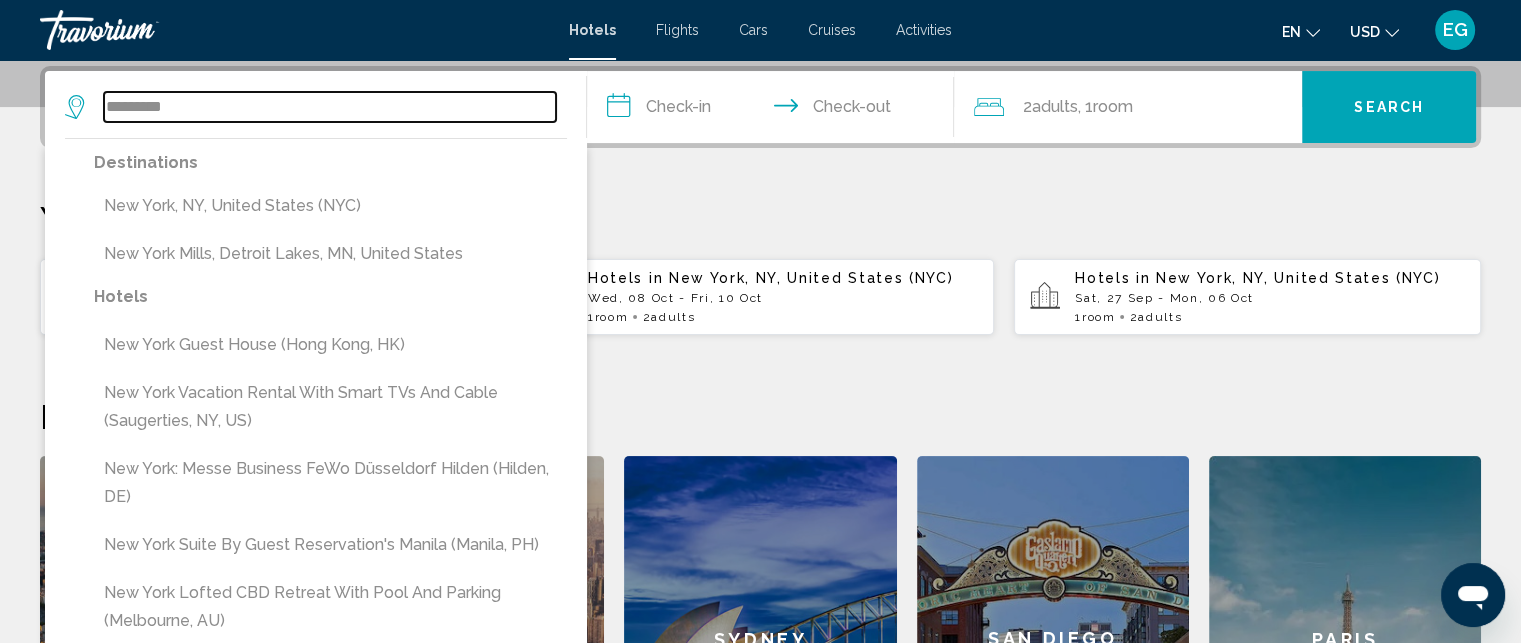 type on "**********" 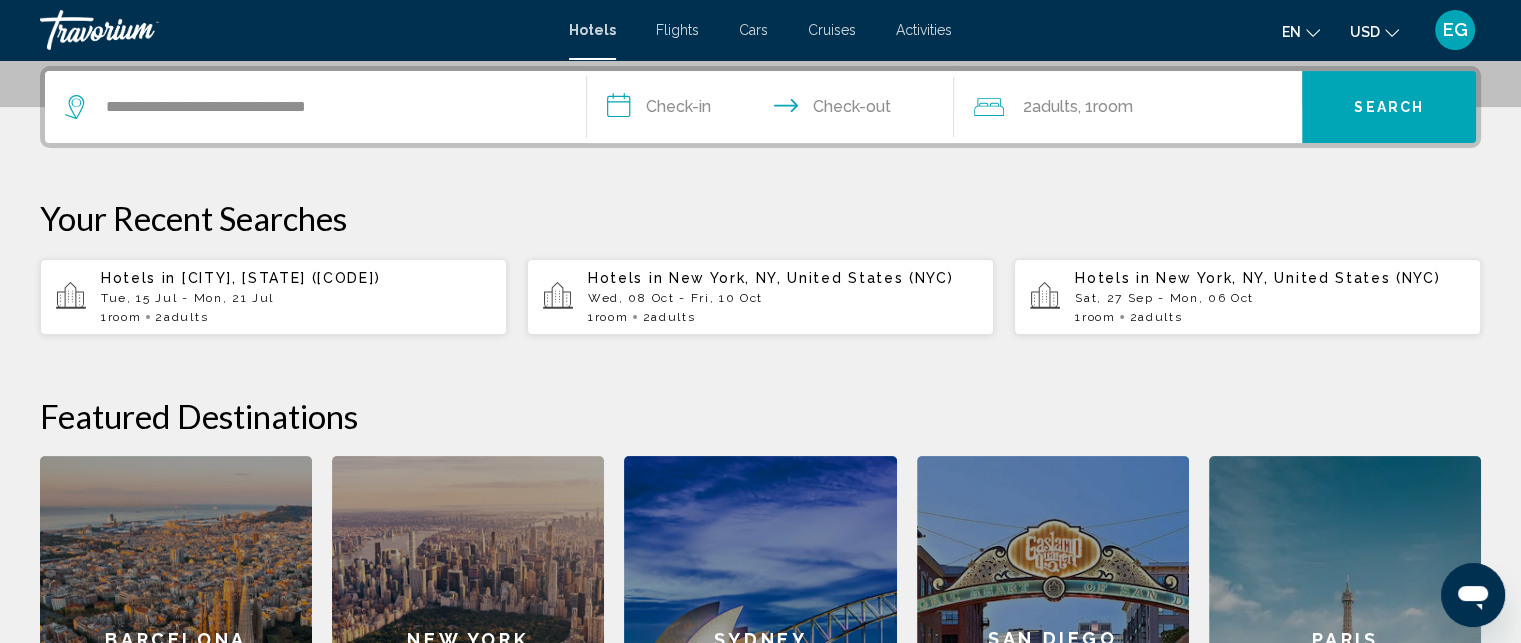 click on "**********" at bounding box center (775, 110) 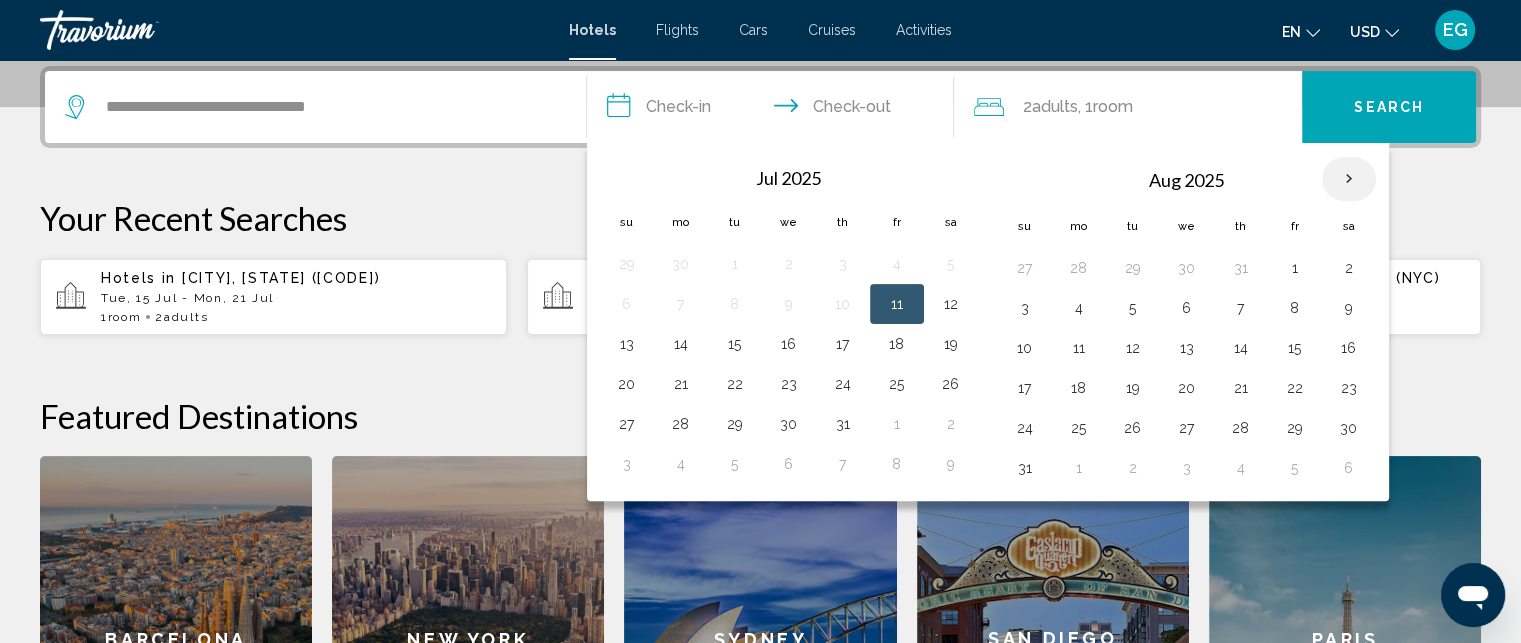 click at bounding box center (1349, 179) 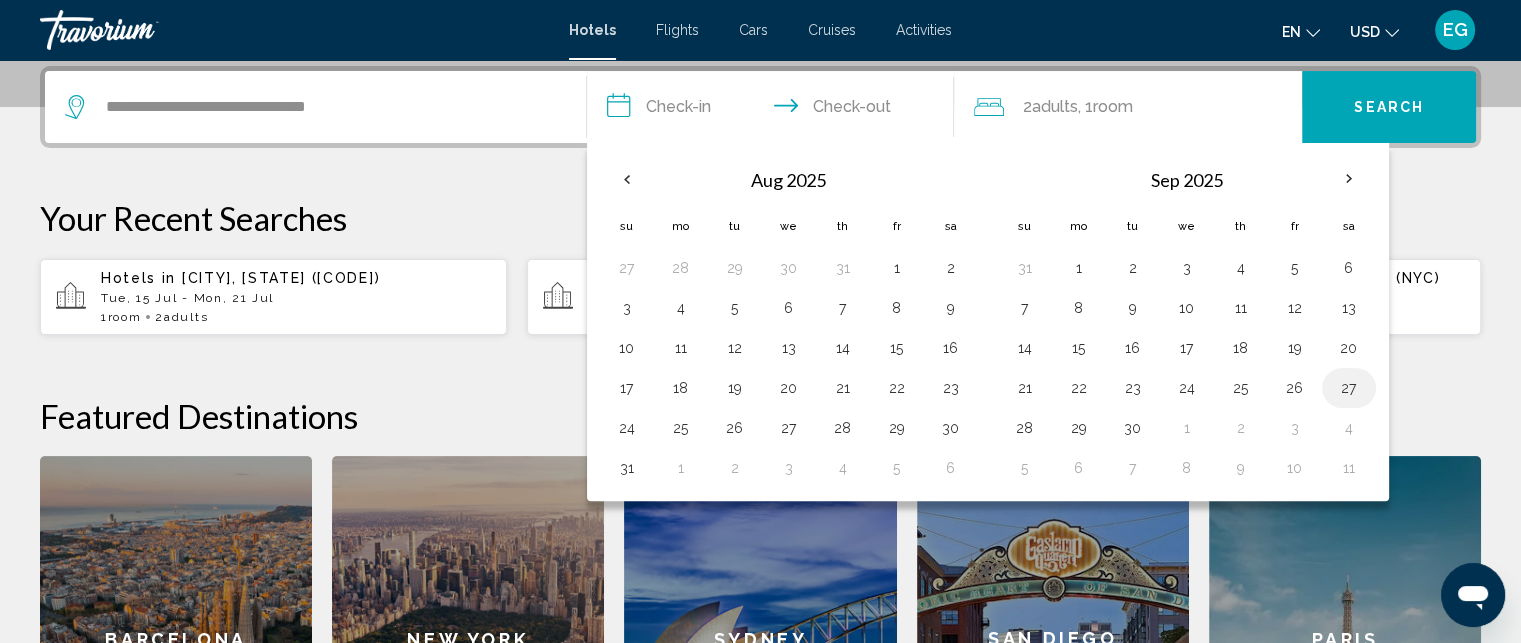 click on "27" at bounding box center [1349, 388] 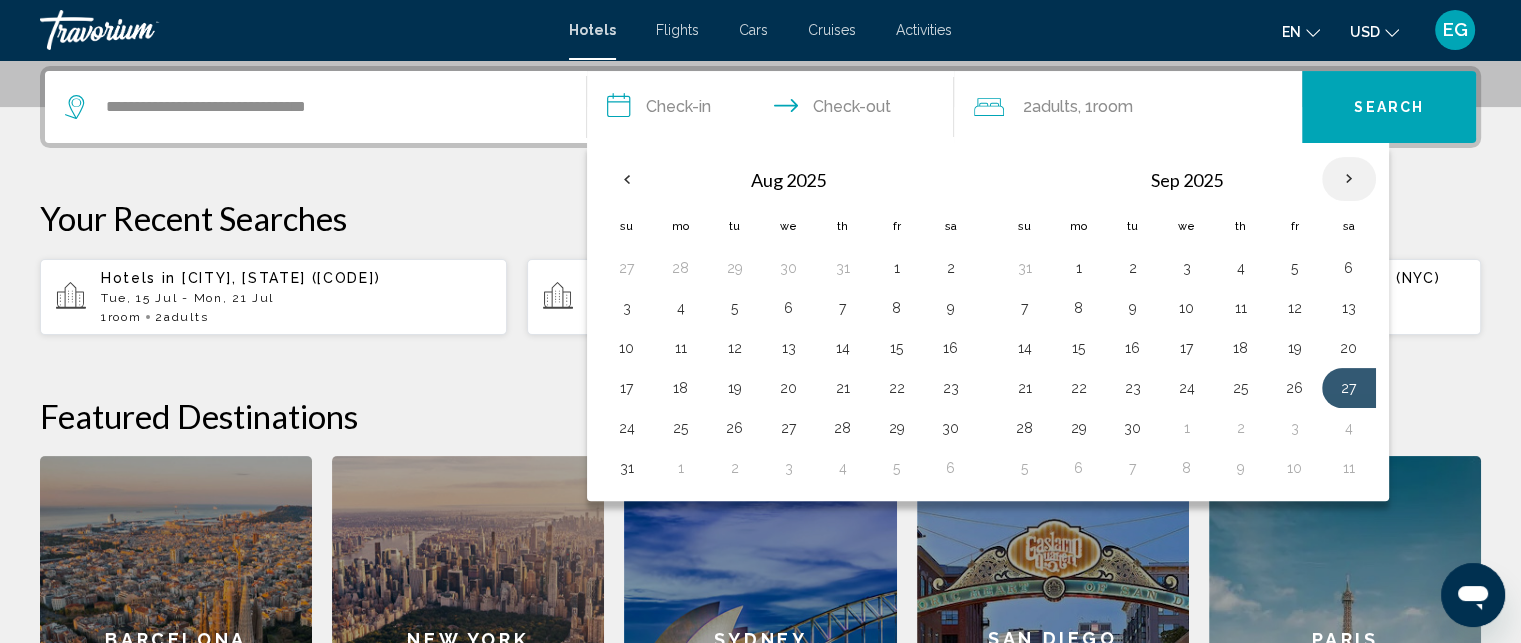 click at bounding box center [1349, 179] 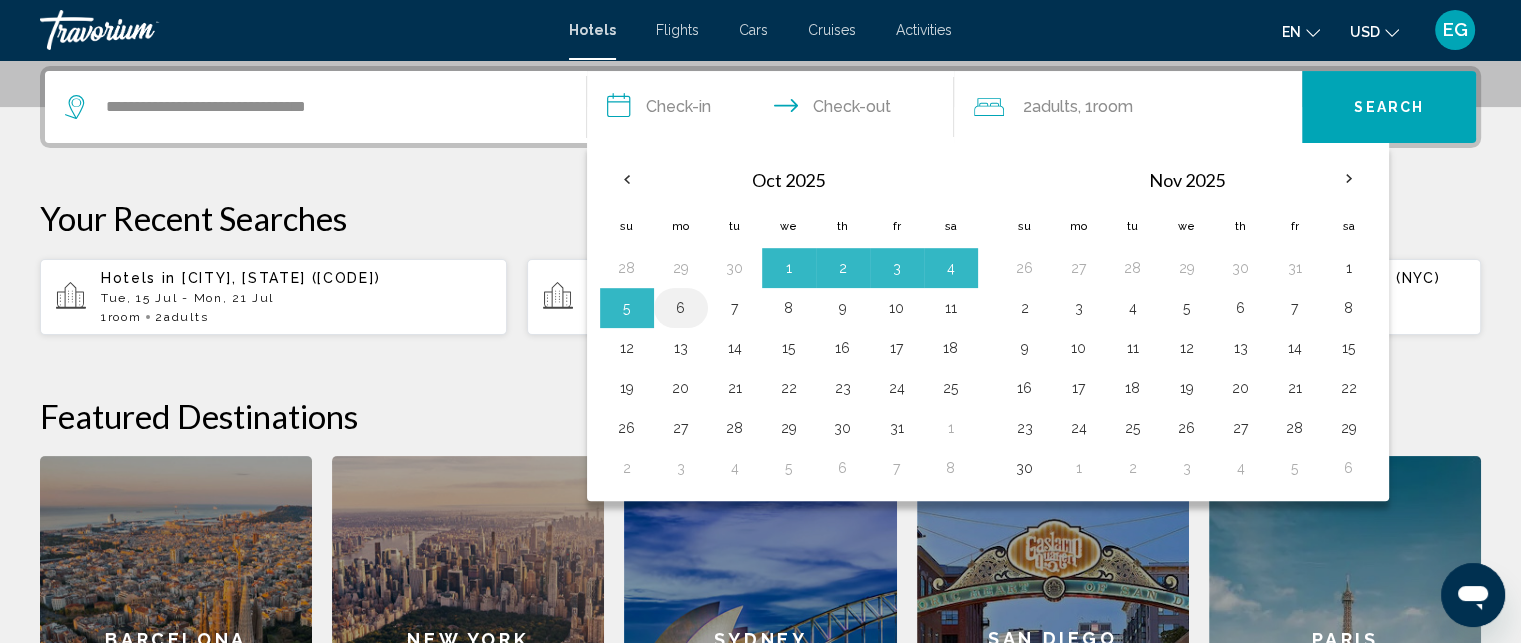 click on "6" at bounding box center [681, 308] 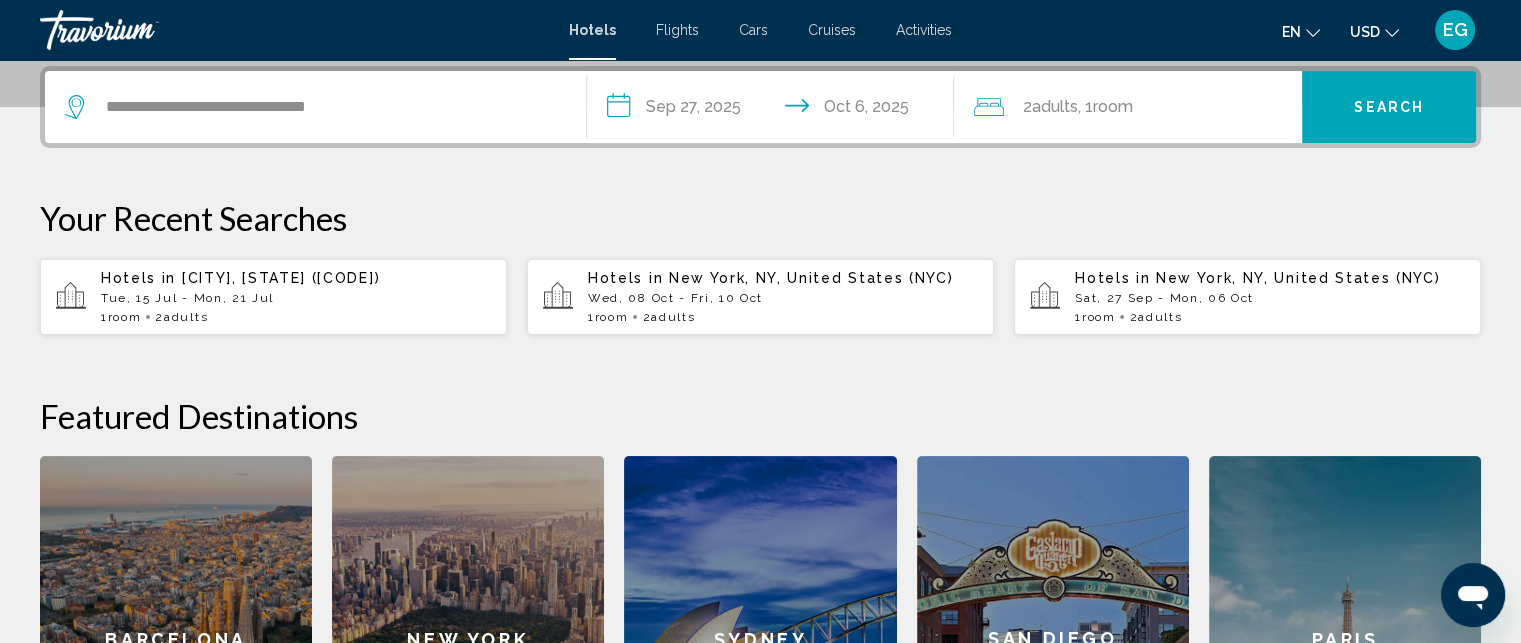 click on "Search" at bounding box center [1389, 108] 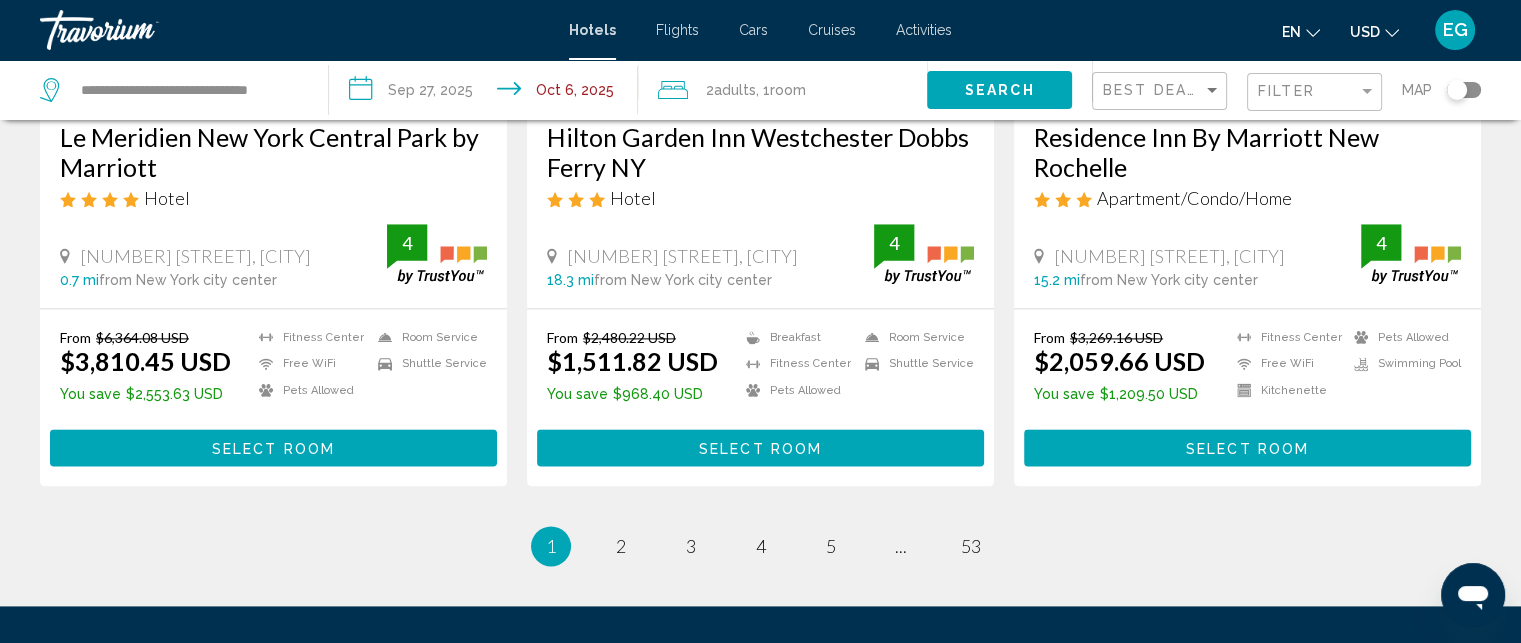 scroll, scrollTop: 2784, scrollLeft: 0, axis: vertical 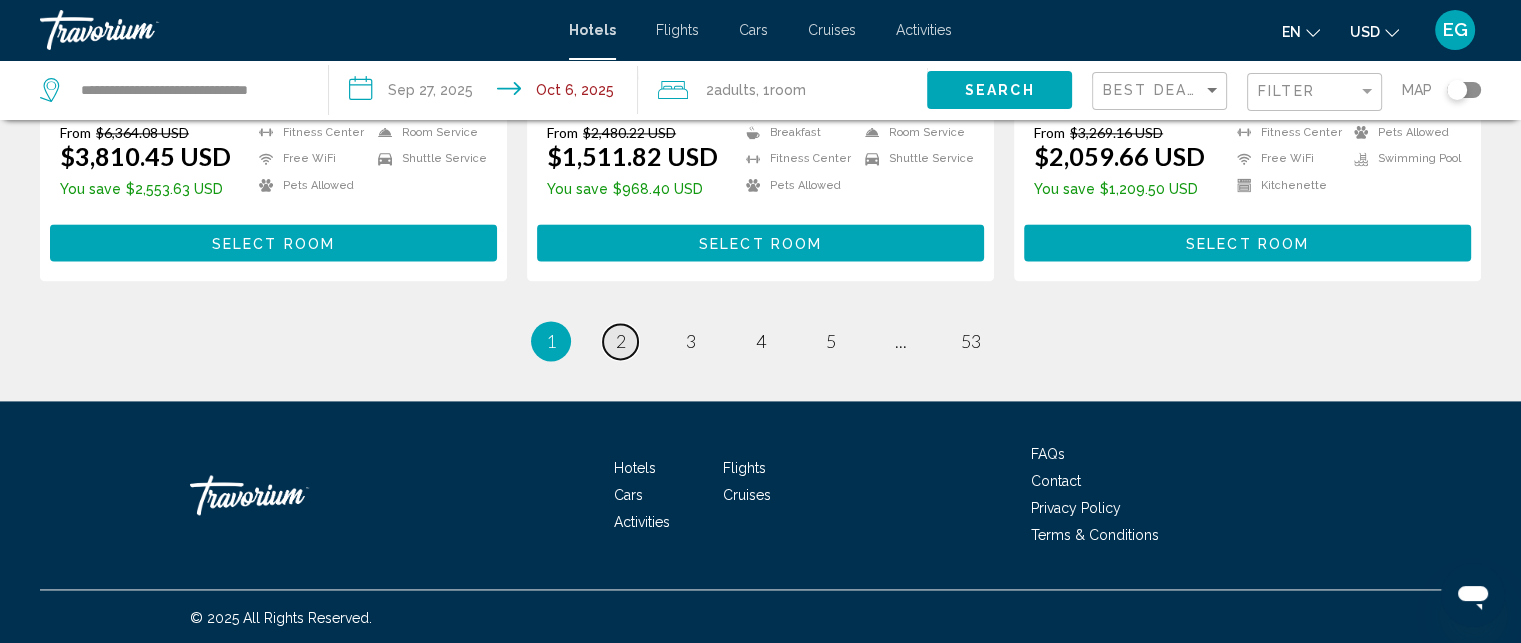 click on "2" at bounding box center (621, 341) 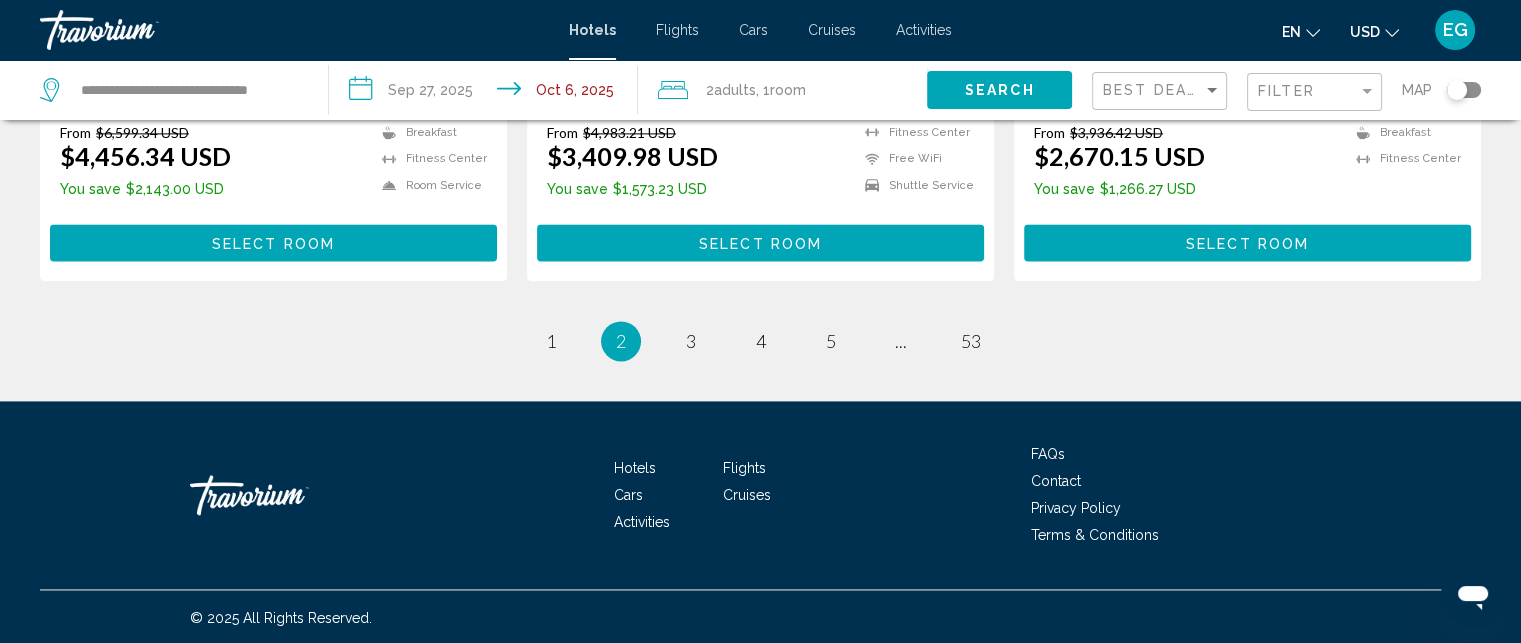 click on "You're on page  2" at bounding box center [621, 341] 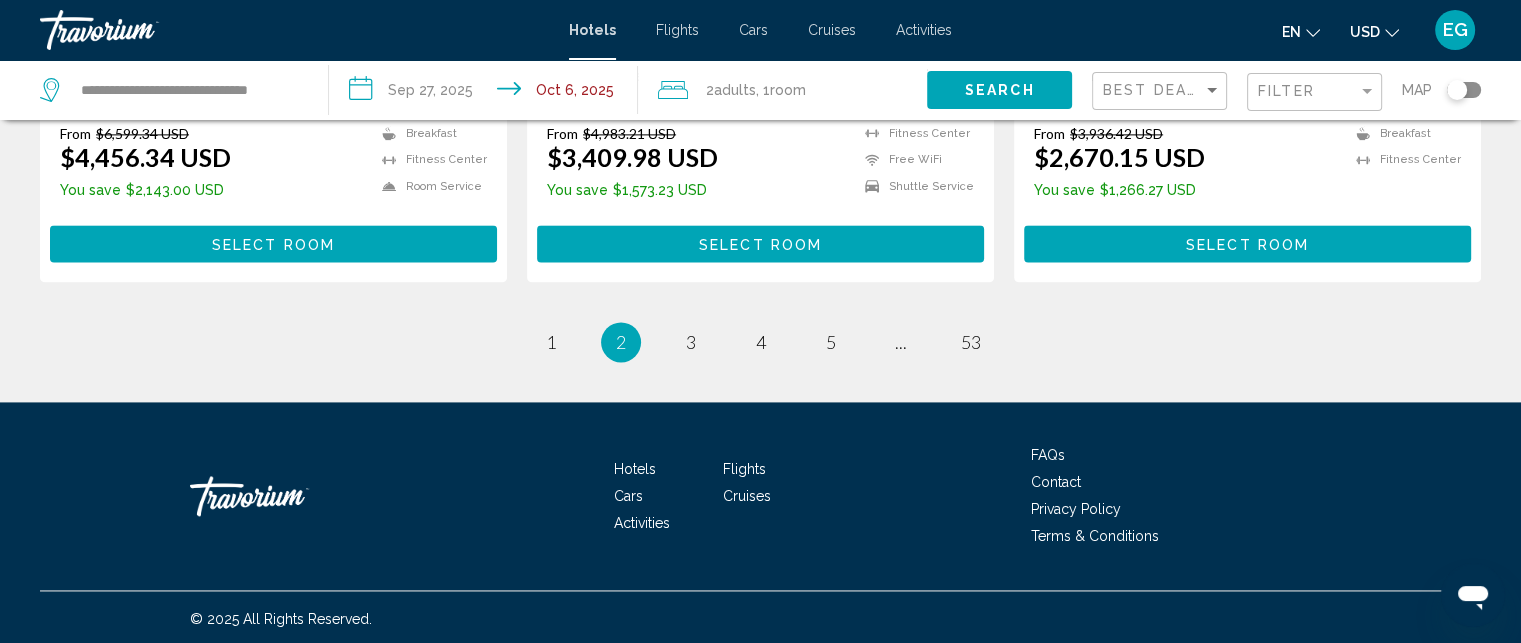 scroll, scrollTop: 2784, scrollLeft: 0, axis: vertical 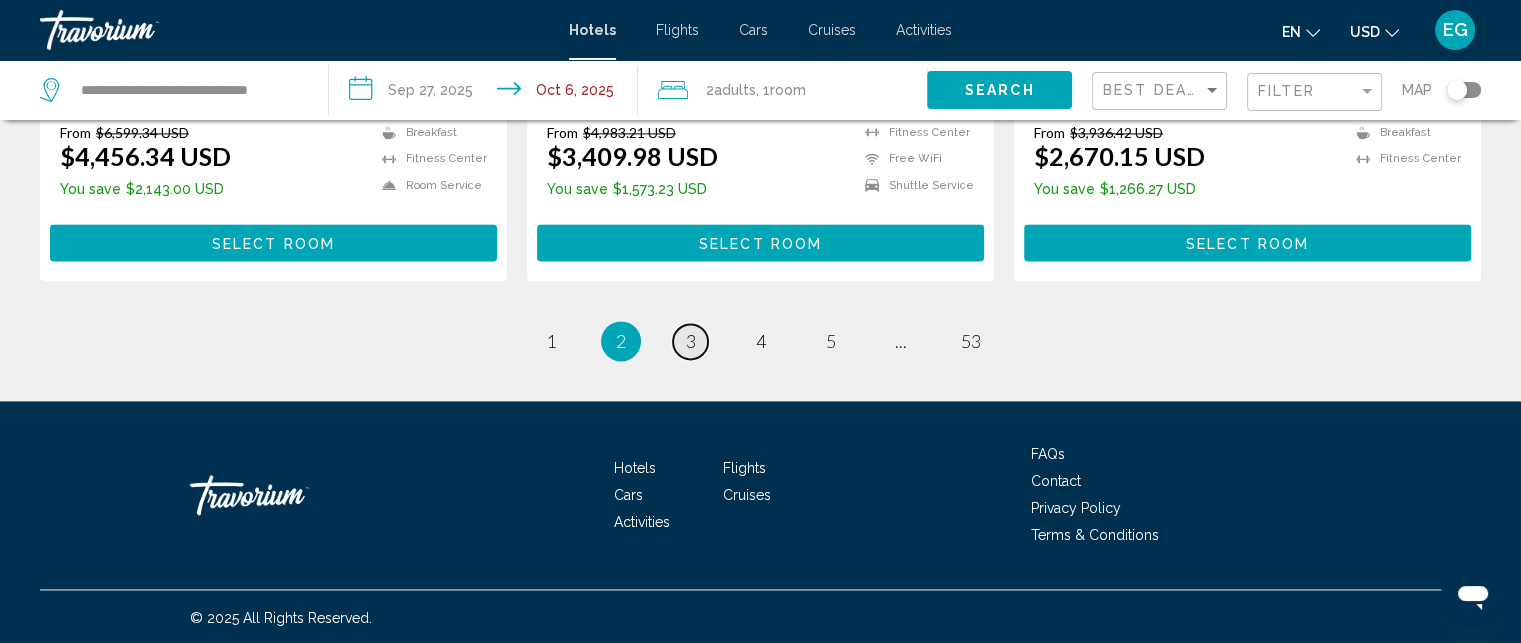 click on "3" at bounding box center (691, 341) 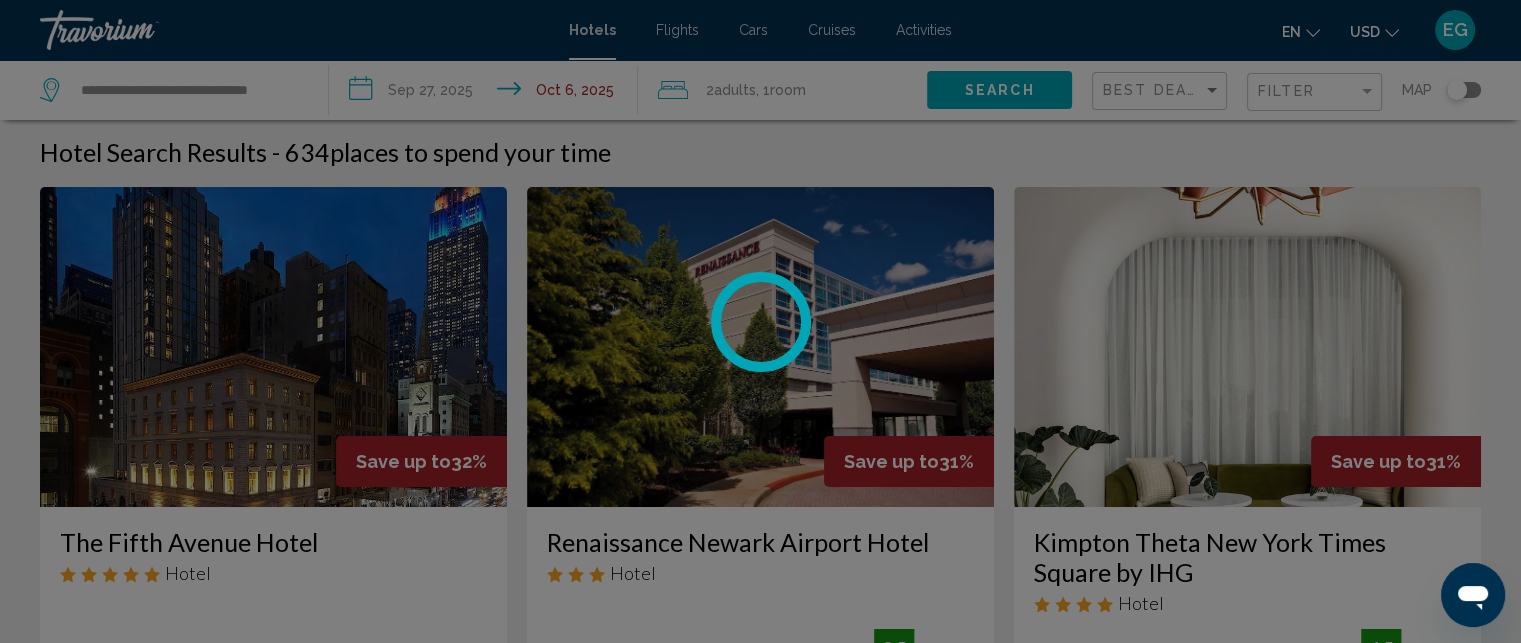 scroll, scrollTop: 0, scrollLeft: 0, axis: both 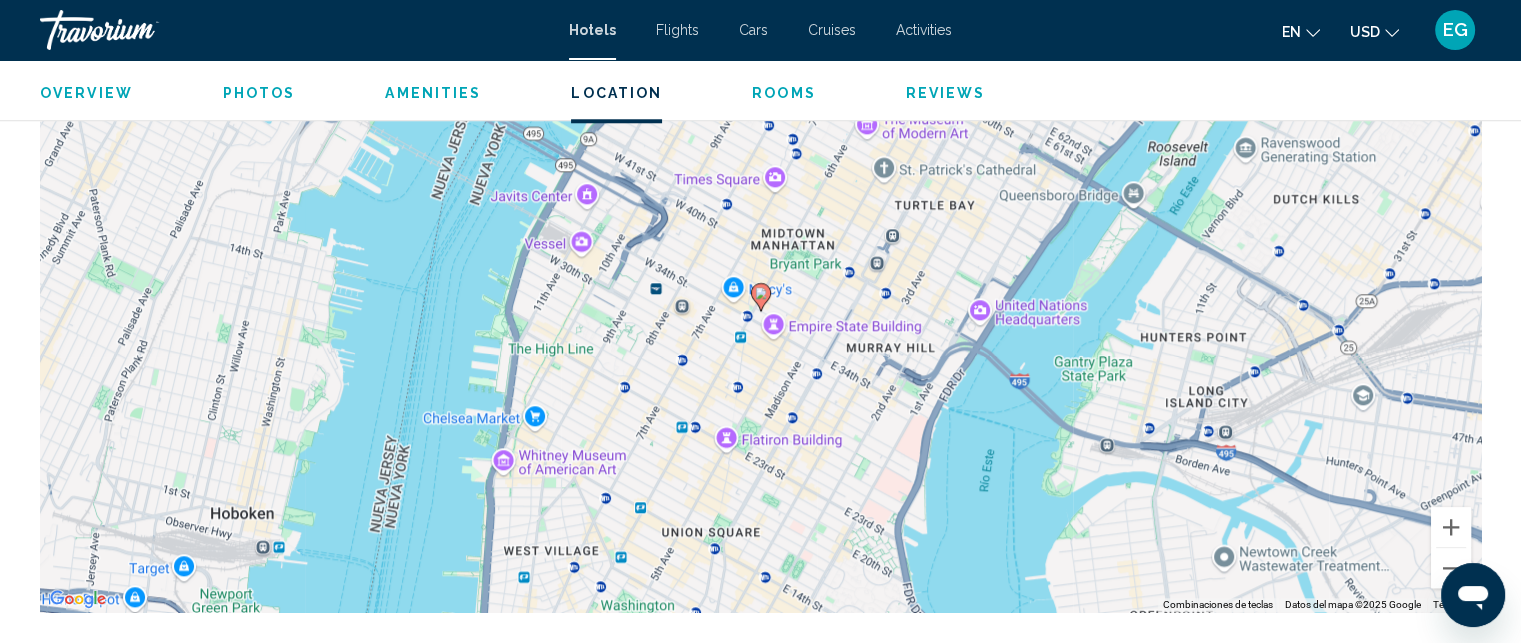 click on "Hotels" at bounding box center [592, 30] 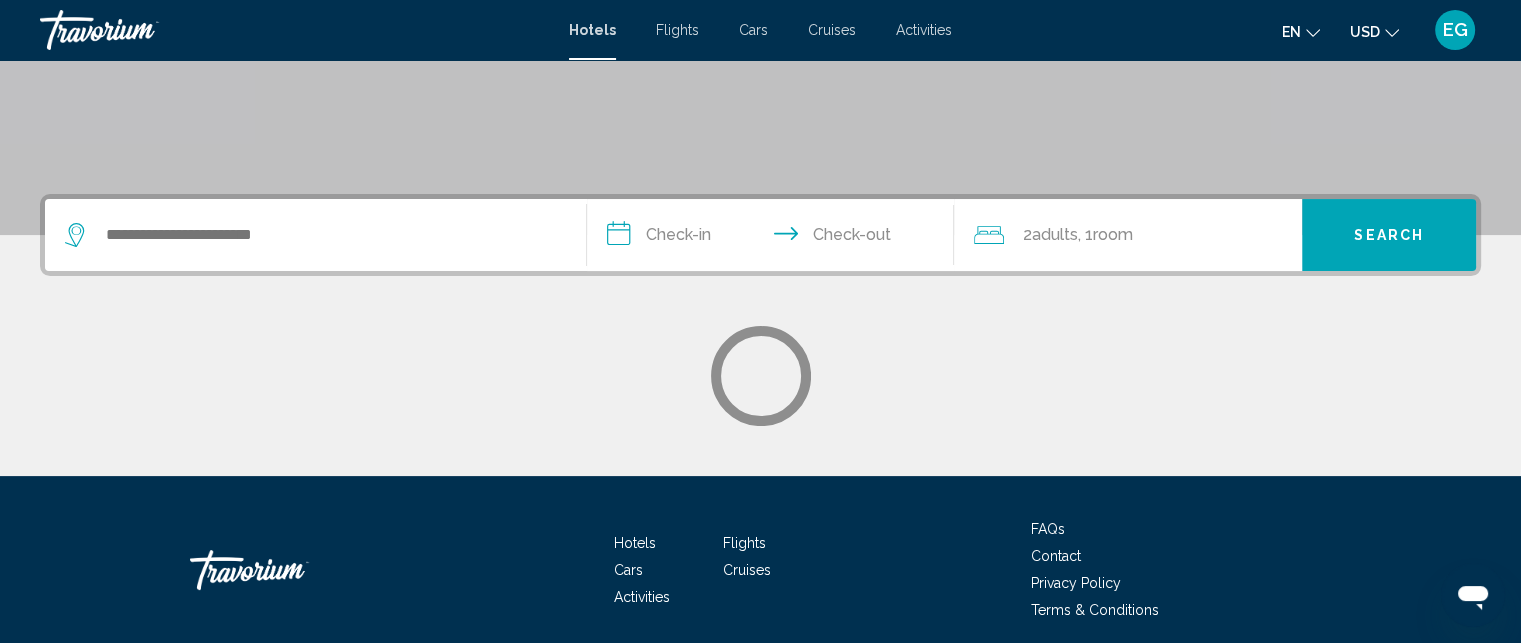 scroll, scrollTop: 400, scrollLeft: 0, axis: vertical 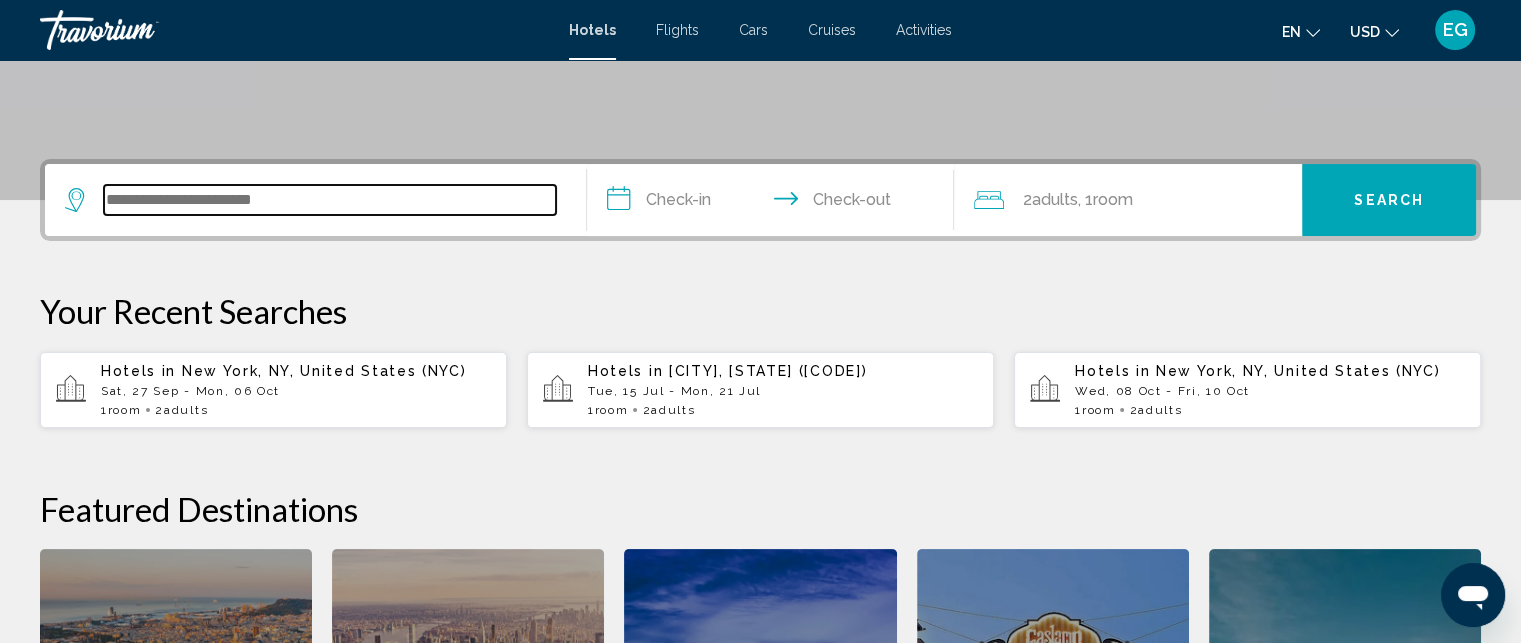click at bounding box center (330, 200) 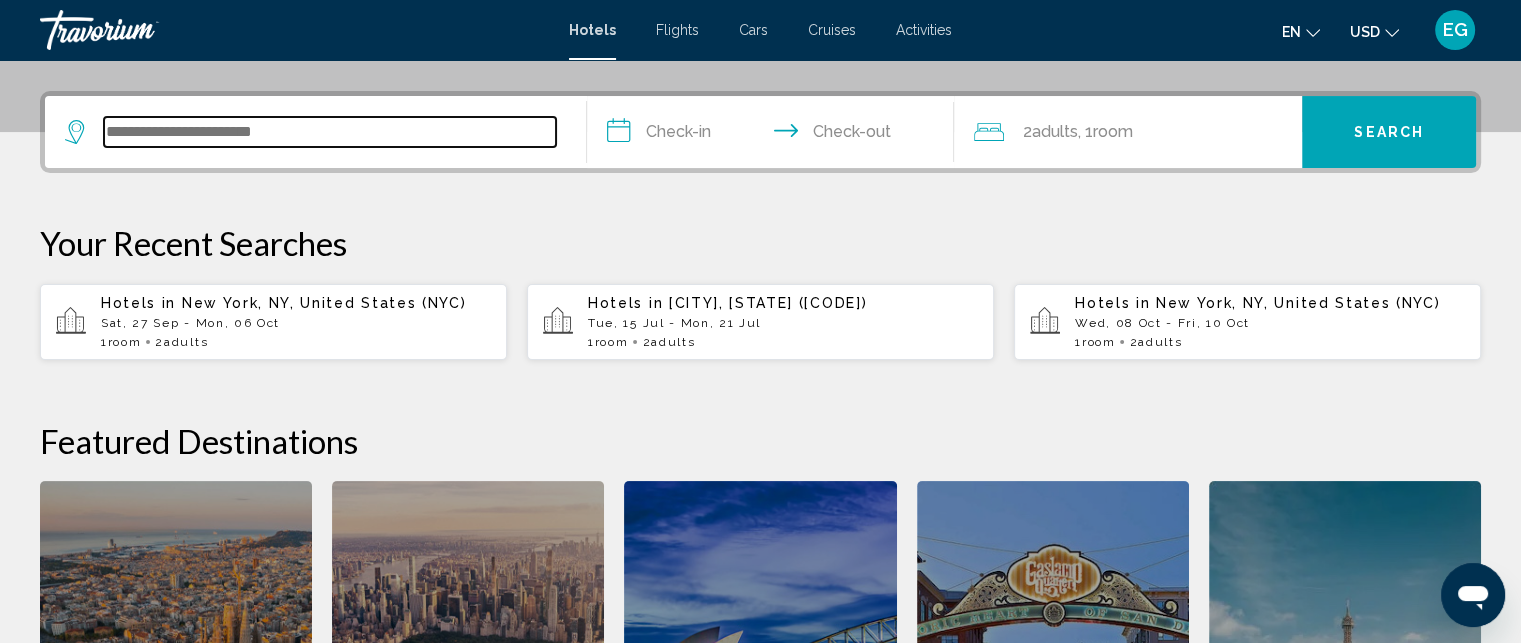 scroll, scrollTop: 493, scrollLeft: 0, axis: vertical 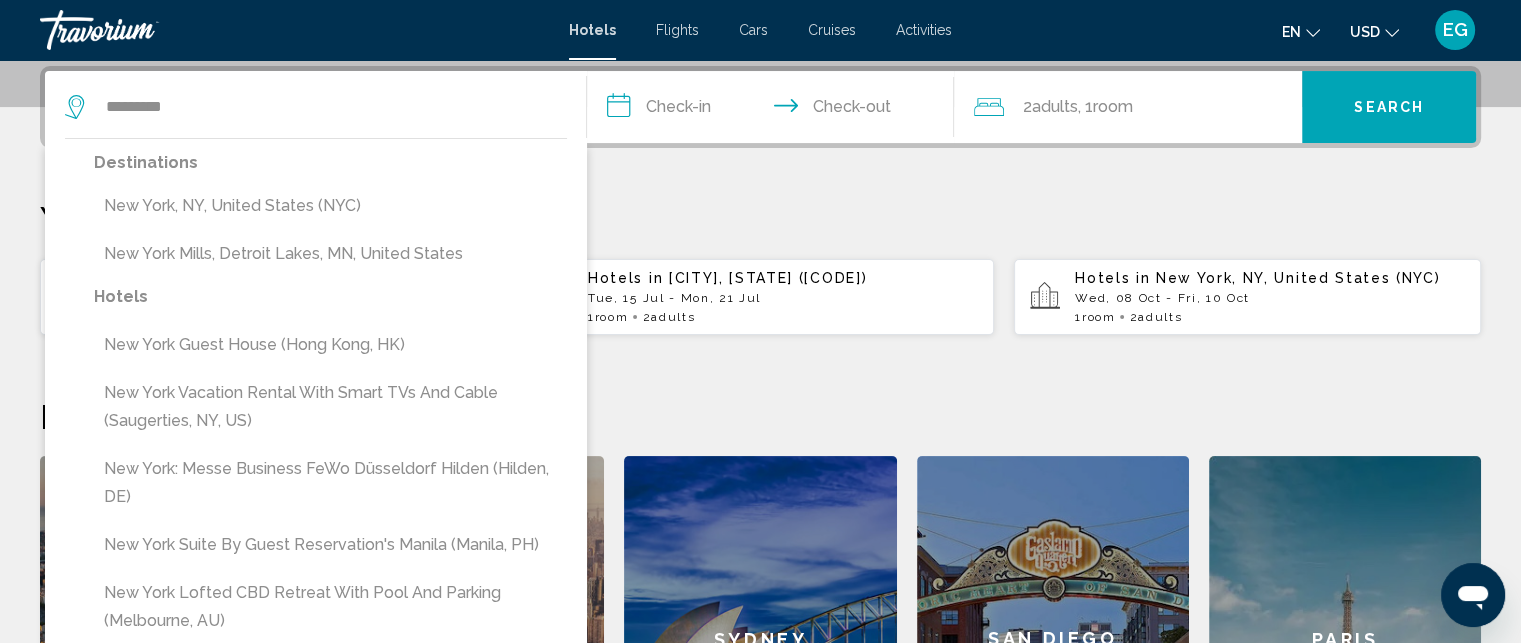 click on "New York, NY, United States (NYC)" at bounding box center [330, 206] 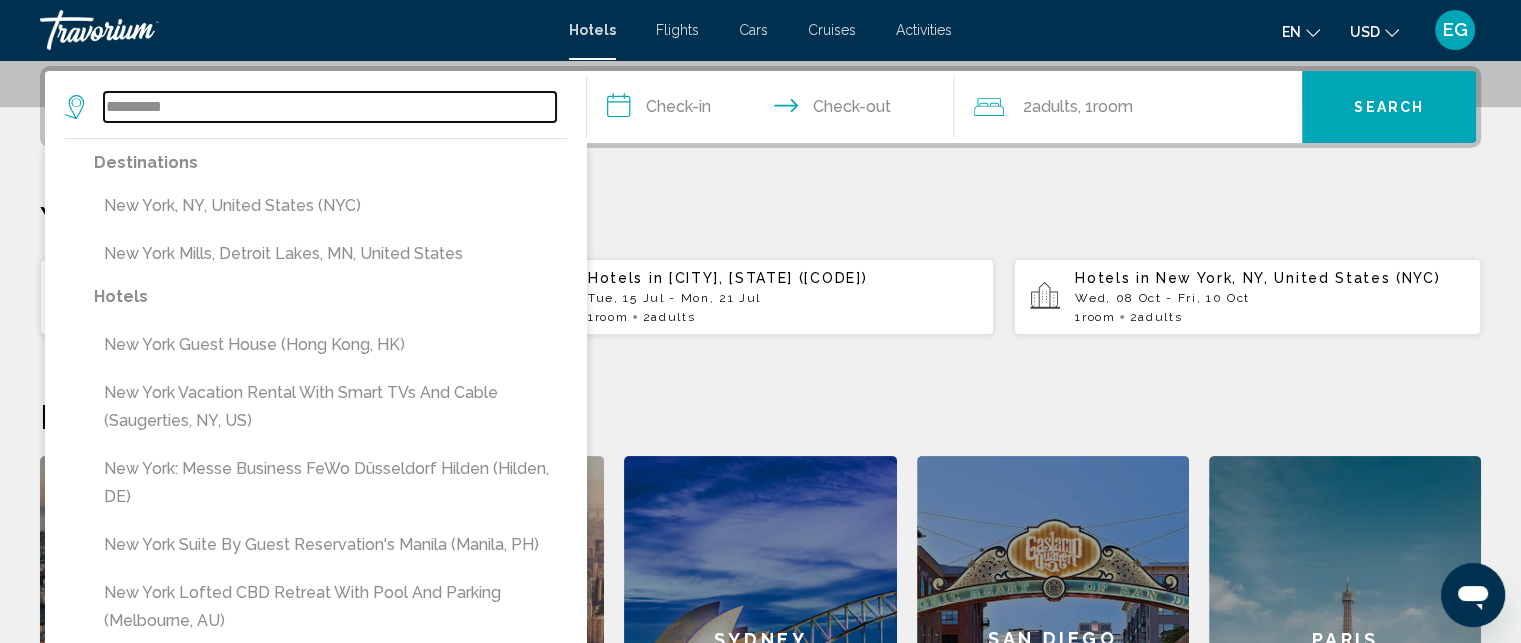type on "**********" 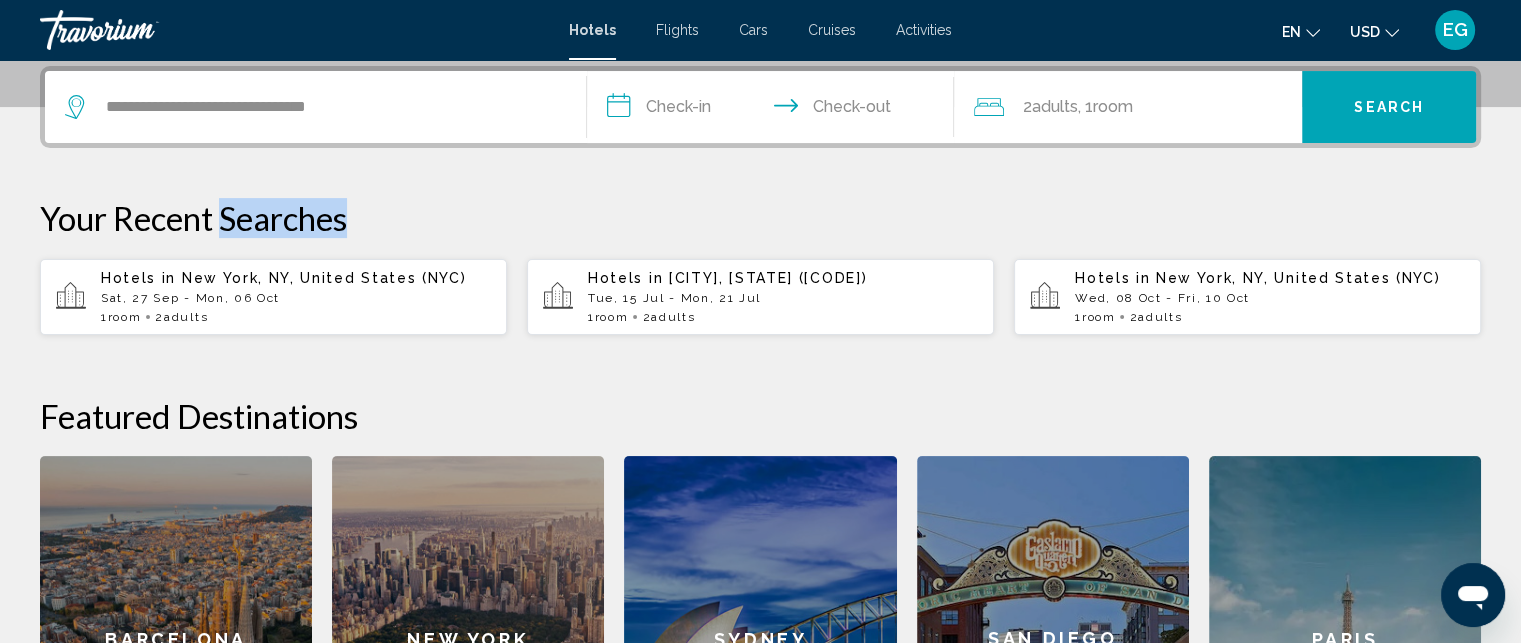 click on "Your Recent Searches" at bounding box center [760, 218] 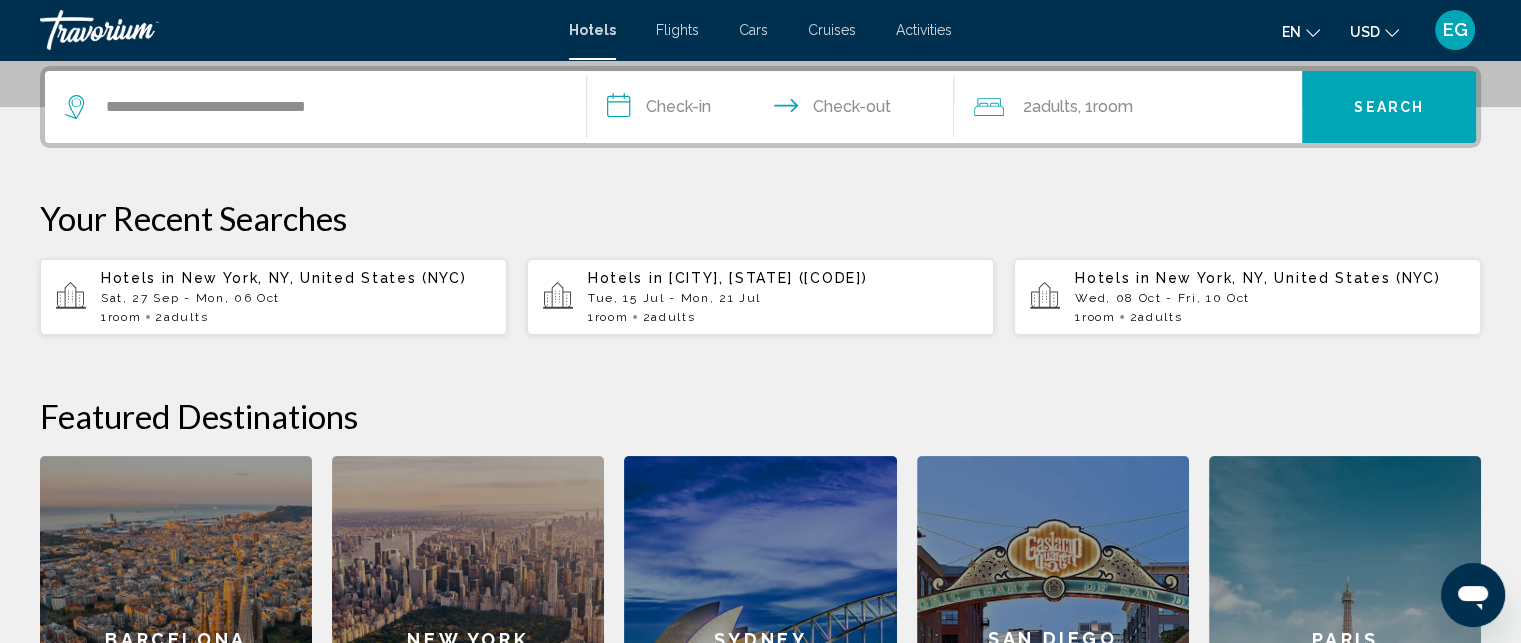 click on "**********" at bounding box center (775, 110) 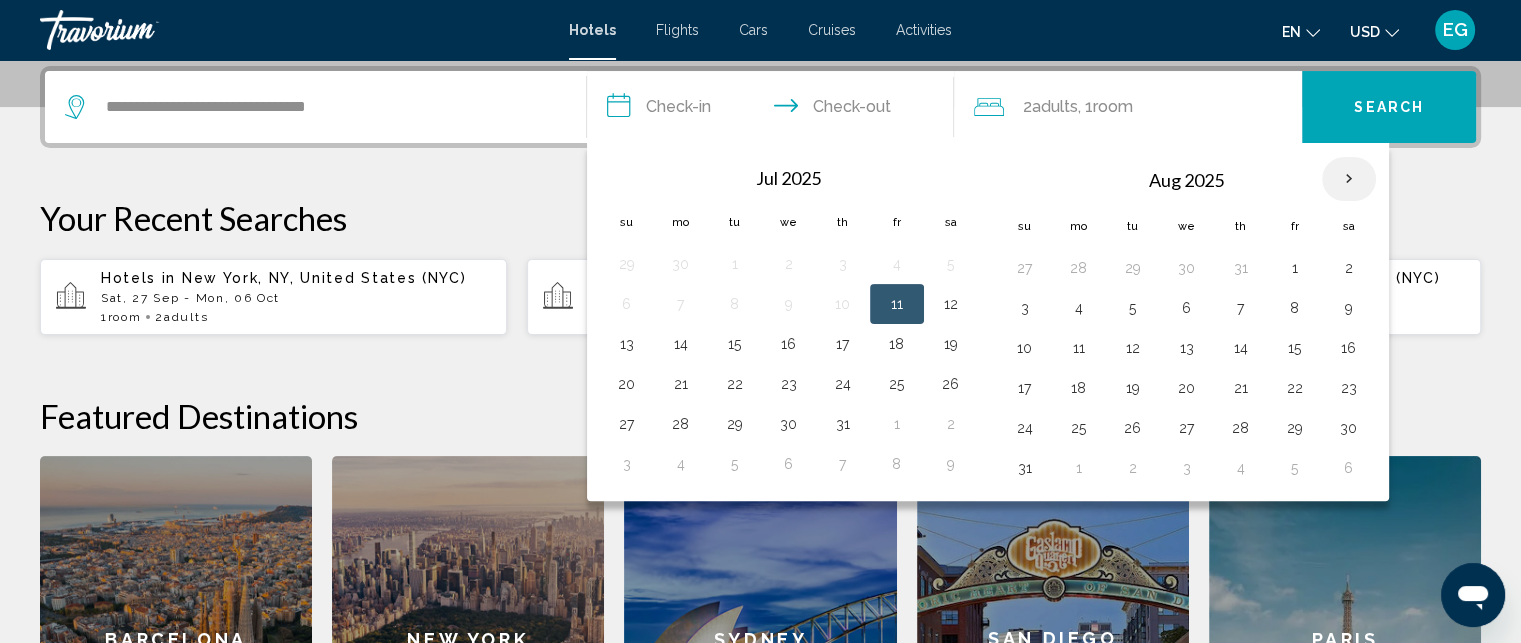 click at bounding box center (1349, 179) 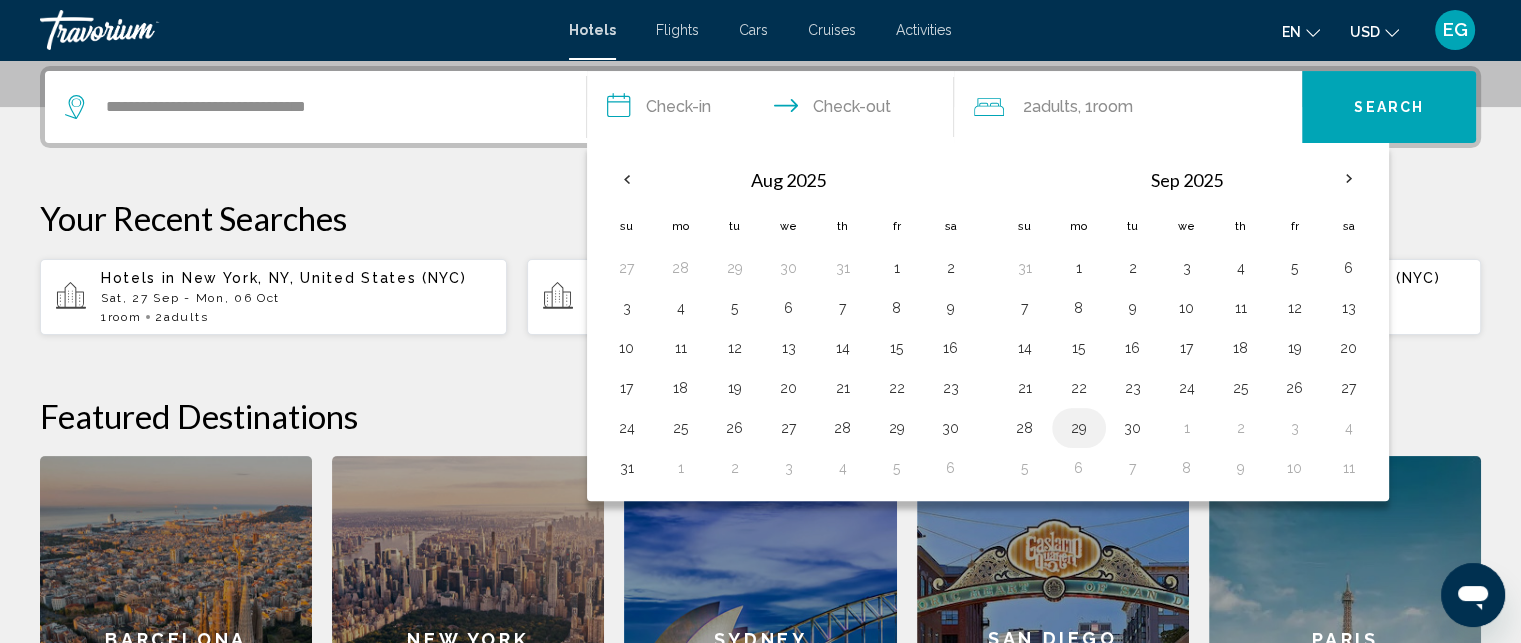 click on "29" at bounding box center (1079, 428) 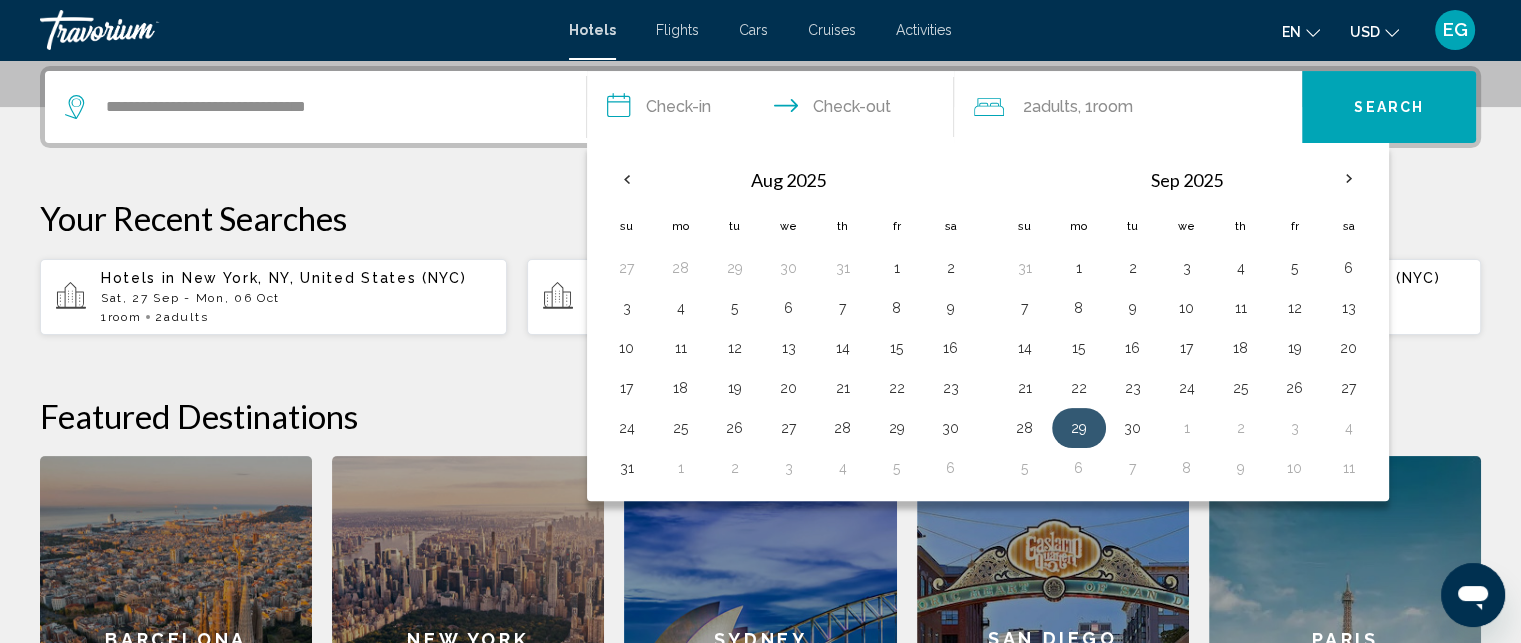 click on "29" at bounding box center (1079, 428) 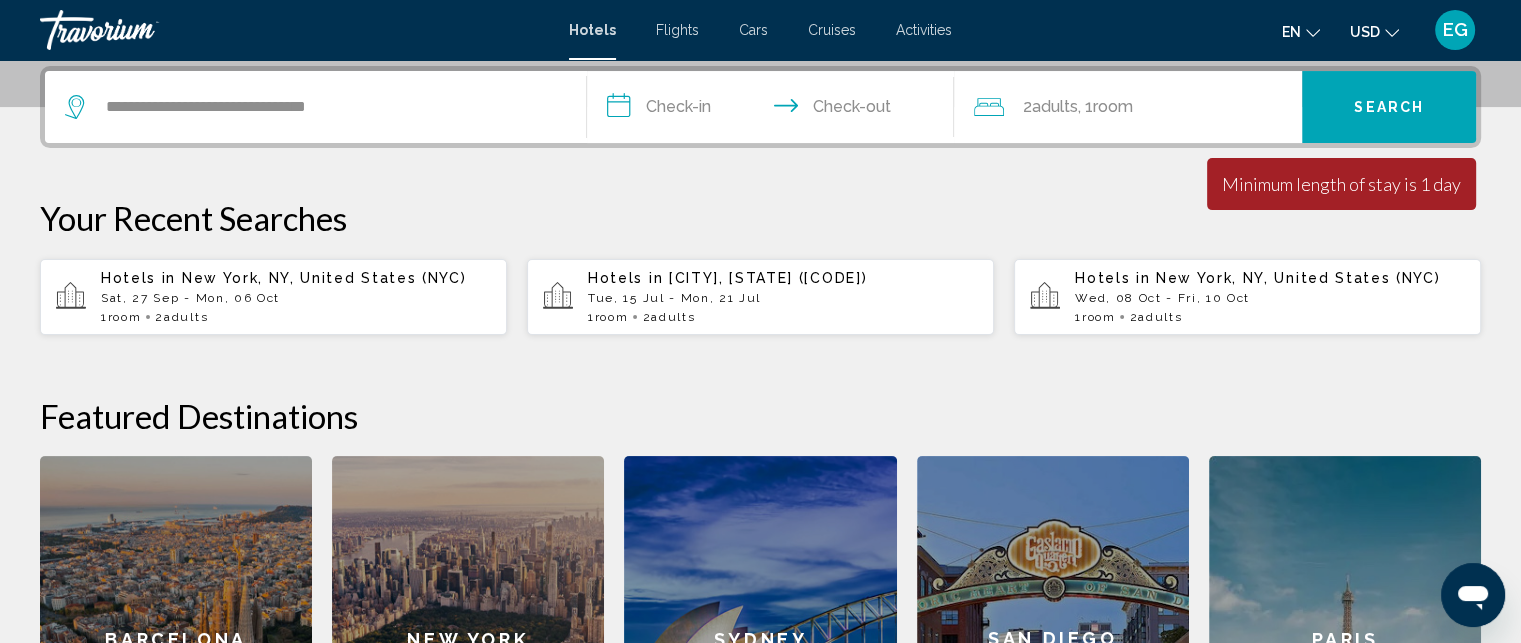 click on "**********" at bounding box center (775, 110) 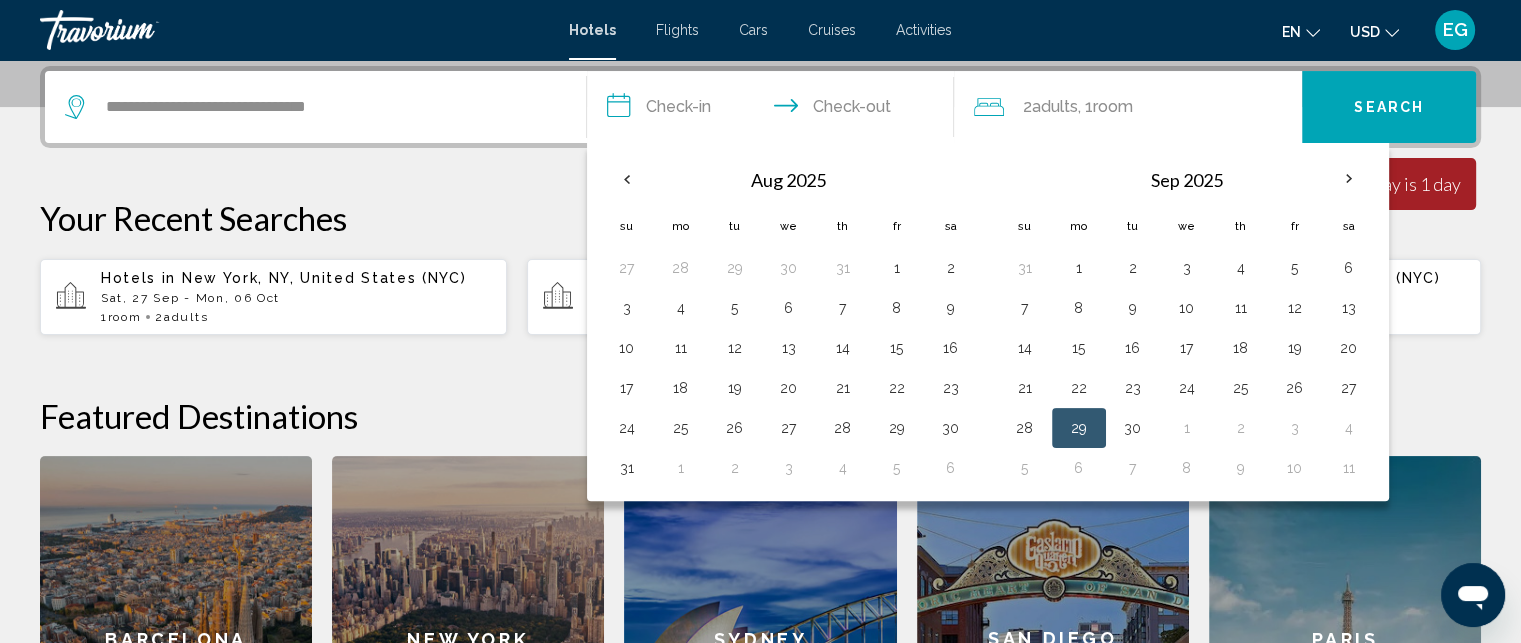 click on "29" at bounding box center (1079, 428) 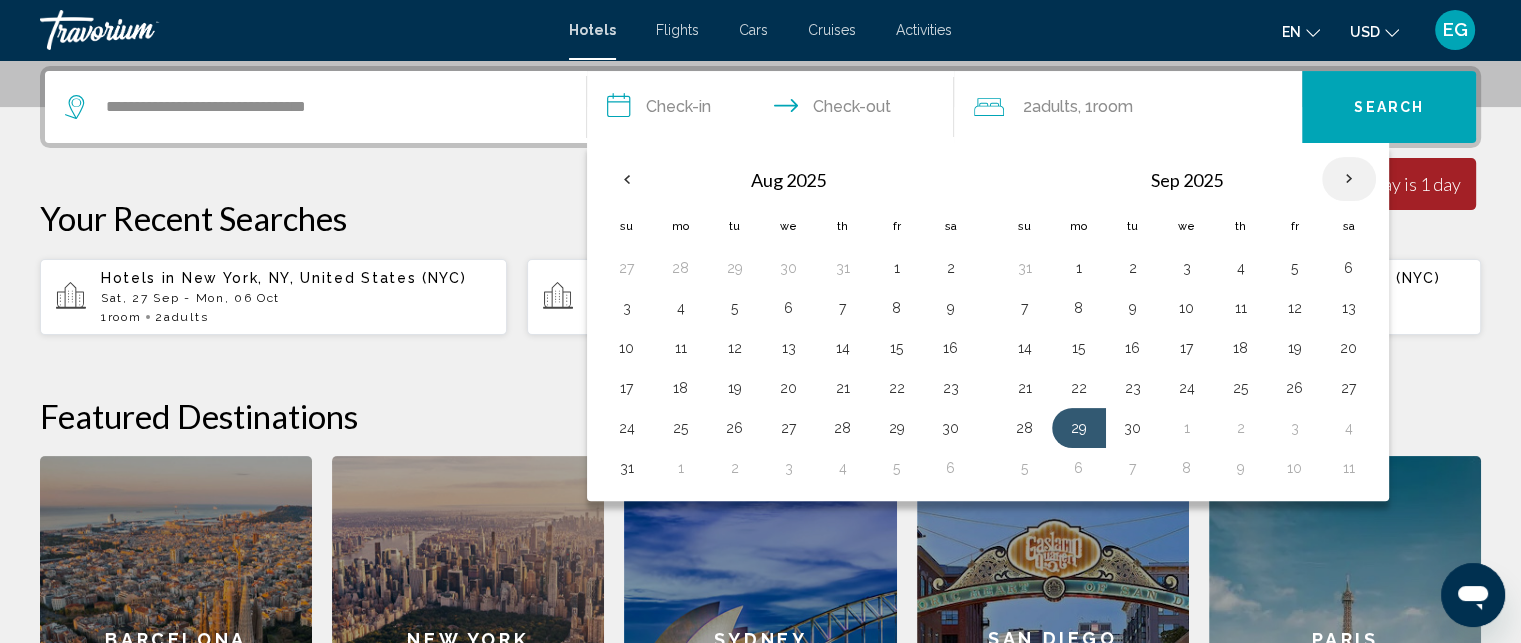 click at bounding box center (1349, 179) 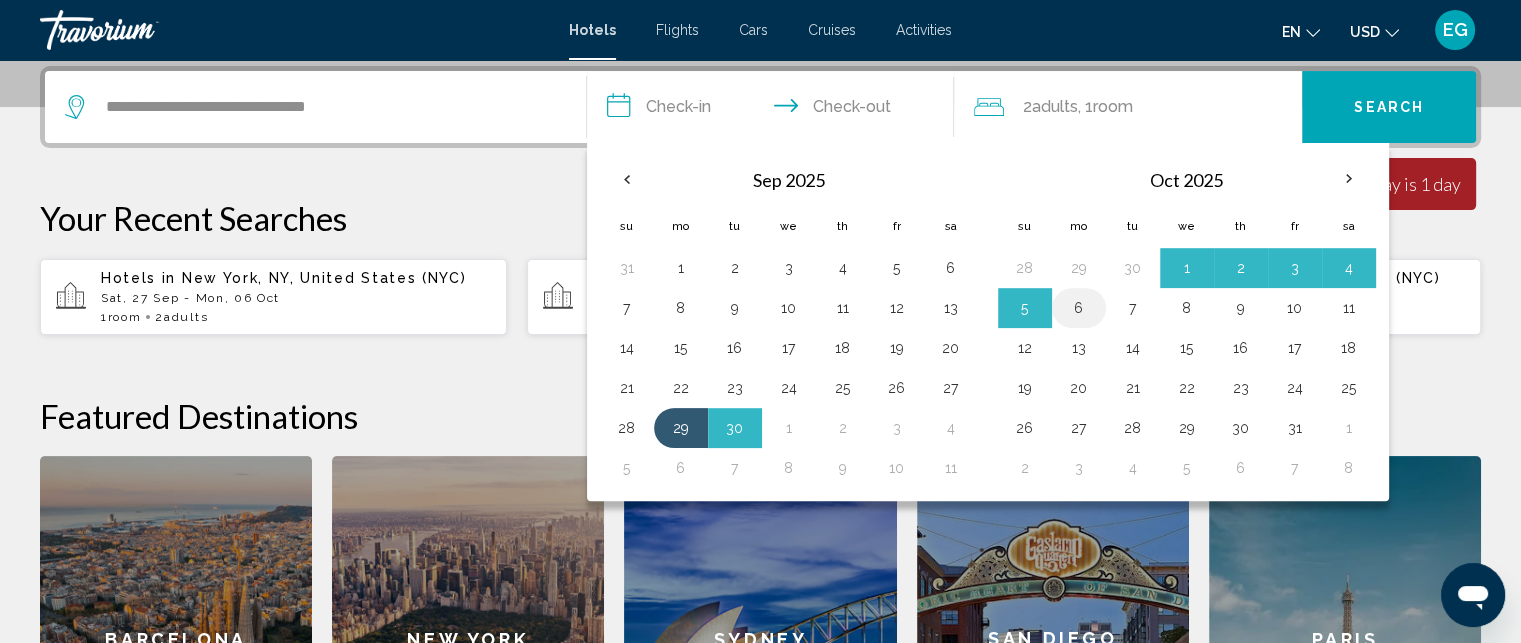 click on "6" at bounding box center [1079, 308] 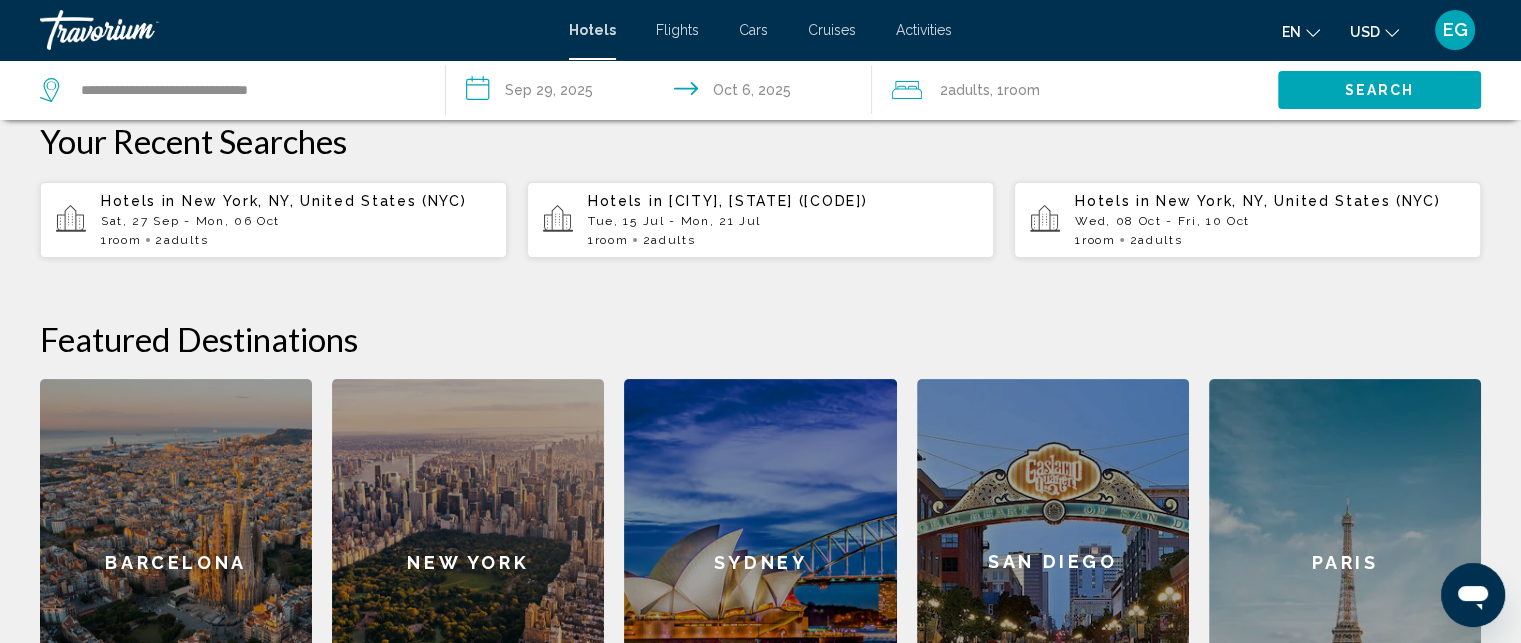 scroll, scrollTop: 793, scrollLeft: 0, axis: vertical 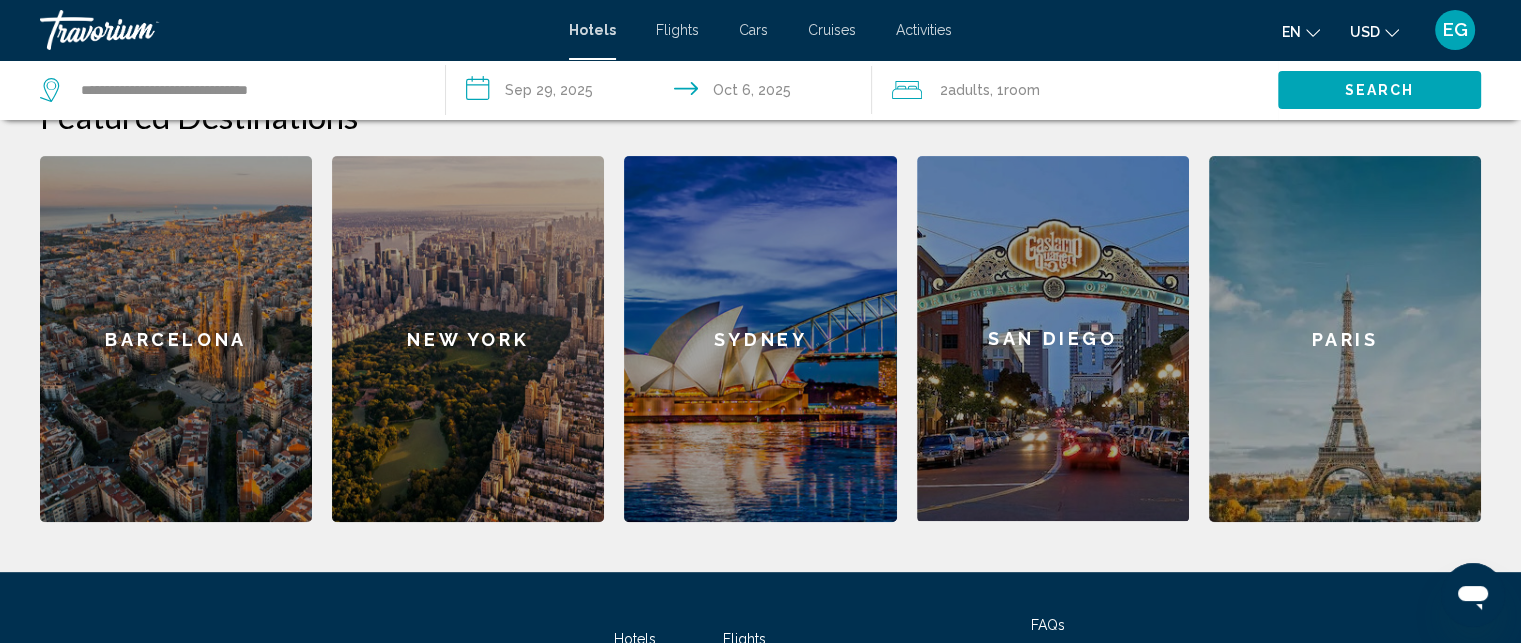 click on "New York" 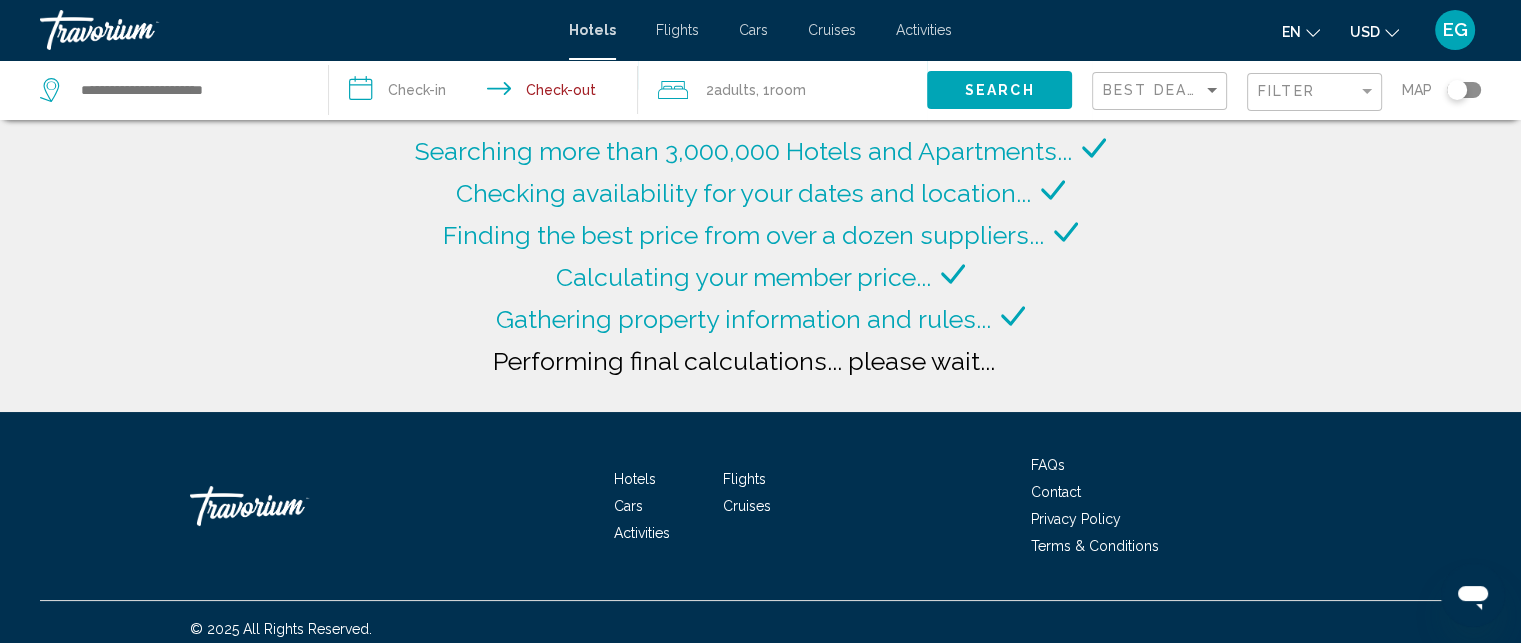 type on "**********" 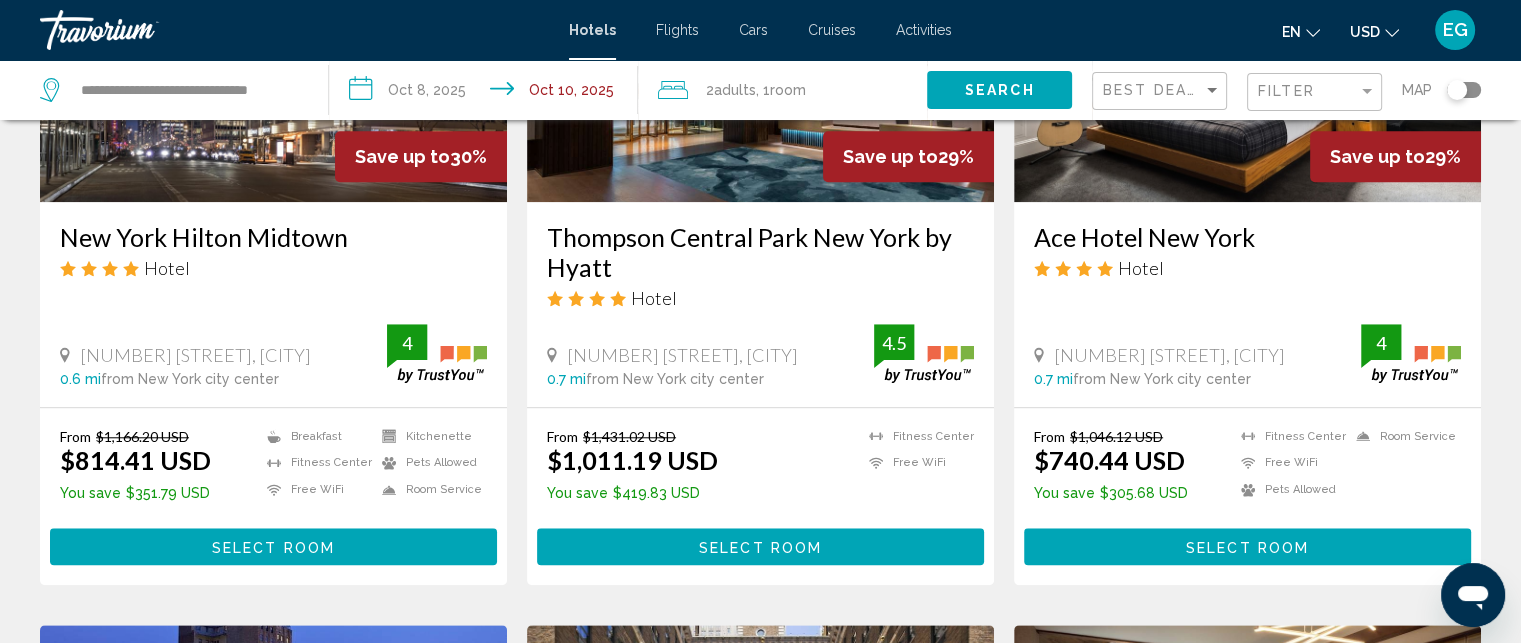 scroll, scrollTop: 1800, scrollLeft: 0, axis: vertical 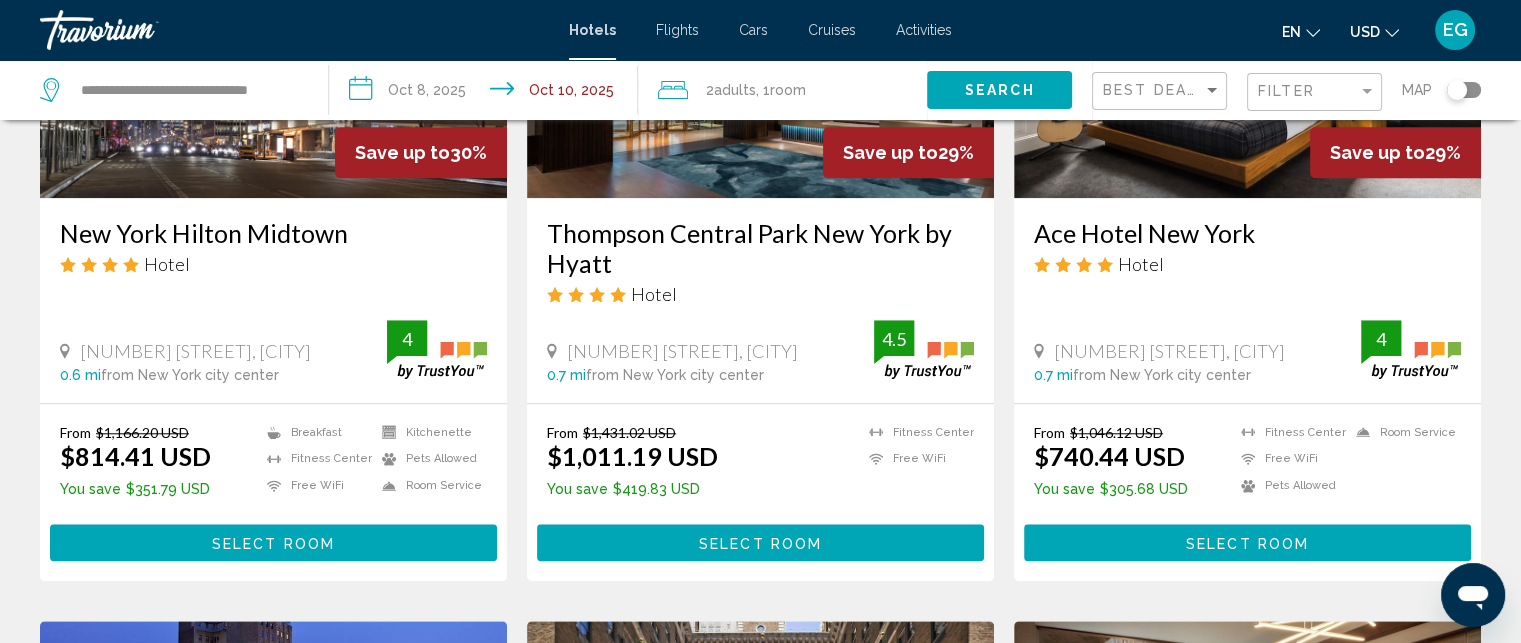 click on "Select Room" at bounding box center [1247, 542] 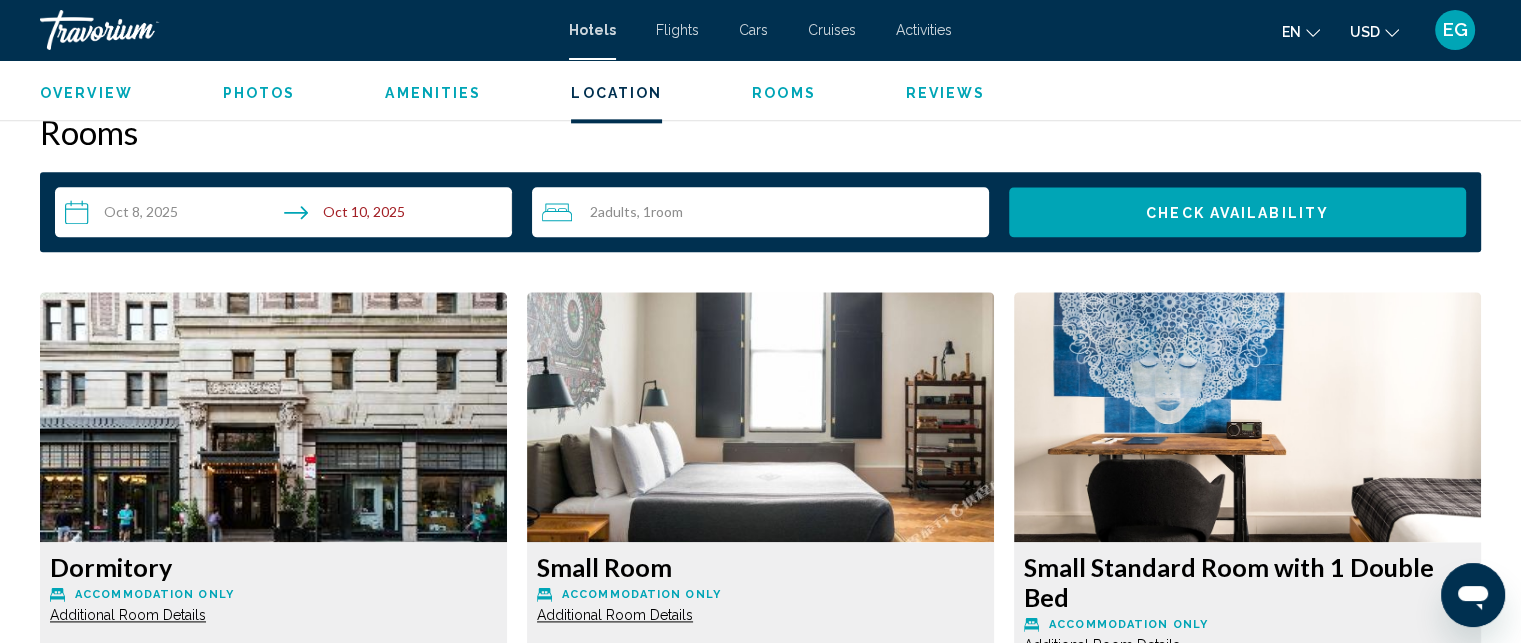 scroll, scrollTop: 2438, scrollLeft: 0, axis: vertical 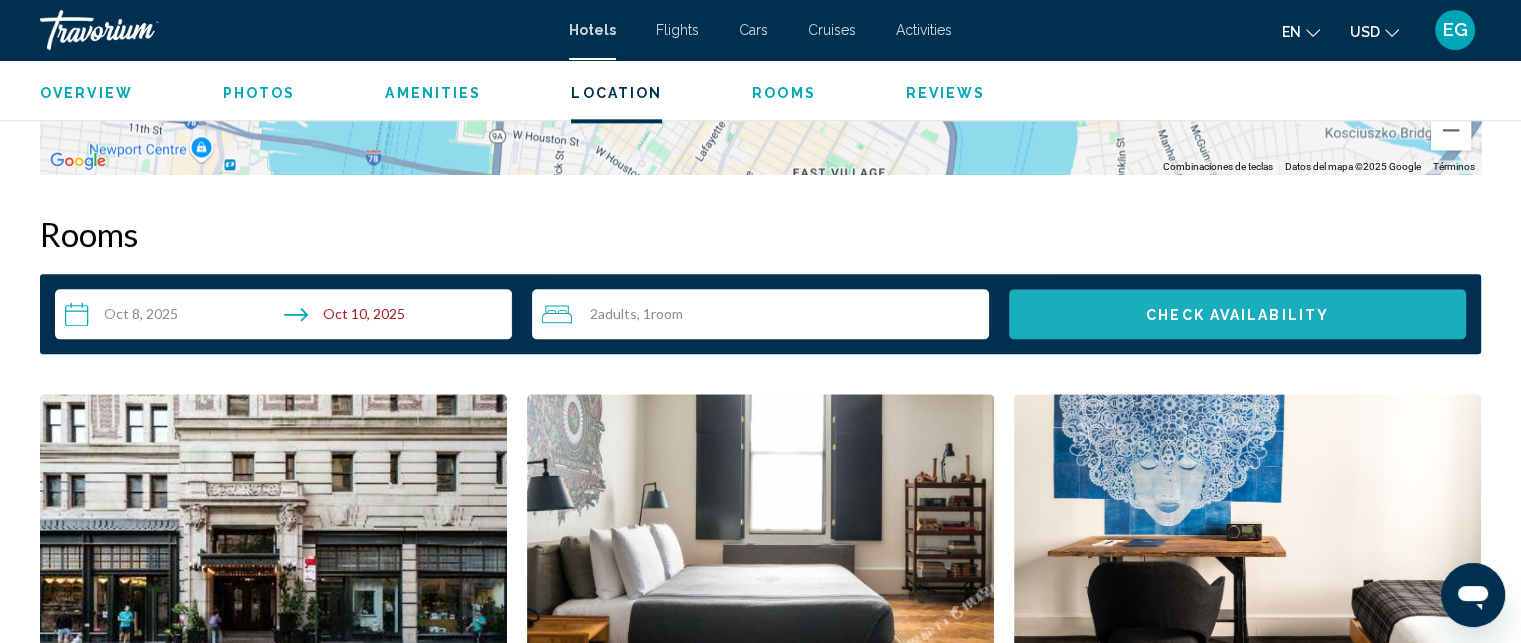 click on "Check Availability" at bounding box center (1237, 314) 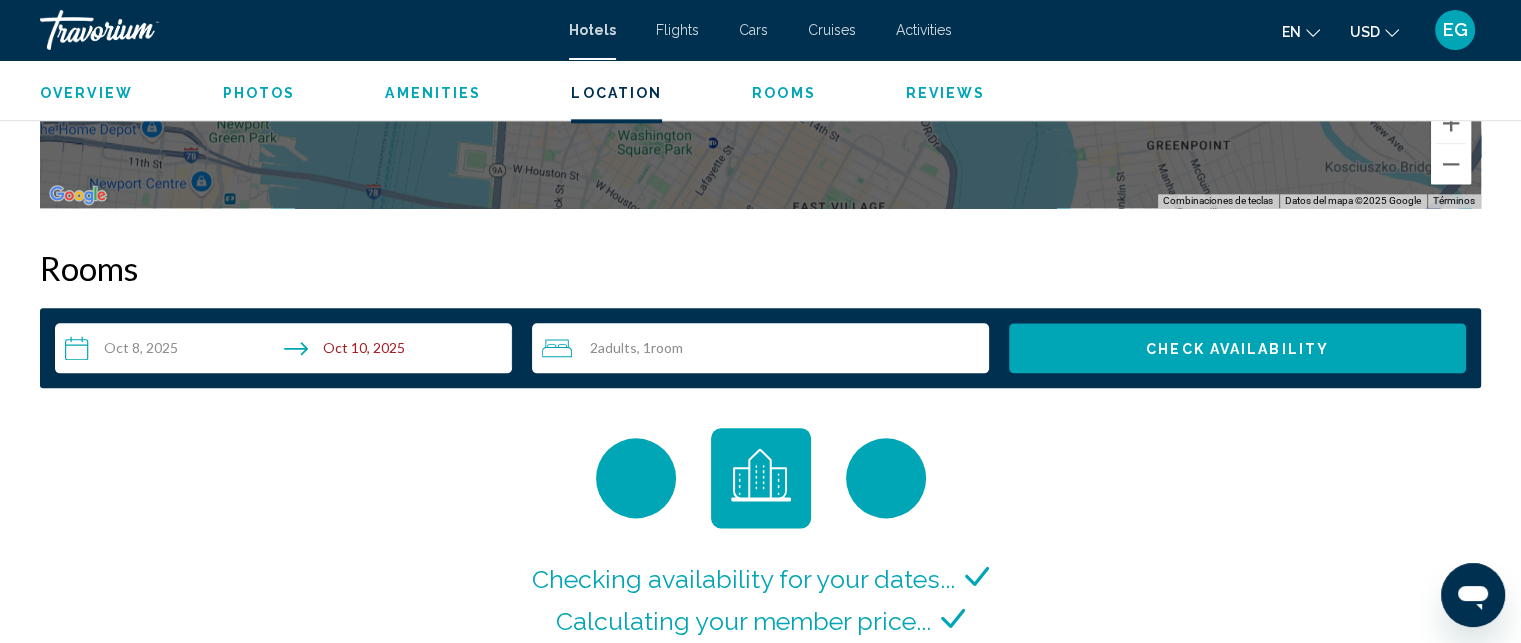 scroll, scrollTop: 2508, scrollLeft: 0, axis: vertical 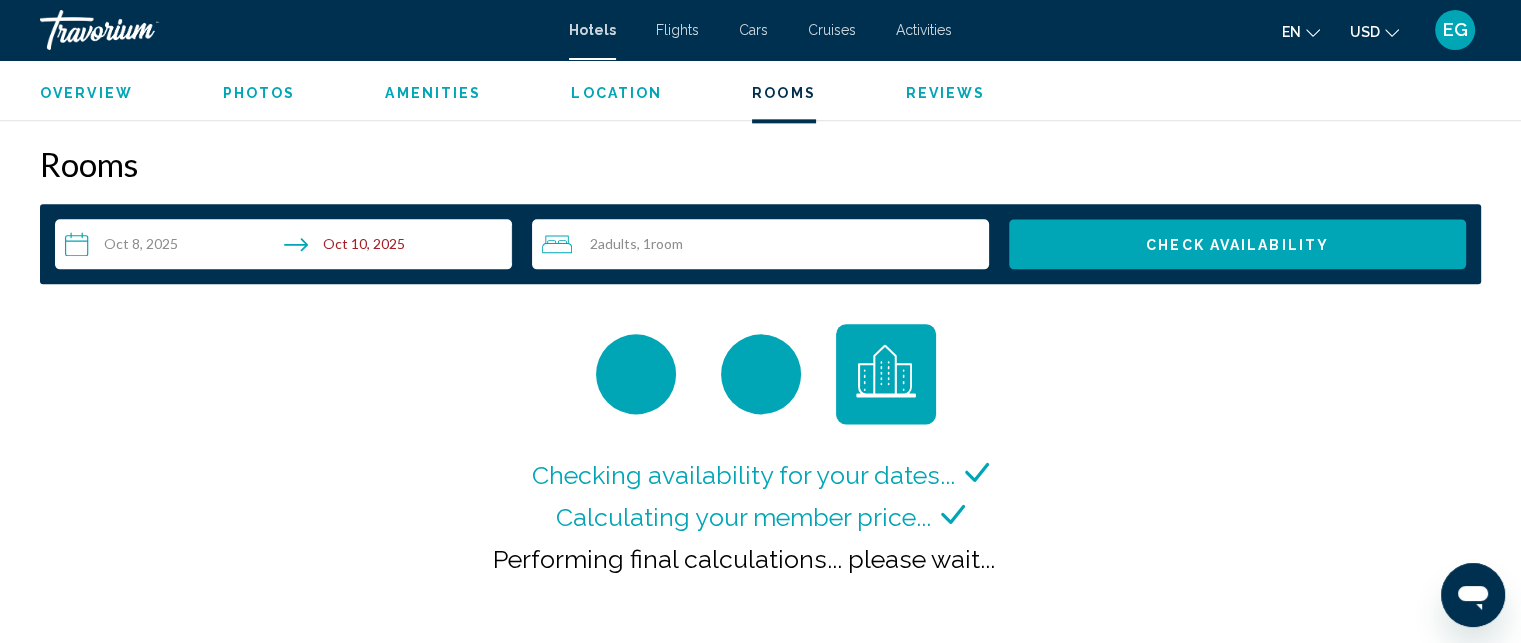 click 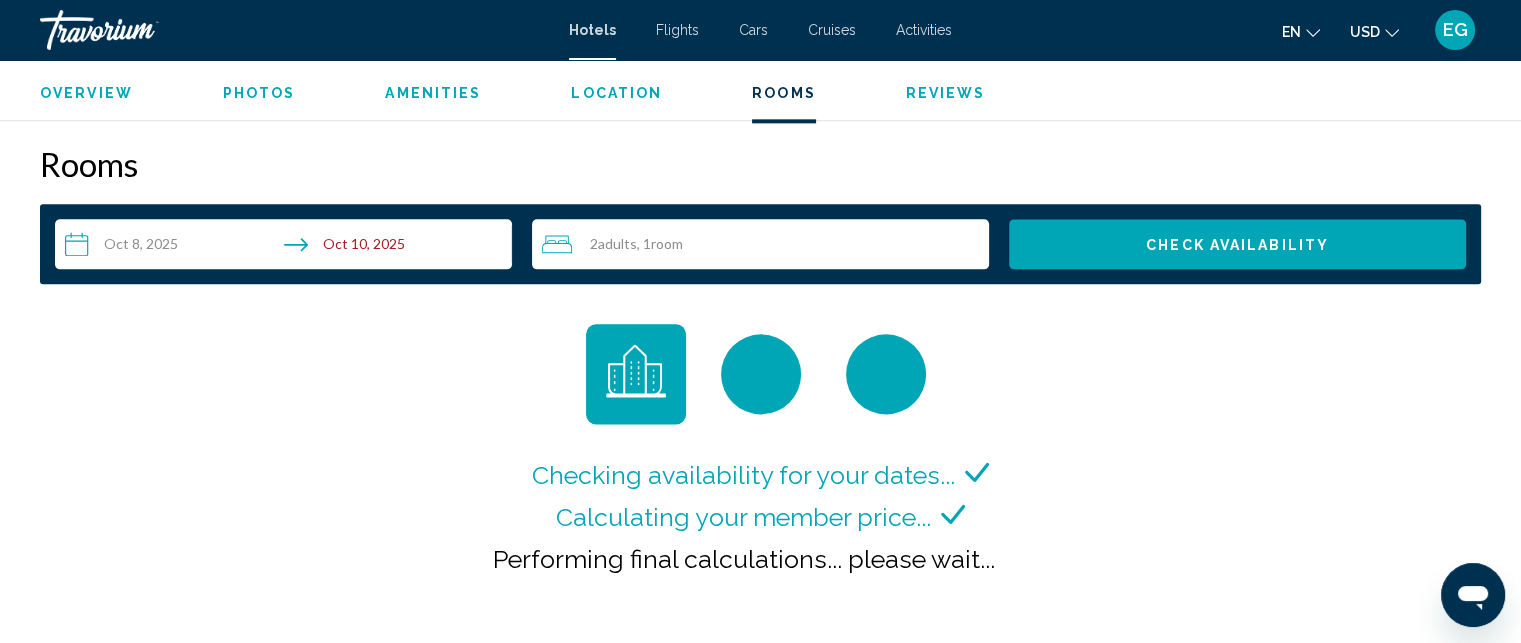 click 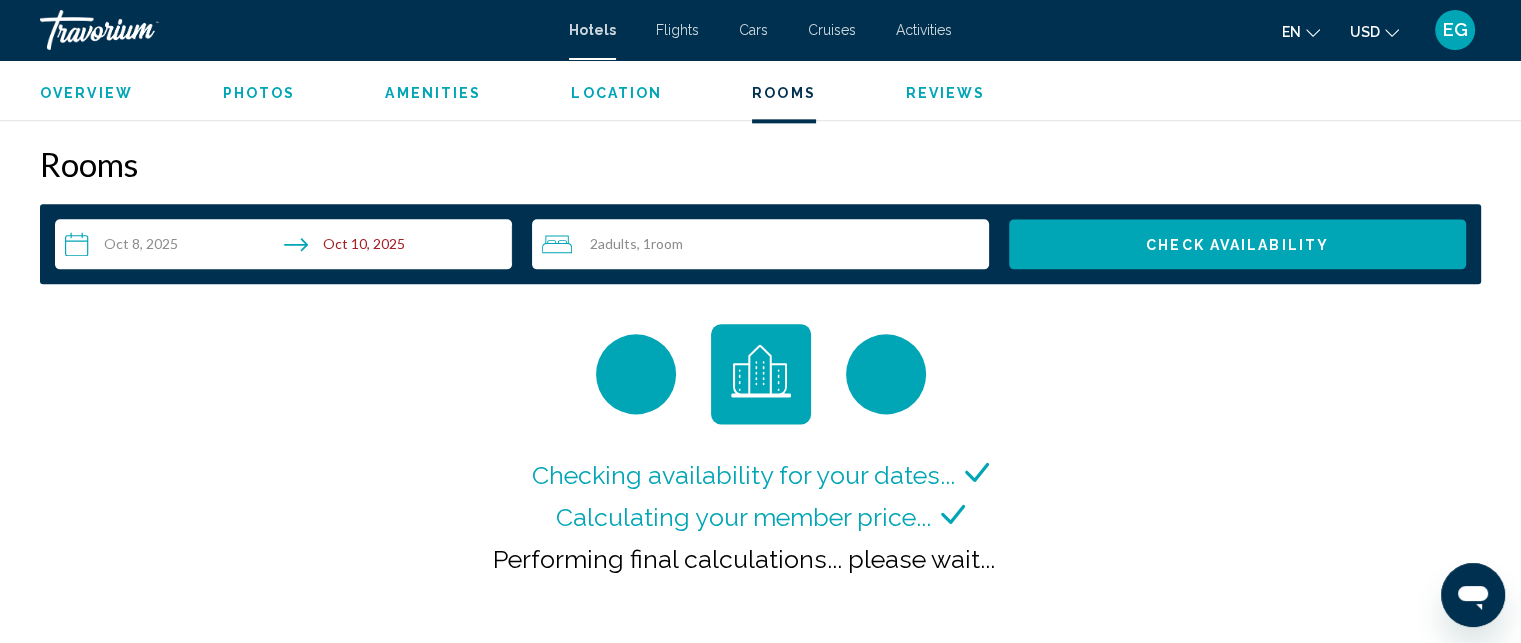 click 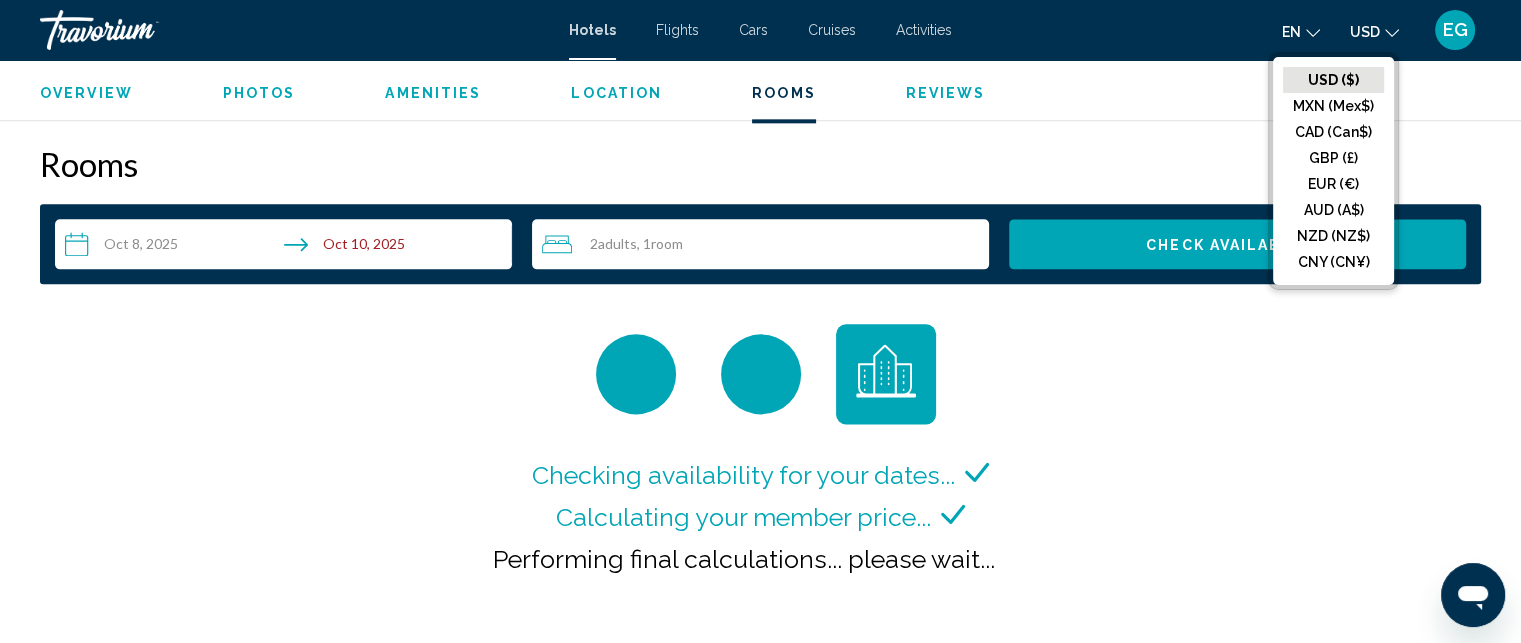 click 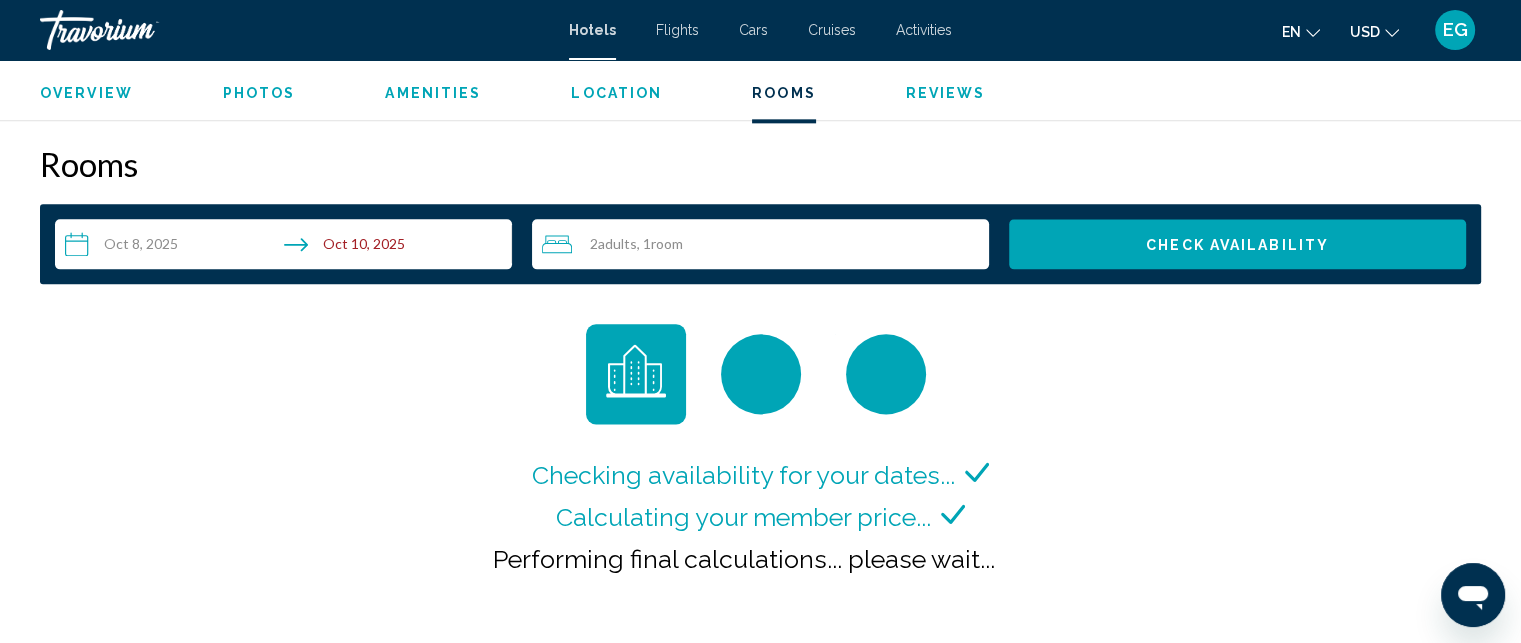 click 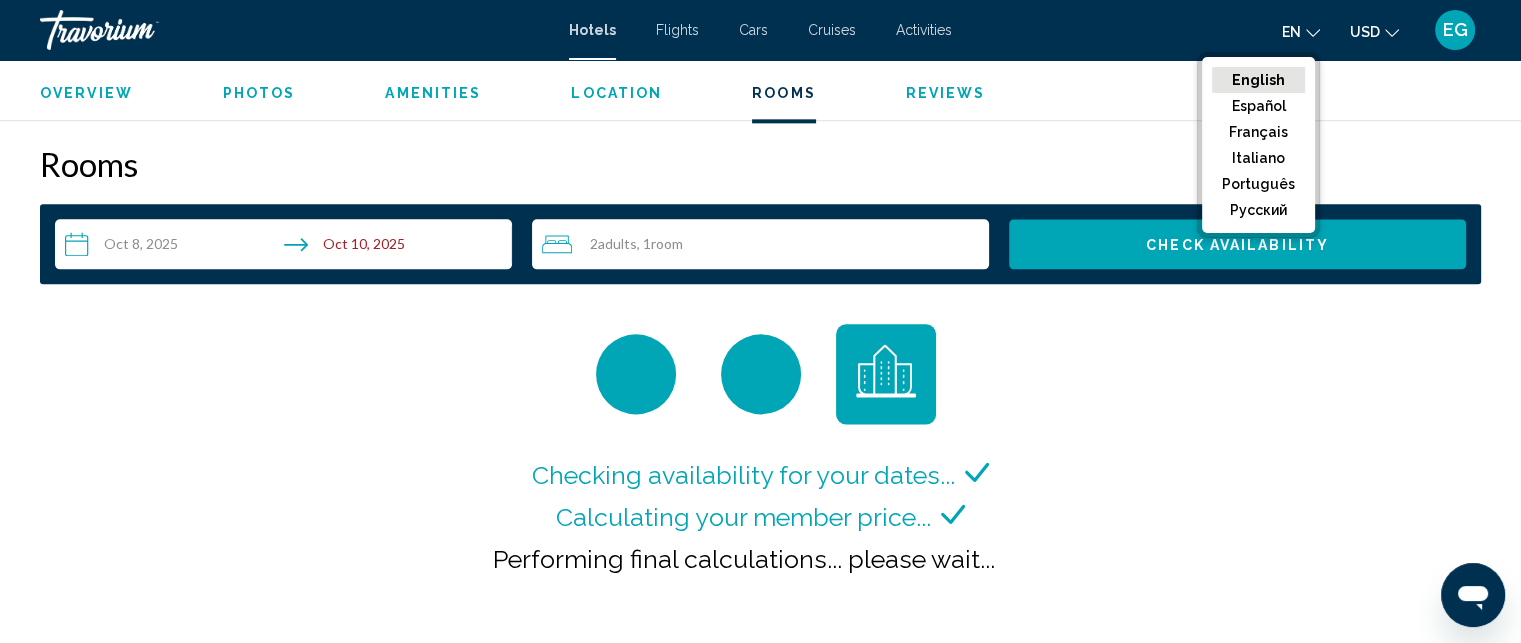 click 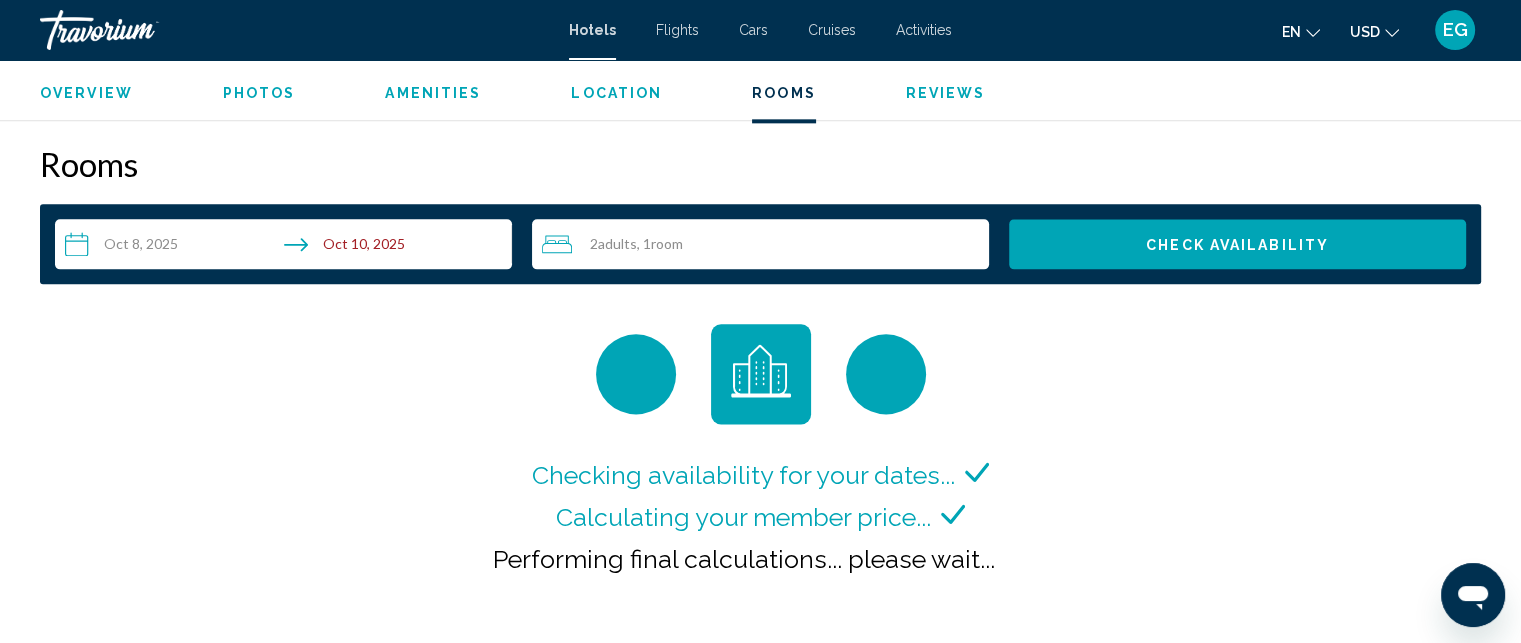 click on "Hotels" at bounding box center [592, 30] 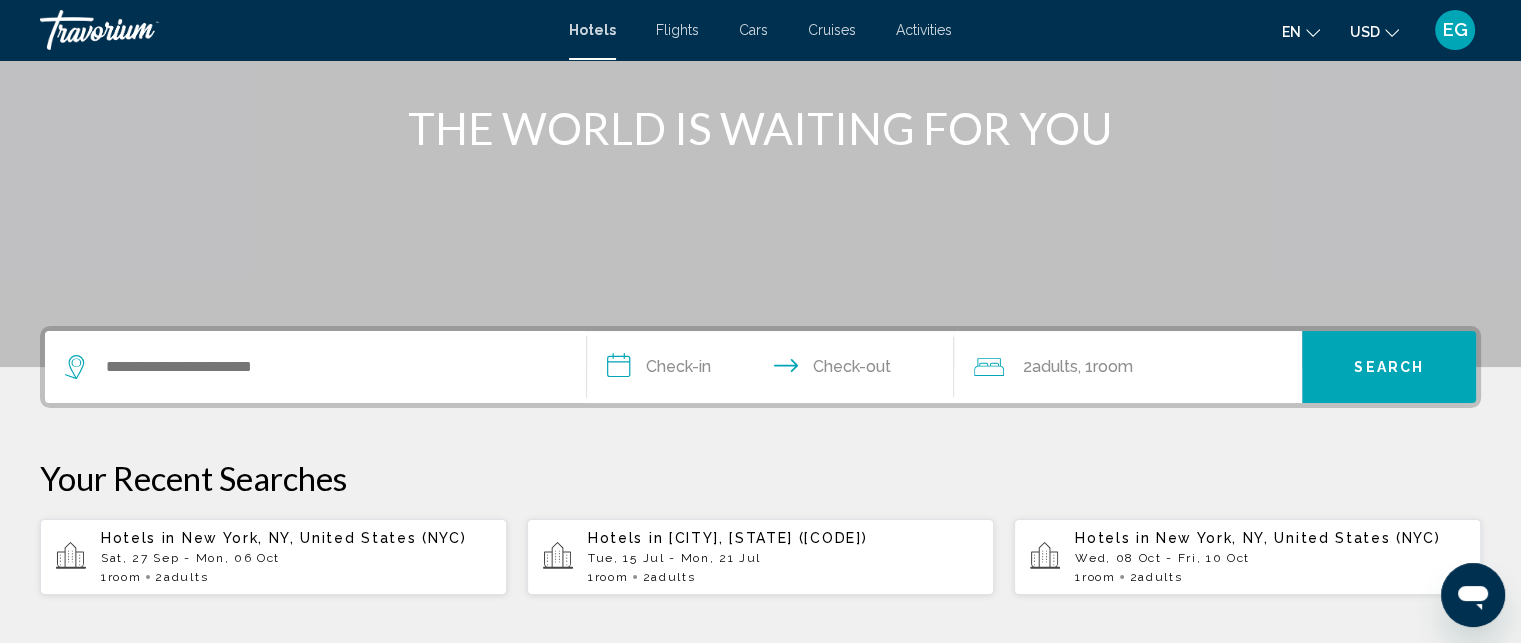 scroll, scrollTop: 300, scrollLeft: 0, axis: vertical 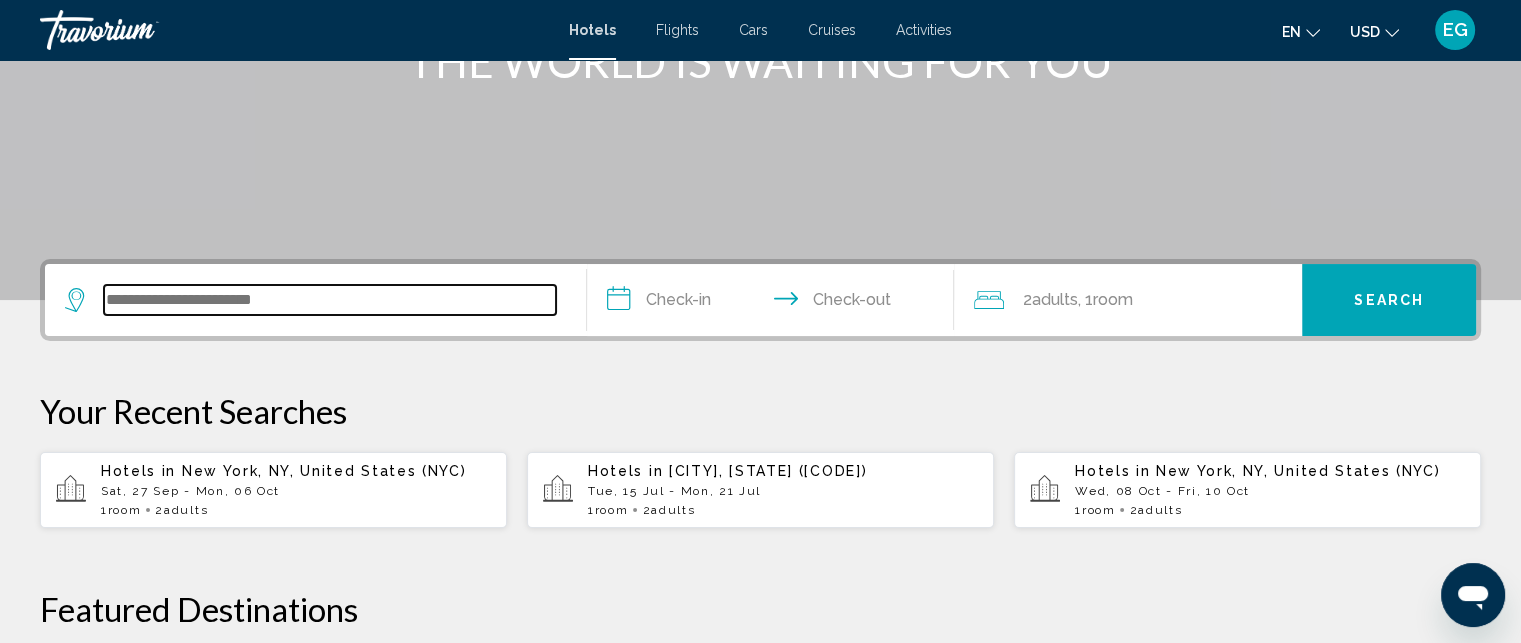 click at bounding box center (330, 300) 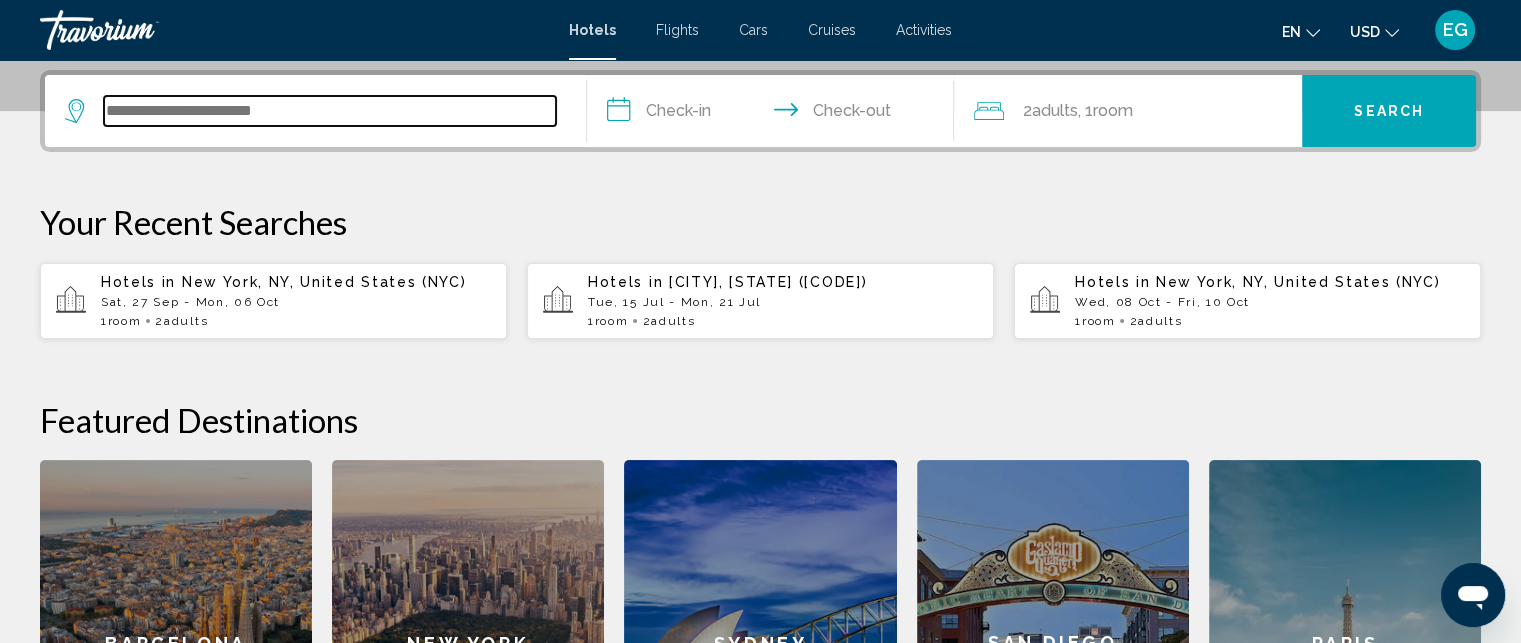 scroll, scrollTop: 493, scrollLeft: 0, axis: vertical 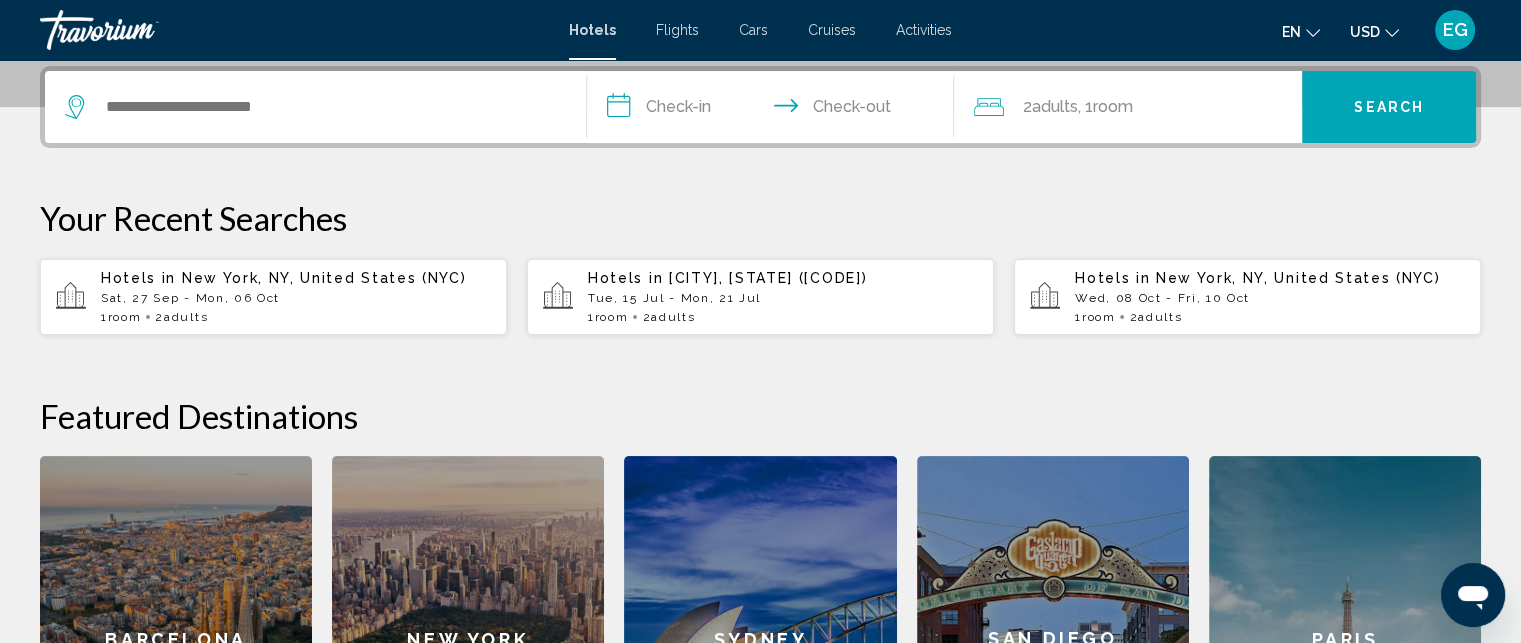 click on "New York, NY, United States (NYC)" at bounding box center (324, 278) 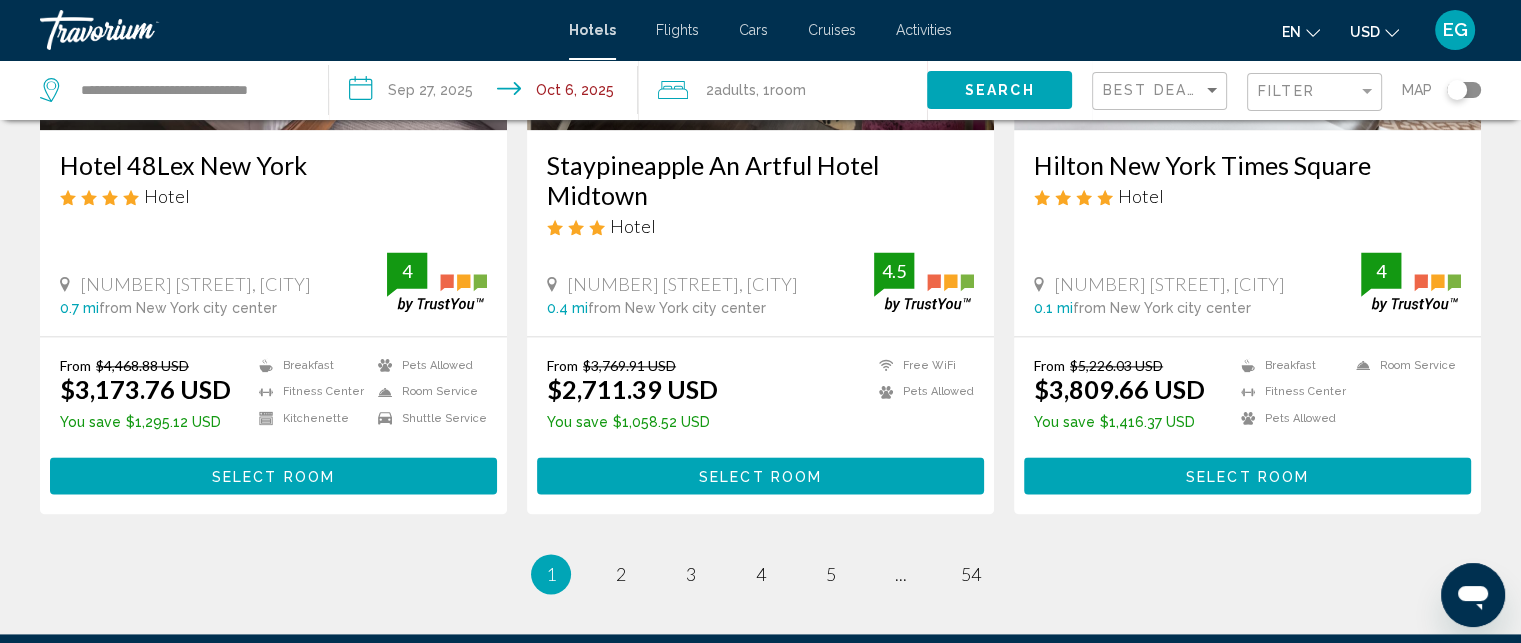 scroll, scrollTop: 2844, scrollLeft: 0, axis: vertical 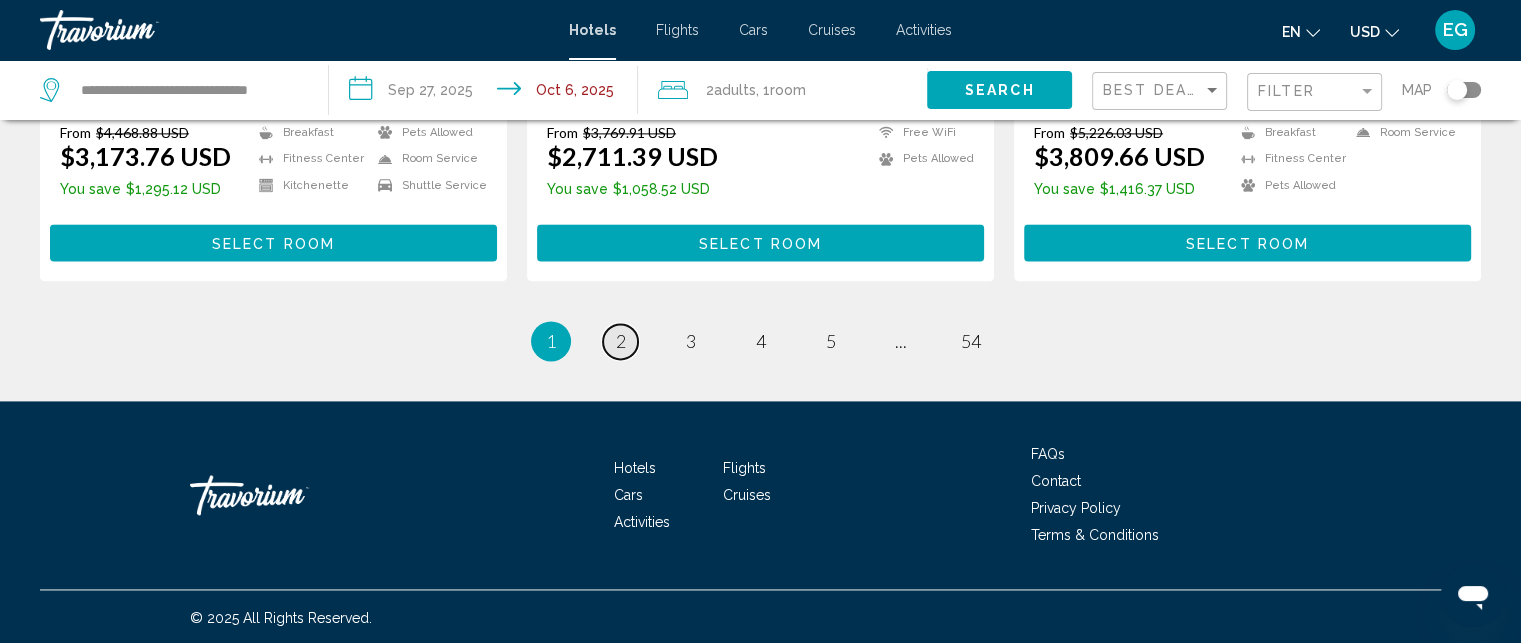 click on "2" at bounding box center (621, 341) 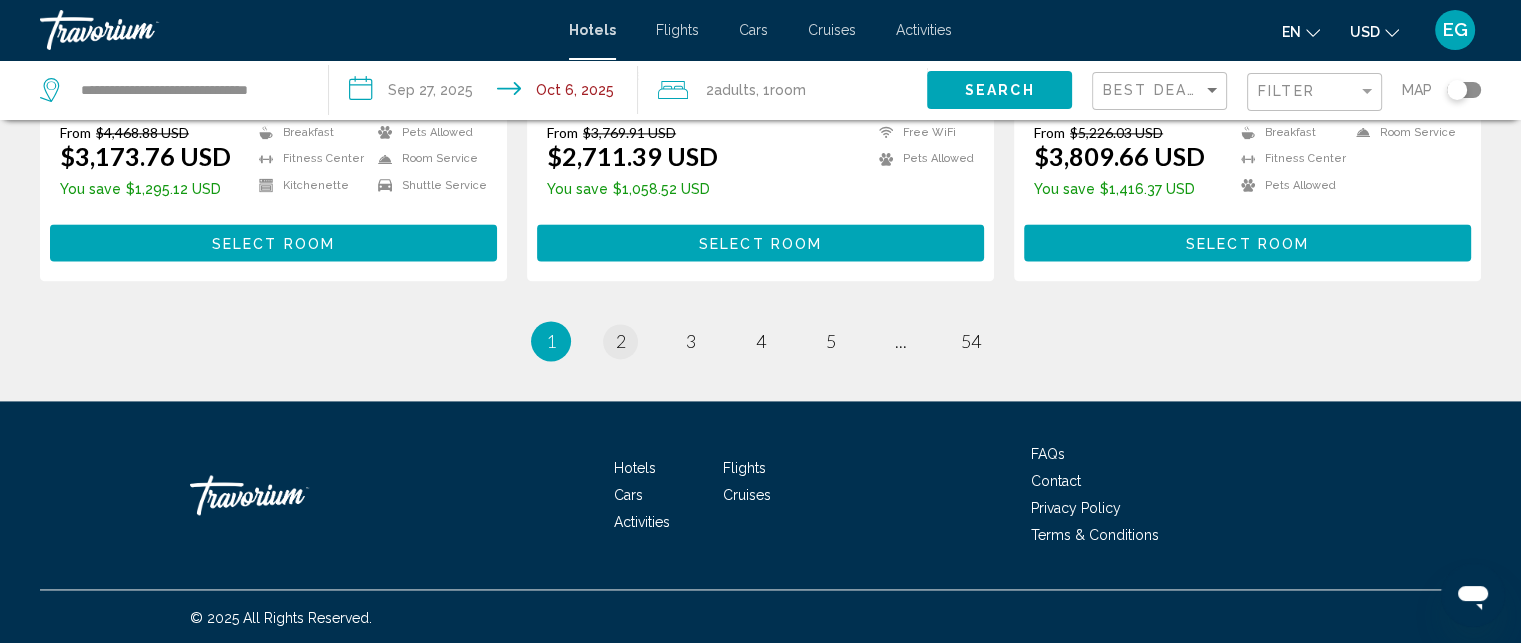 click on "Hotel Search Results  -   642  places to spend your time Save up to  38%   Hyatt Regency Jersey City on the Hudson
Hotel
2 Exchange Place, Jersey City 3.7 mi  from New York city center from hotel 4 From $4,358.70 USD $2,702.74 USD  You save  $1,655.96 USD
Fitness Center
Free WiFi
Swimming Pool  4 Select Room Save up to  37%   Moxy NYC Downtown
Hotel
26 Ann Street, New York City 3.4 mi  from New York city center from hotel 4 From $3,724.28 USD $2,360.95 USD  You save  $1,363.33 USD" at bounding box center [760, -1172] 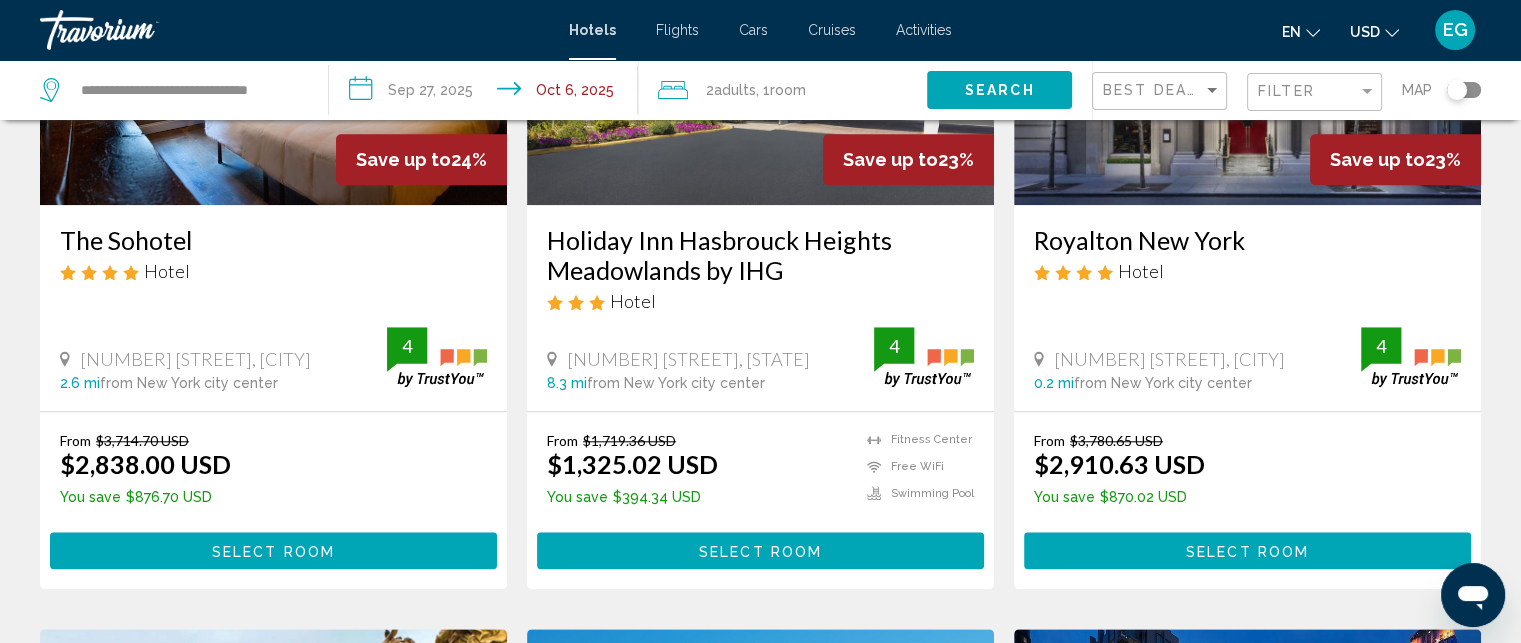 scroll, scrollTop: 2000, scrollLeft: 0, axis: vertical 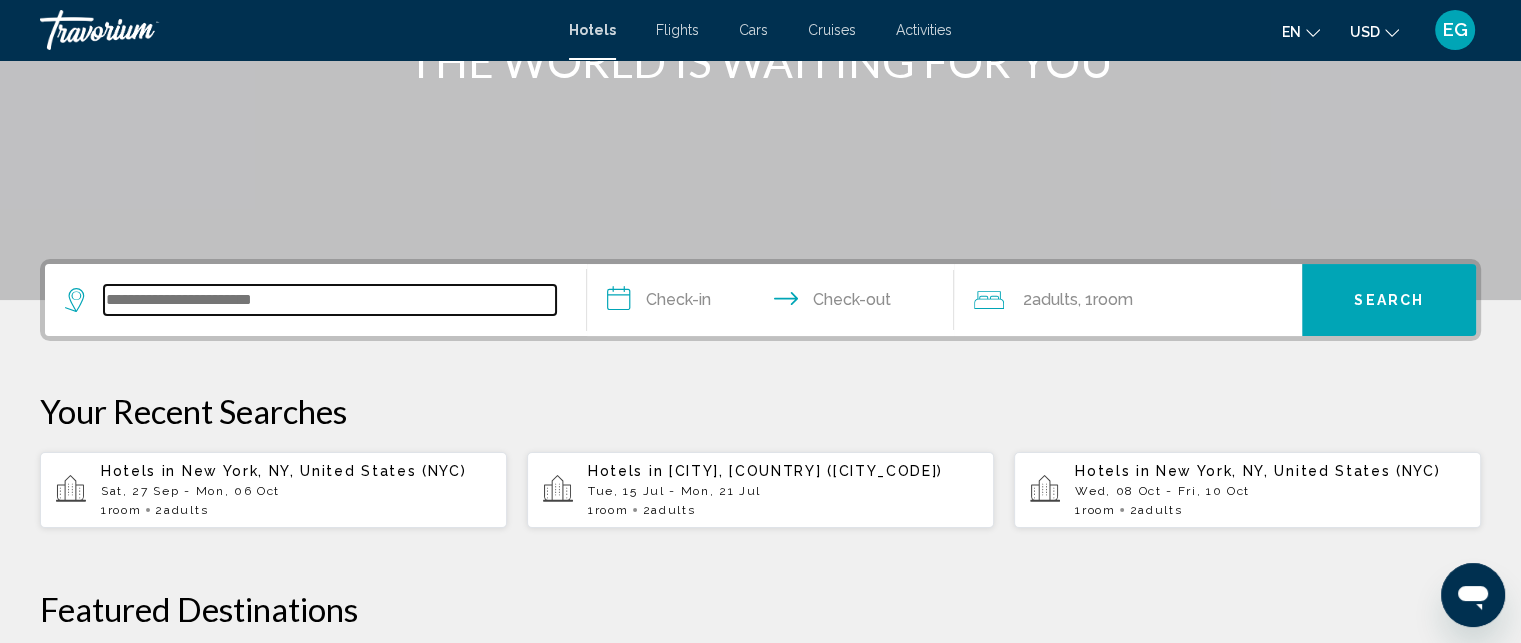 click at bounding box center [330, 300] 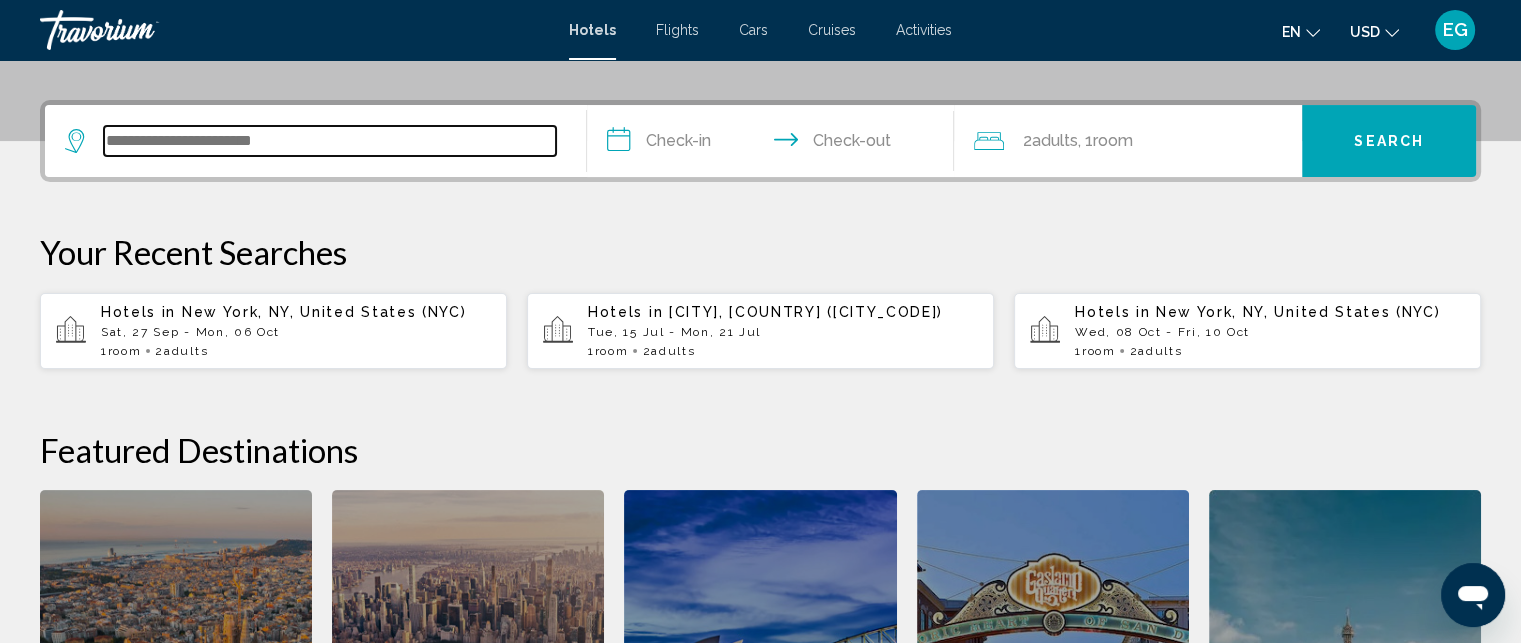 scroll, scrollTop: 493, scrollLeft: 0, axis: vertical 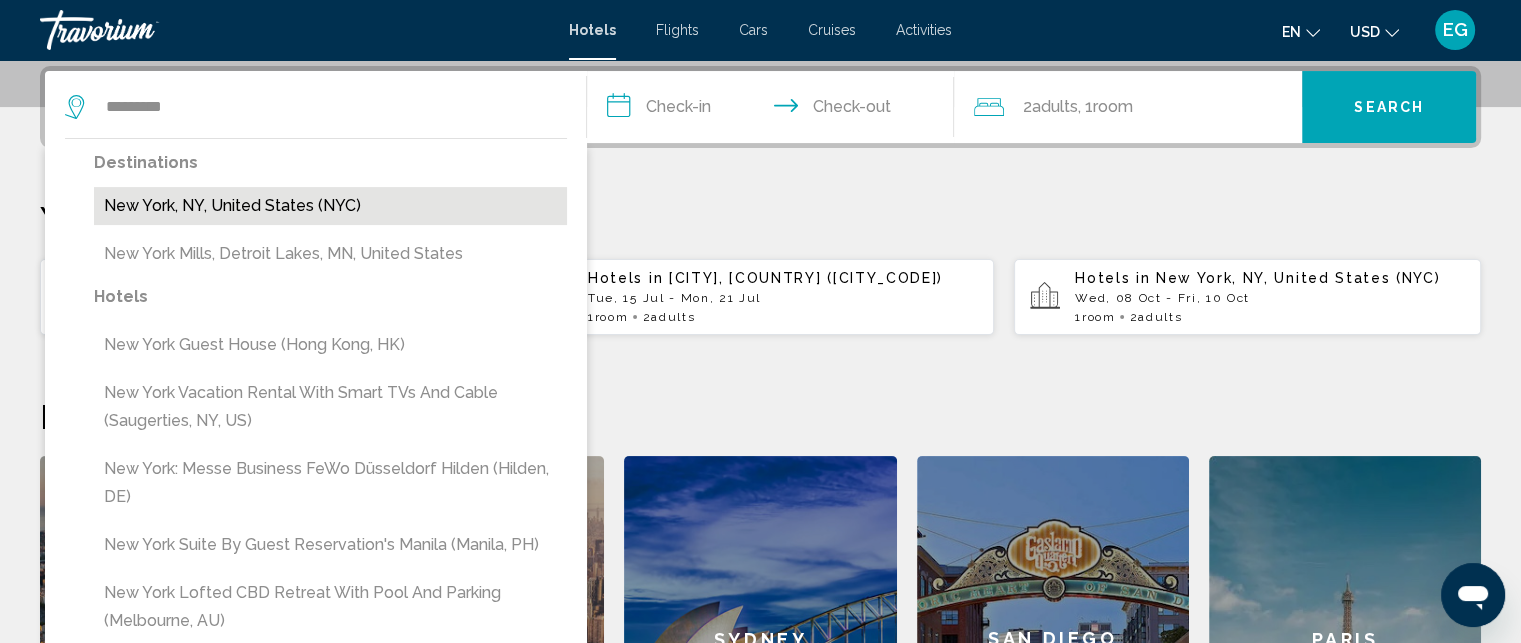 click on "New York, NY, United States (NYC)" at bounding box center [330, 206] 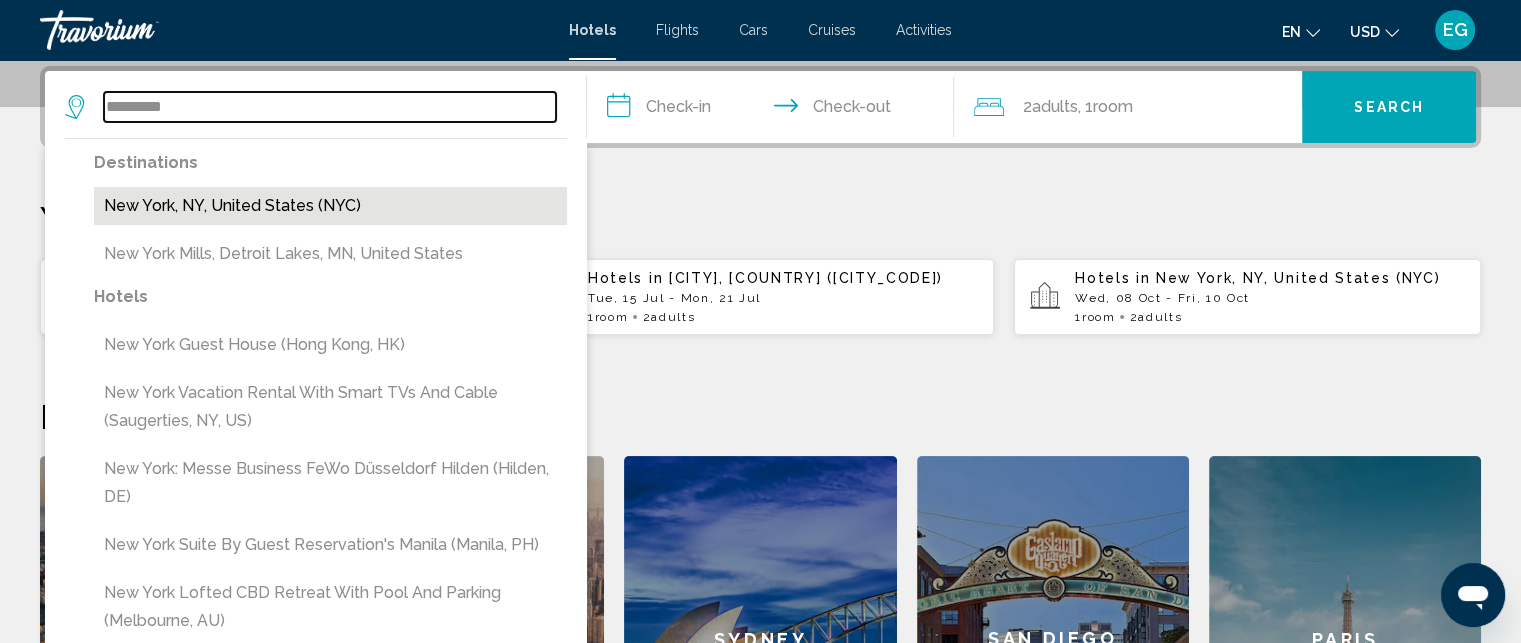 type on "**********" 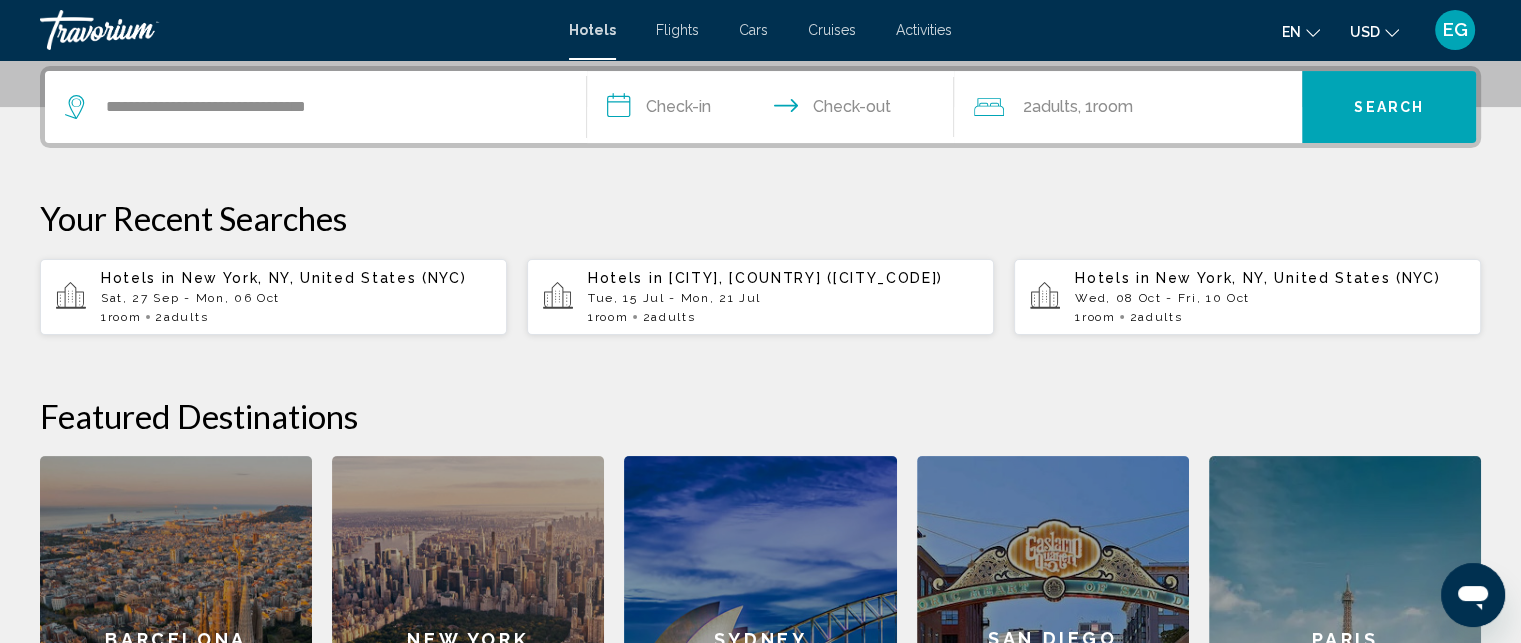 click on "**********" at bounding box center (775, 110) 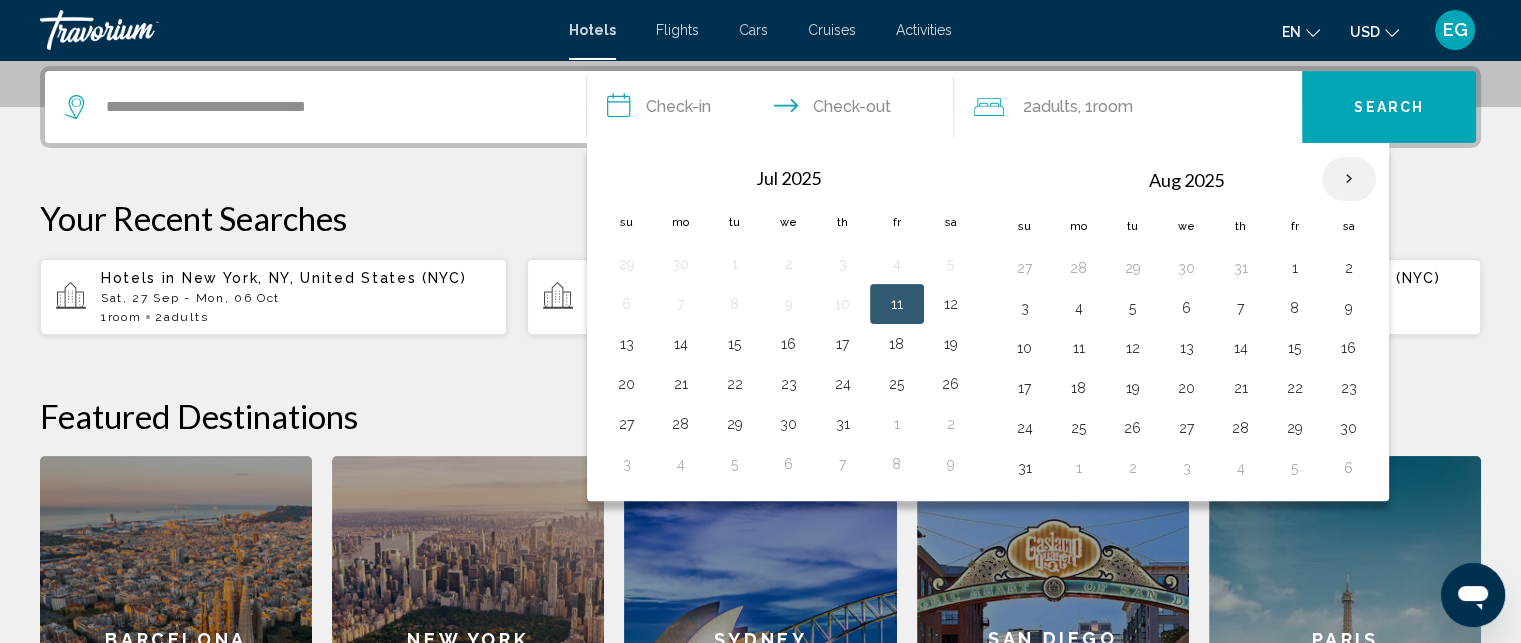 click at bounding box center [1349, 179] 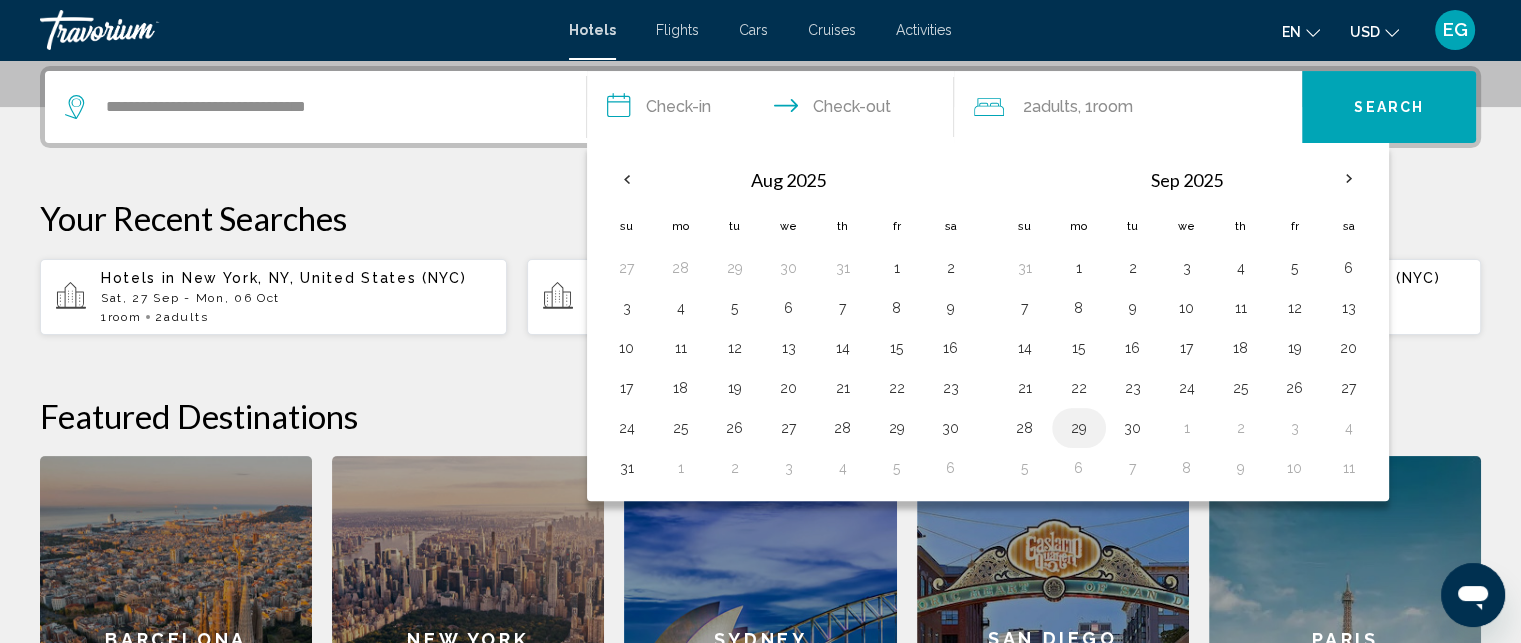 click on "29" at bounding box center [1079, 428] 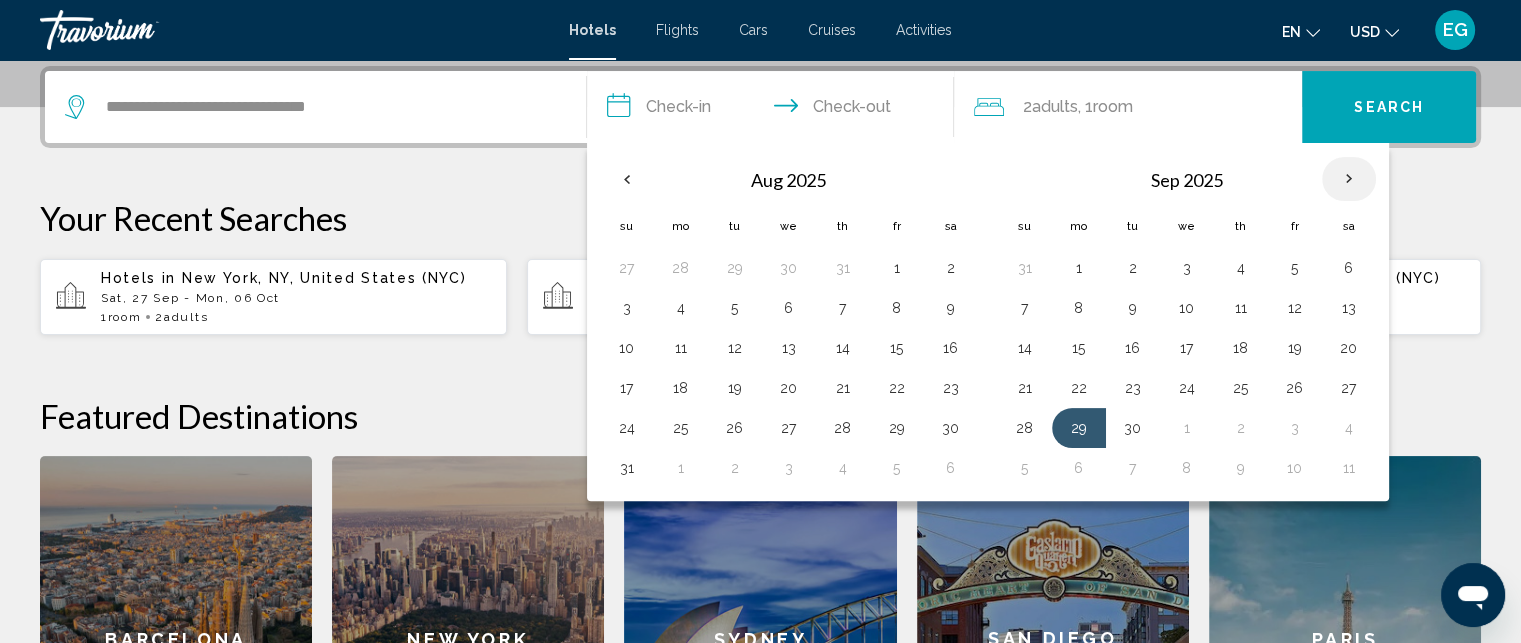 click at bounding box center (1349, 179) 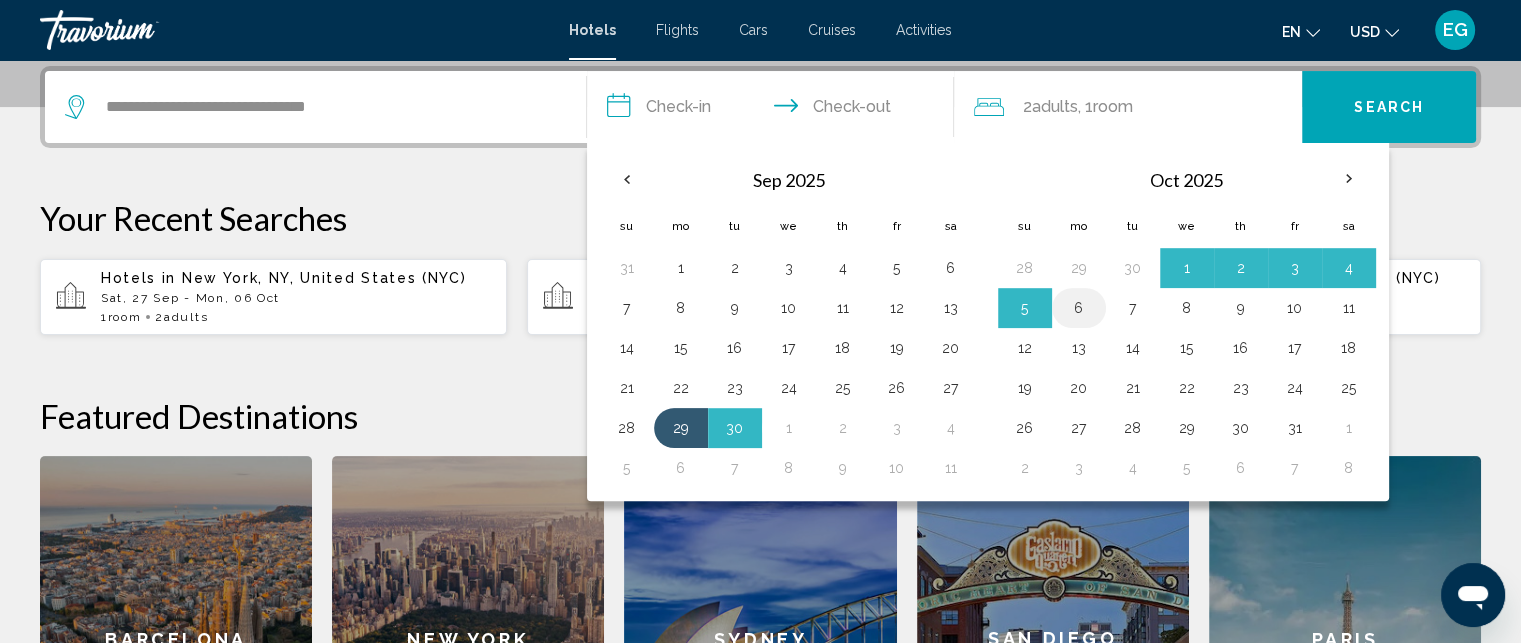 click on "6" at bounding box center (1079, 308) 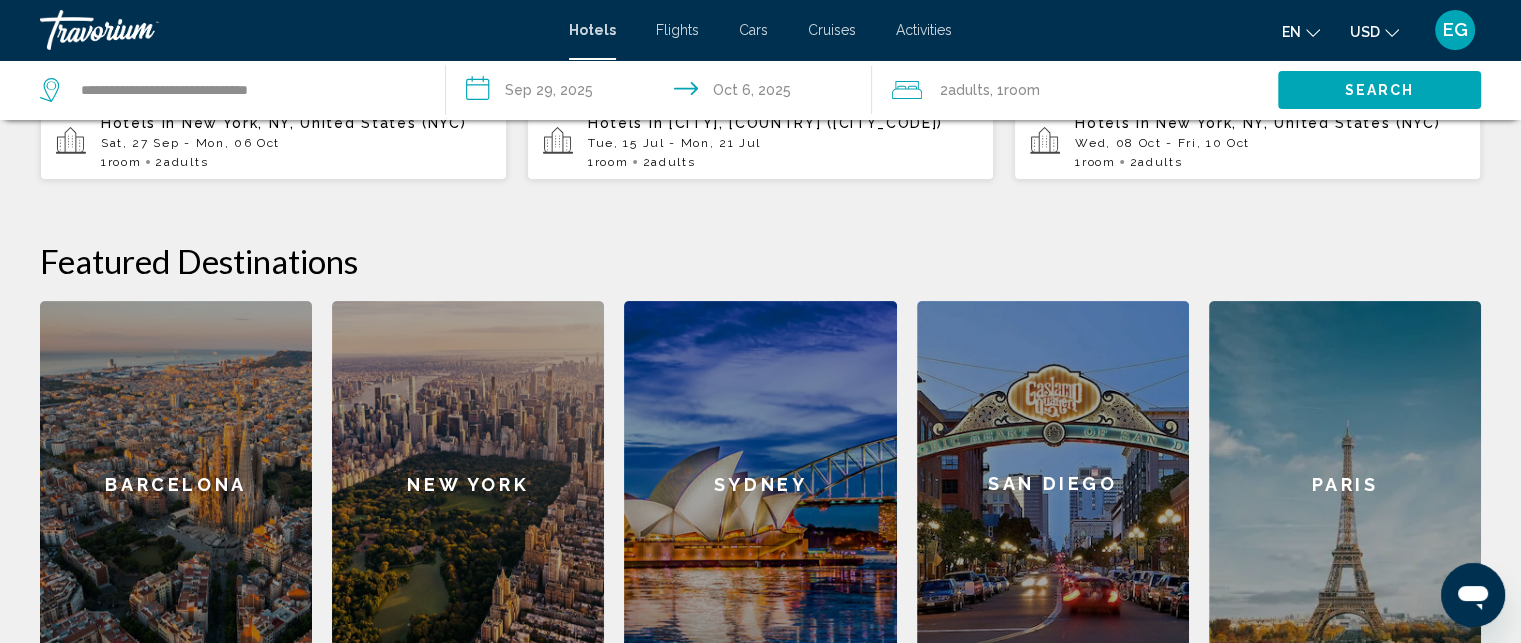 scroll, scrollTop: 693, scrollLeft: 0, axis: vertical 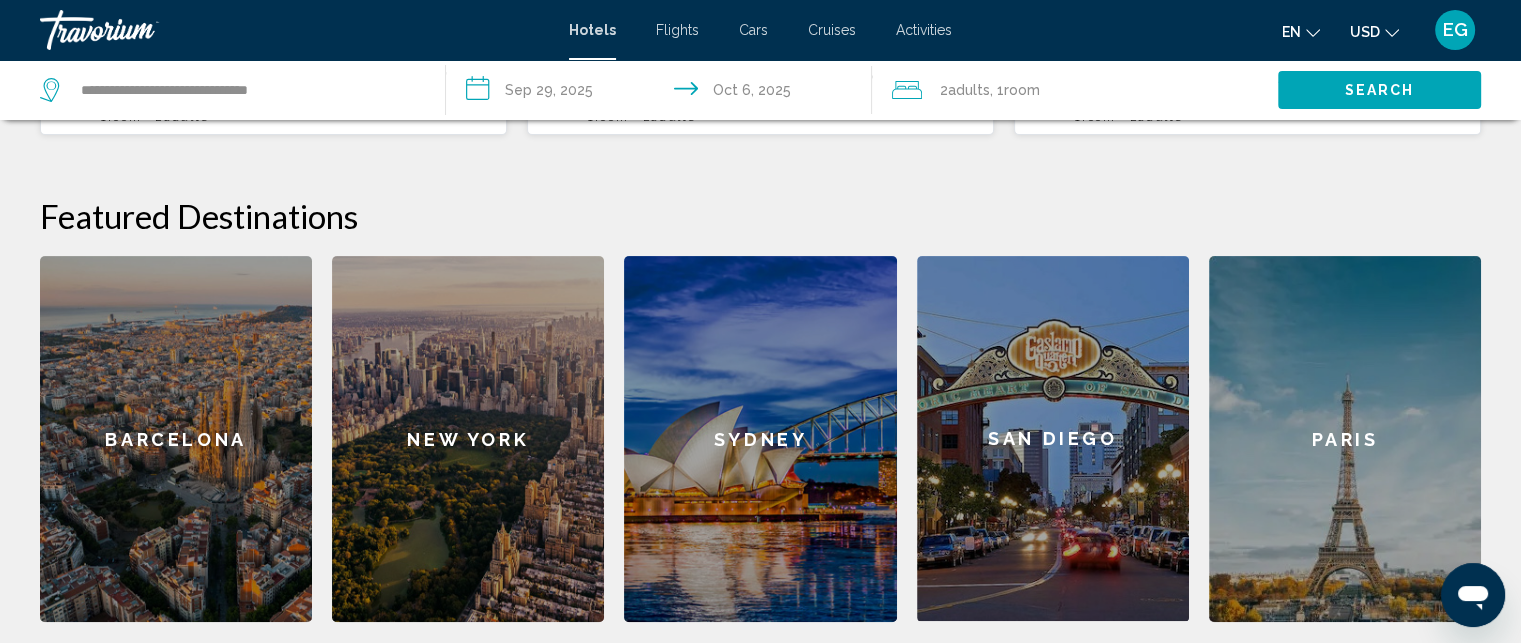 click on "New York" 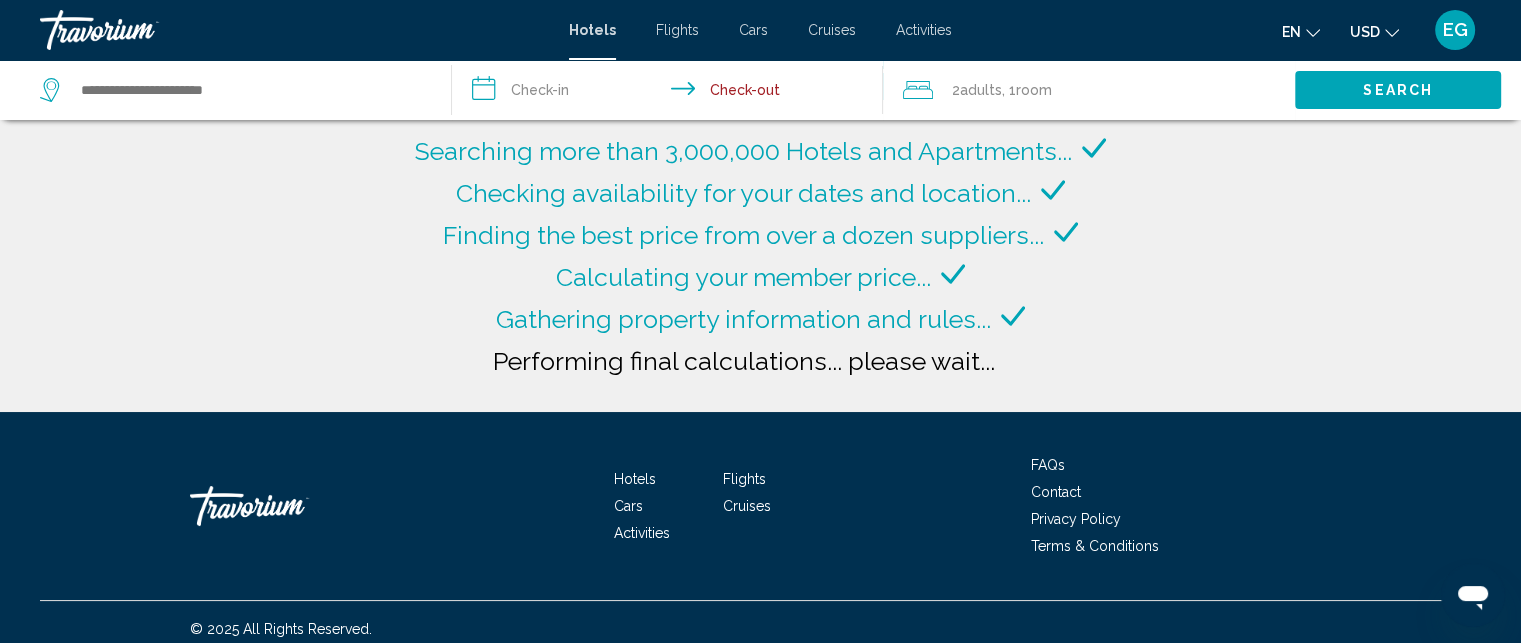type on "**********" 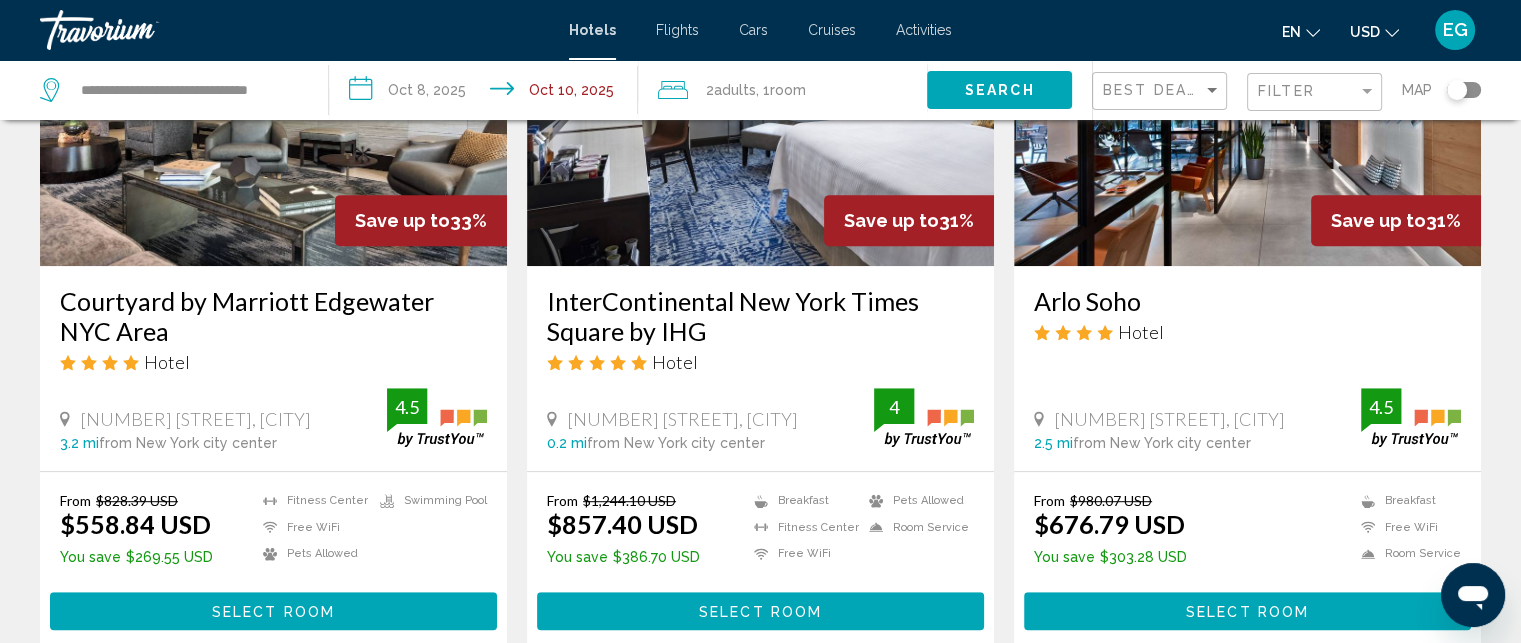 scroll, scrollTop: 1000, scrollLeft: 0, axis: vertical 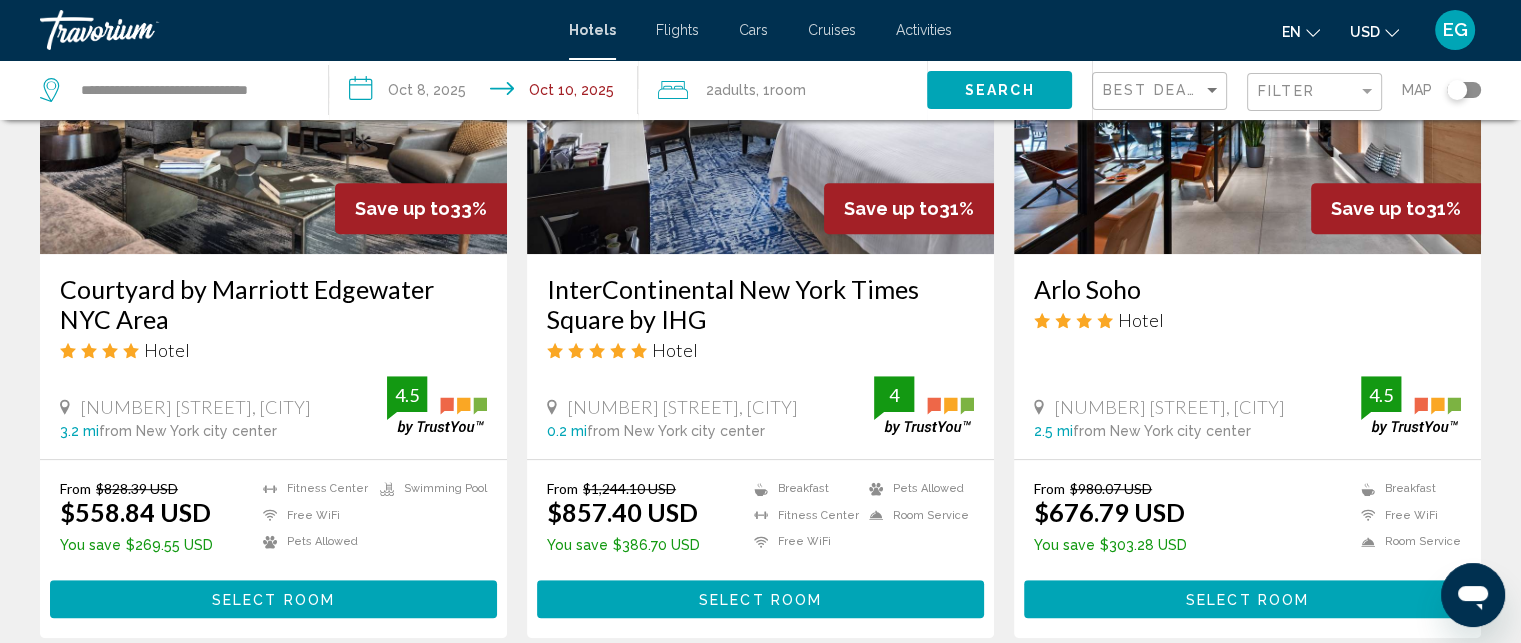 click on "Select Room" at bounding box center (760, 600) 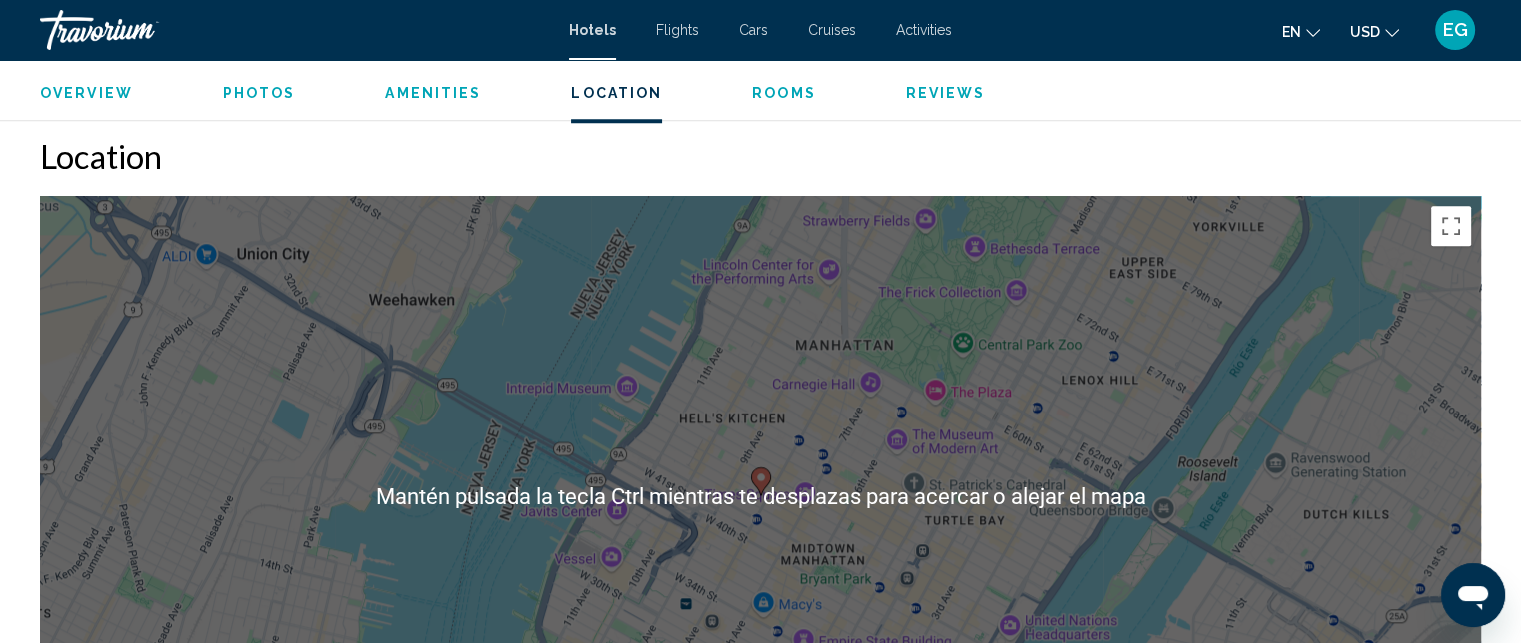 scroll, scrollTop: 1838, scrollLeft: 0, axis: vertical 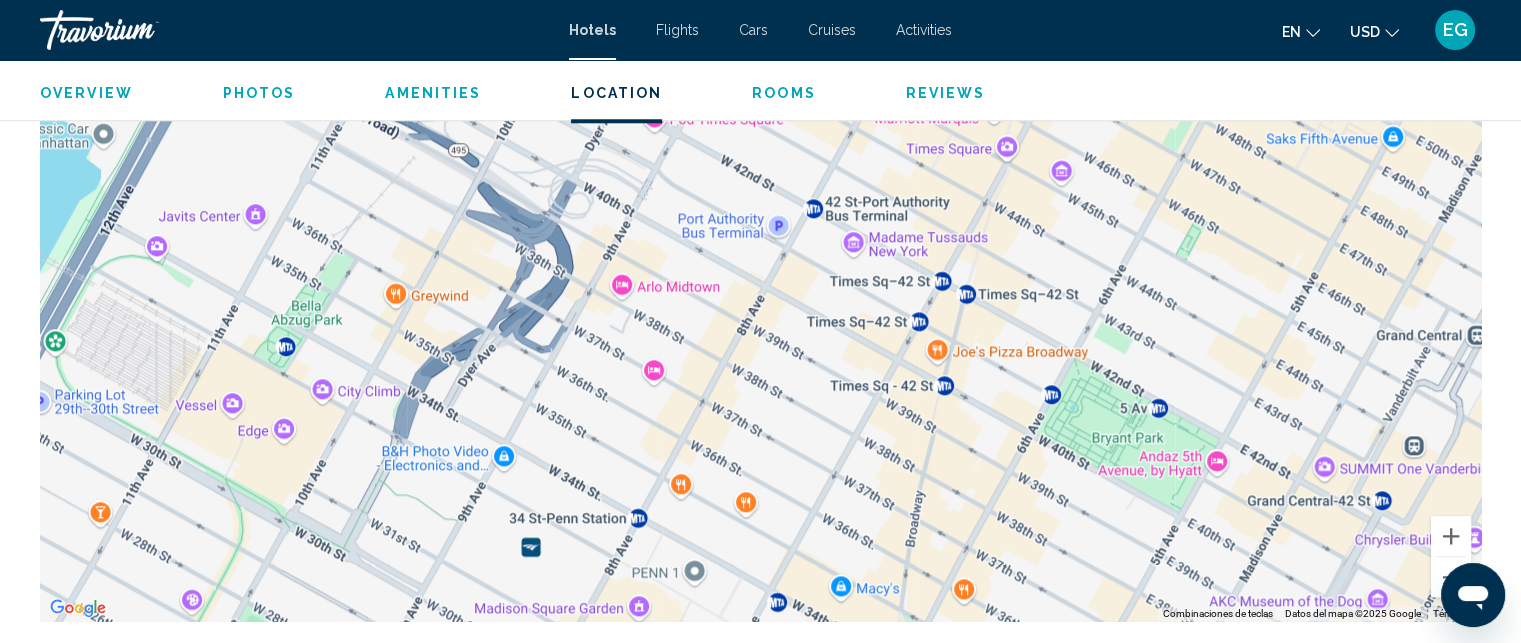 click on "Para activar la función de arrastre con el teclado, pulsa Alt + Intro. Cuando hayas habilitado esa función, usa las teclas de flecha para mover el marcador. Para completar el arrastre, pulsa Intro. Para cancelar, pulsa Escape." at bounding box center [760, 321] 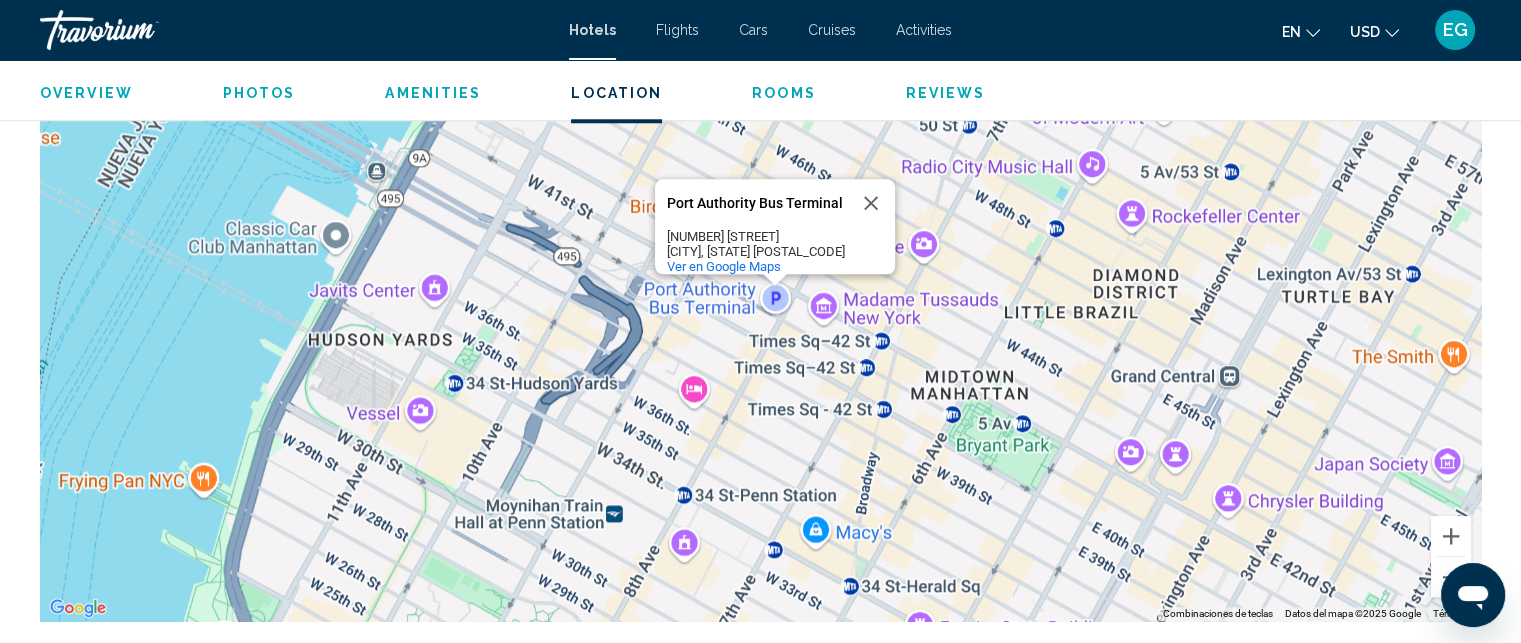 click on "Para activar la función de arrastre con el teclado, pulsa Alt + Intro. Cuando hayas habilitado esa función, usa las teclas de flecha para mover el marcador. Para completar el arrastre, pulsa Intro. Para cancelar, pulsa Escape.     Port Authority Bus Terminal                     Port Authority Bus Terminal                 625 8th Ave New York, NY 10109             Ver en Google Maps" at bounding box center (760, 321) 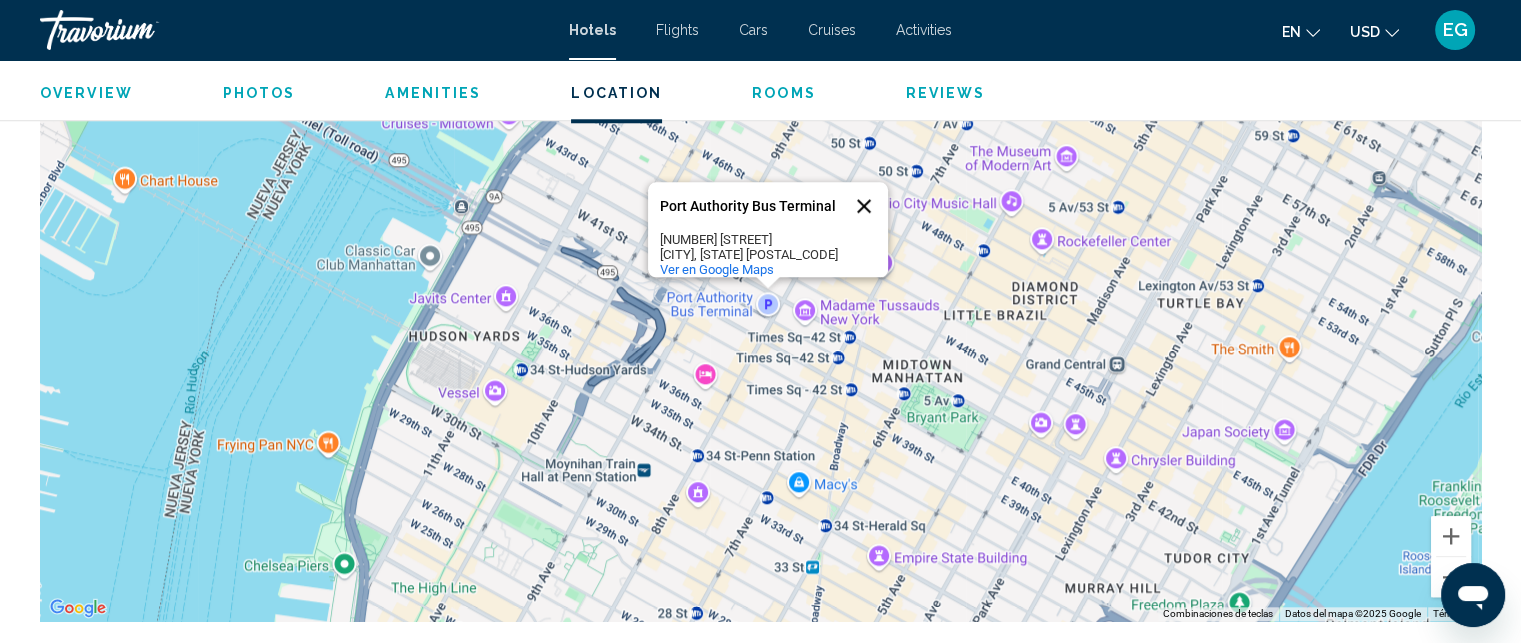 click at bounding box center [864, 206] 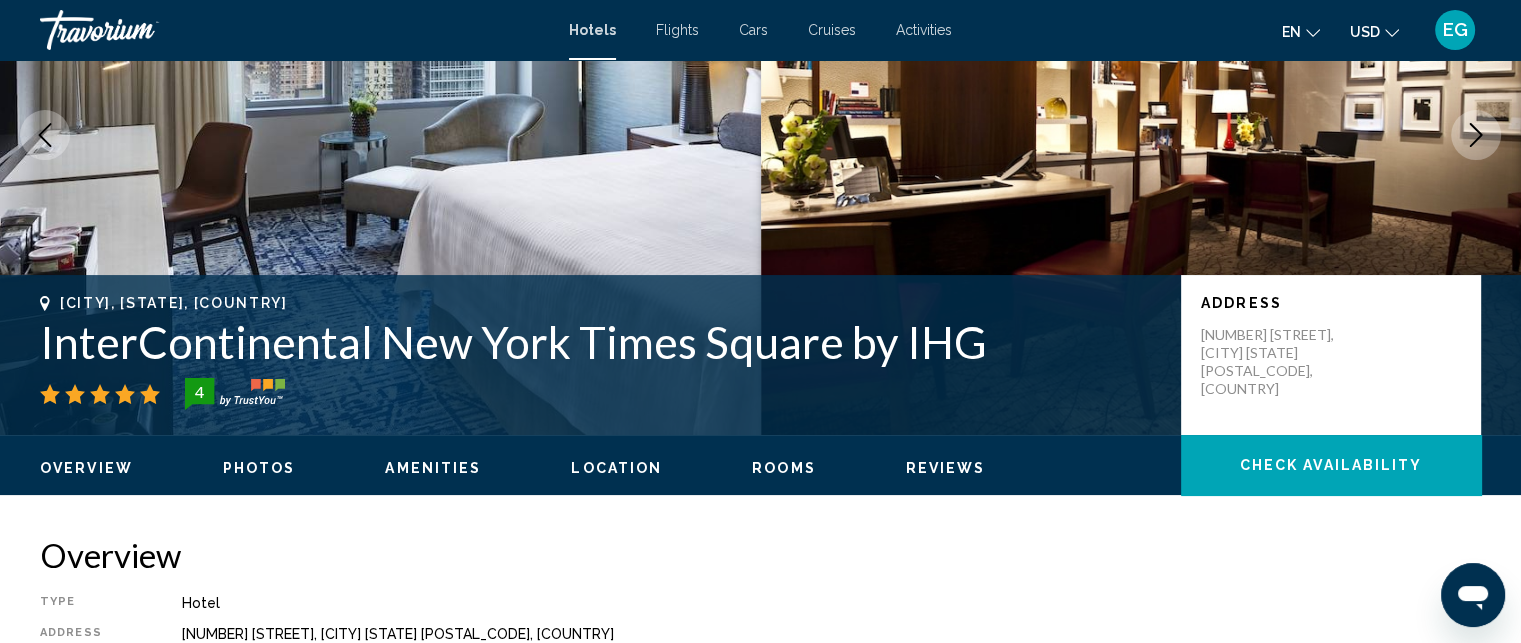 scroll, scrollTop: 191, scrollLeft: 0, axis: vertical 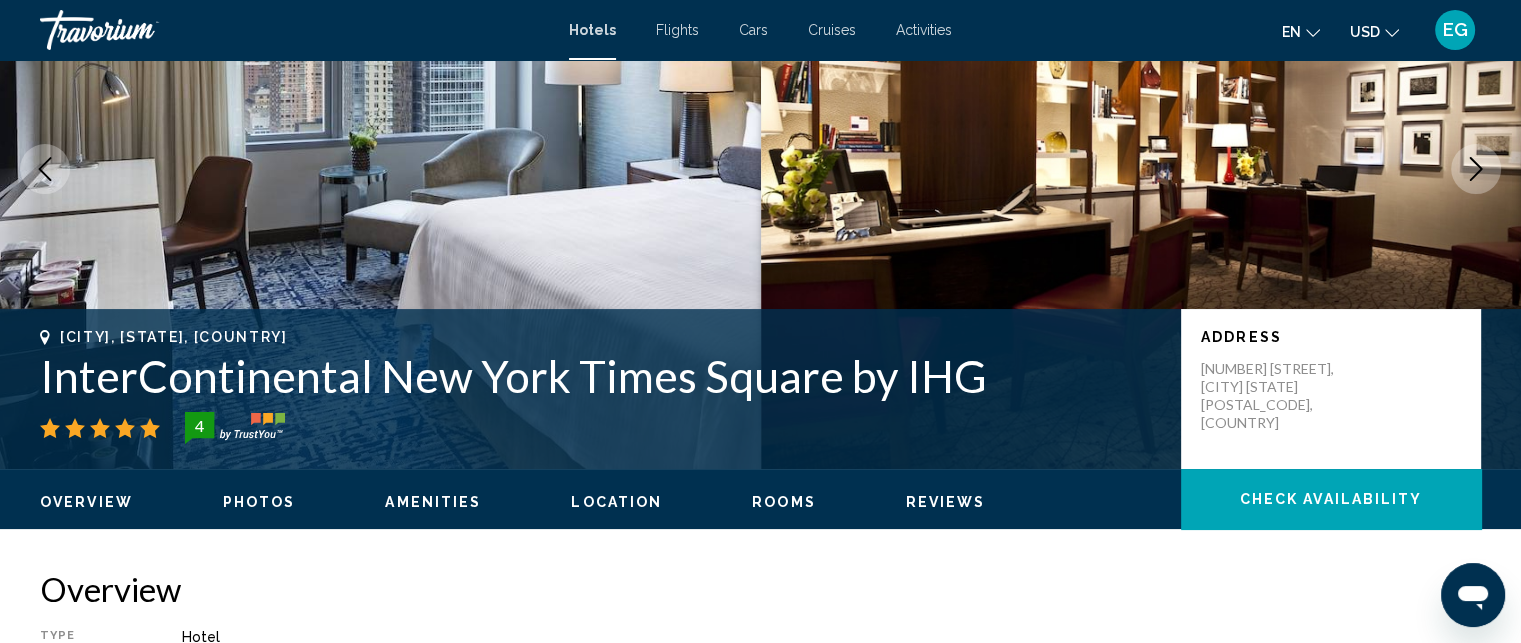 click on "Check Availability" 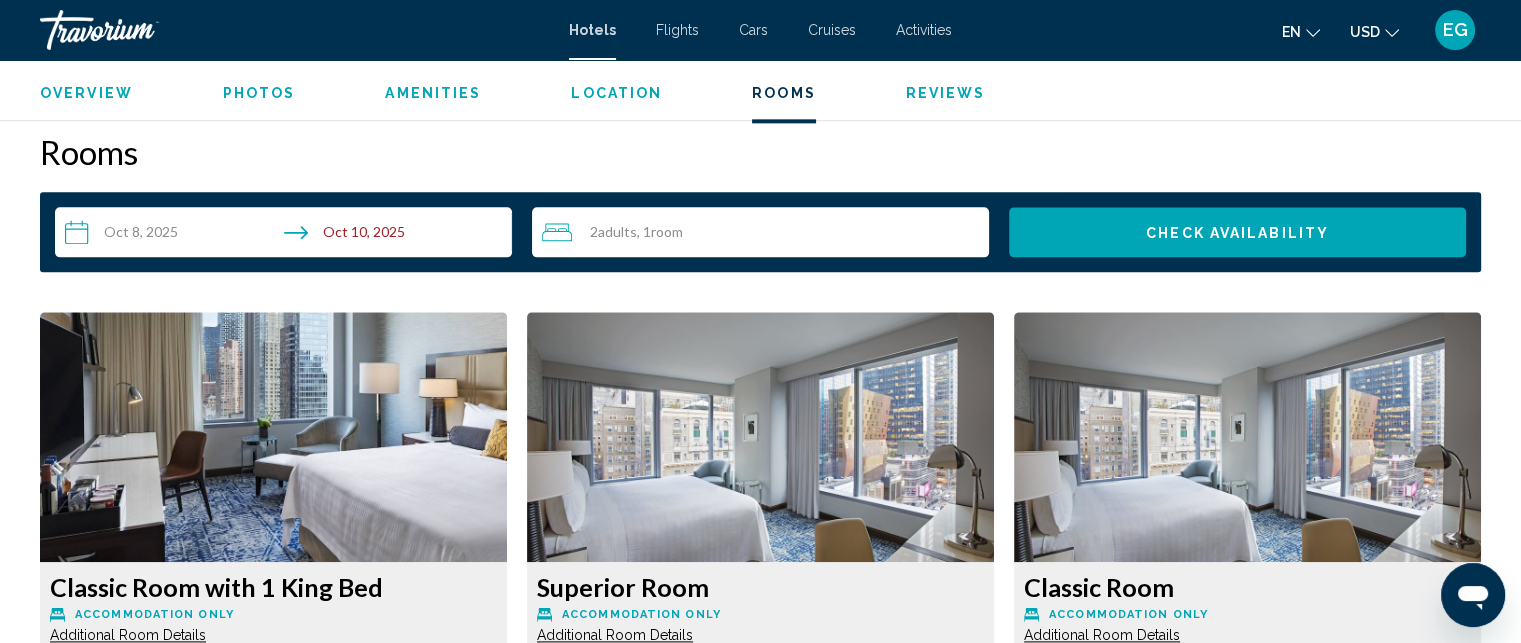 scroll, scrollTop: 2531, scrollLeft: 0, axis: vertical 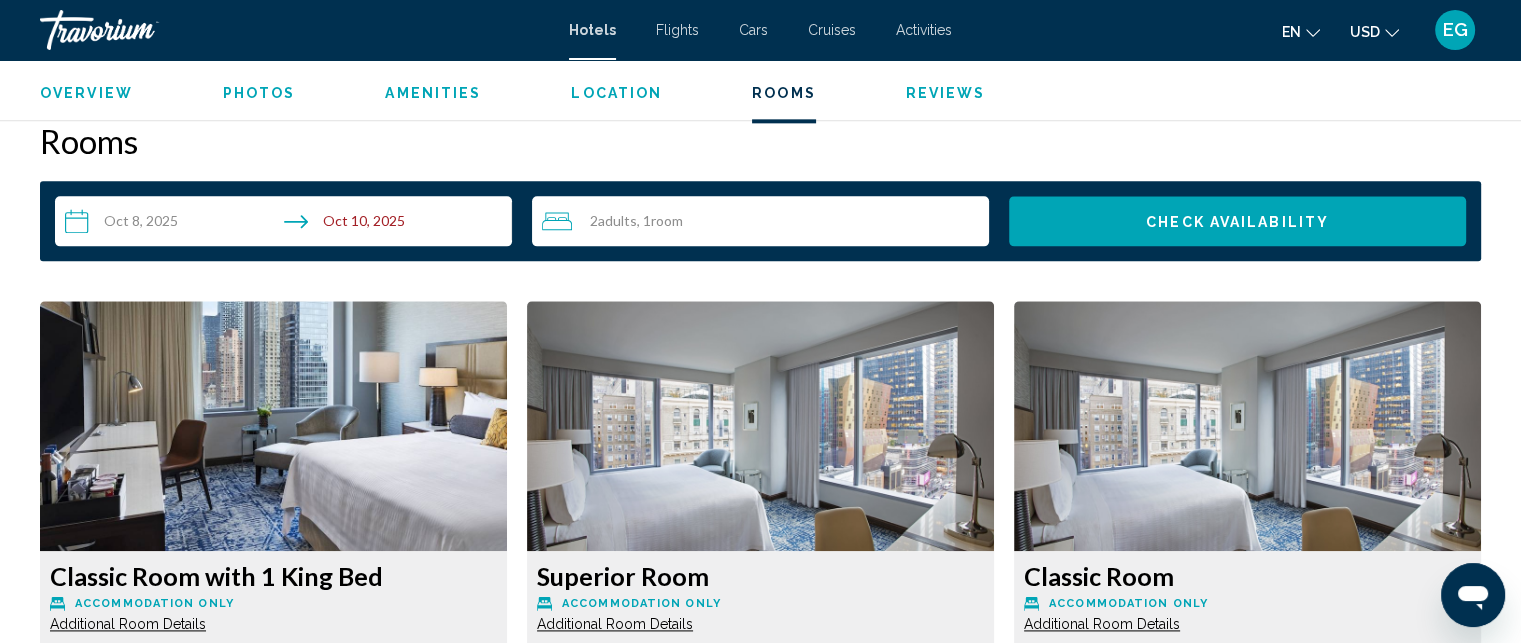 click on "Rooms" at bounding box center [784, 93] 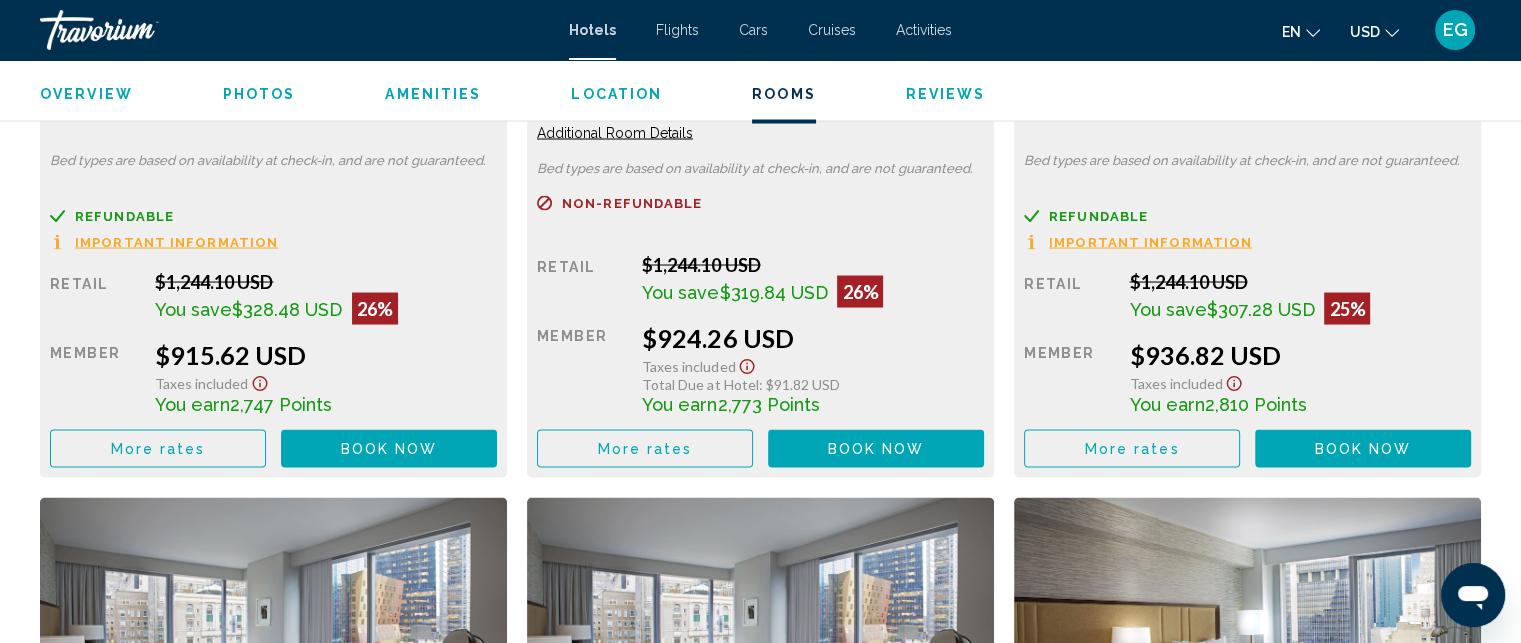 scroll, scrollTop: 3732, scrollLeft: 0, axis: vertical 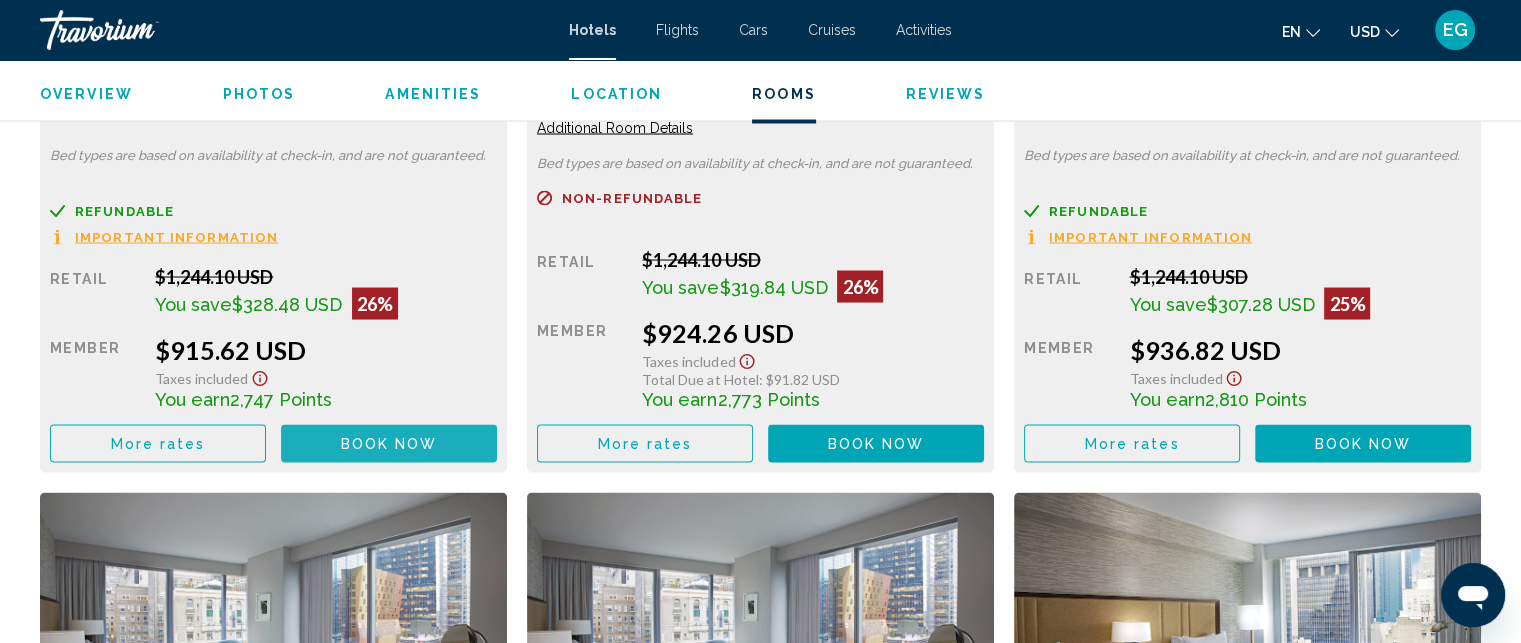 click on "Book now" at bounding box center [389, 444] 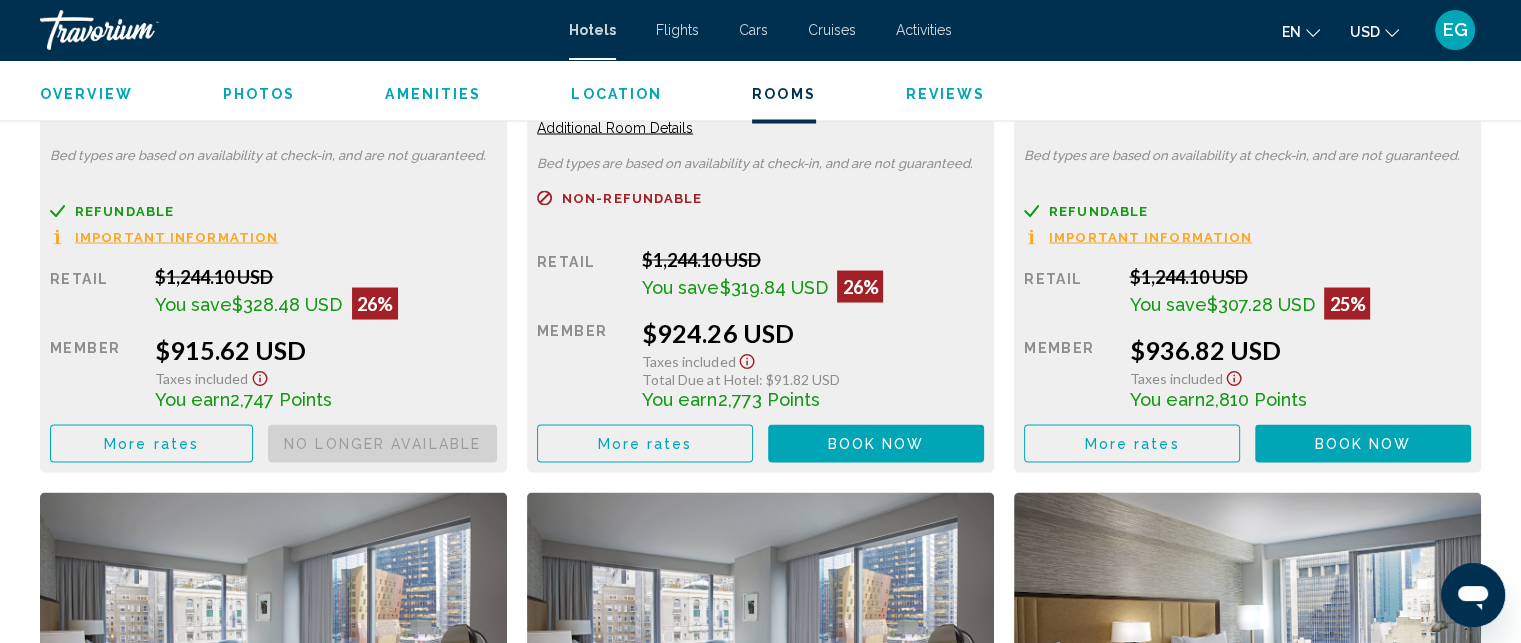 click on "More rates" at bounding box center (158, -274) 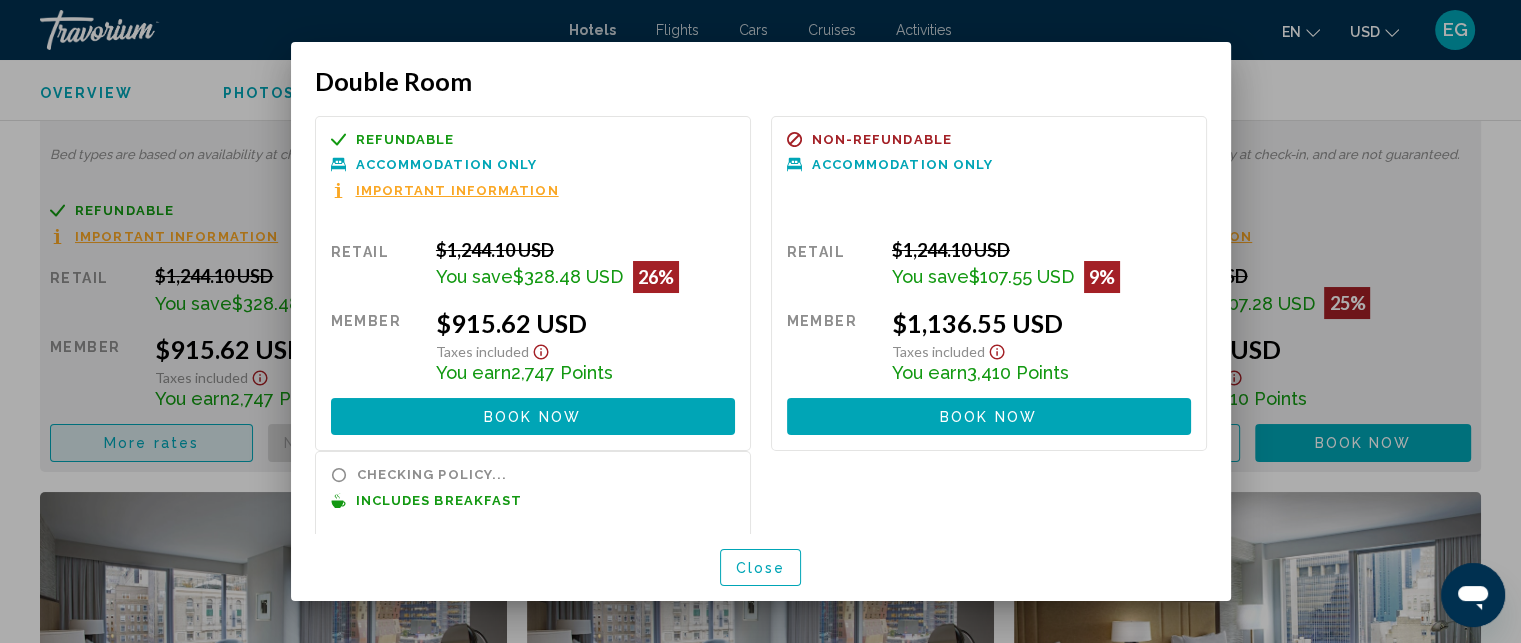 scroll, scrollTop: 0, scrollLeft: 0, axis: both 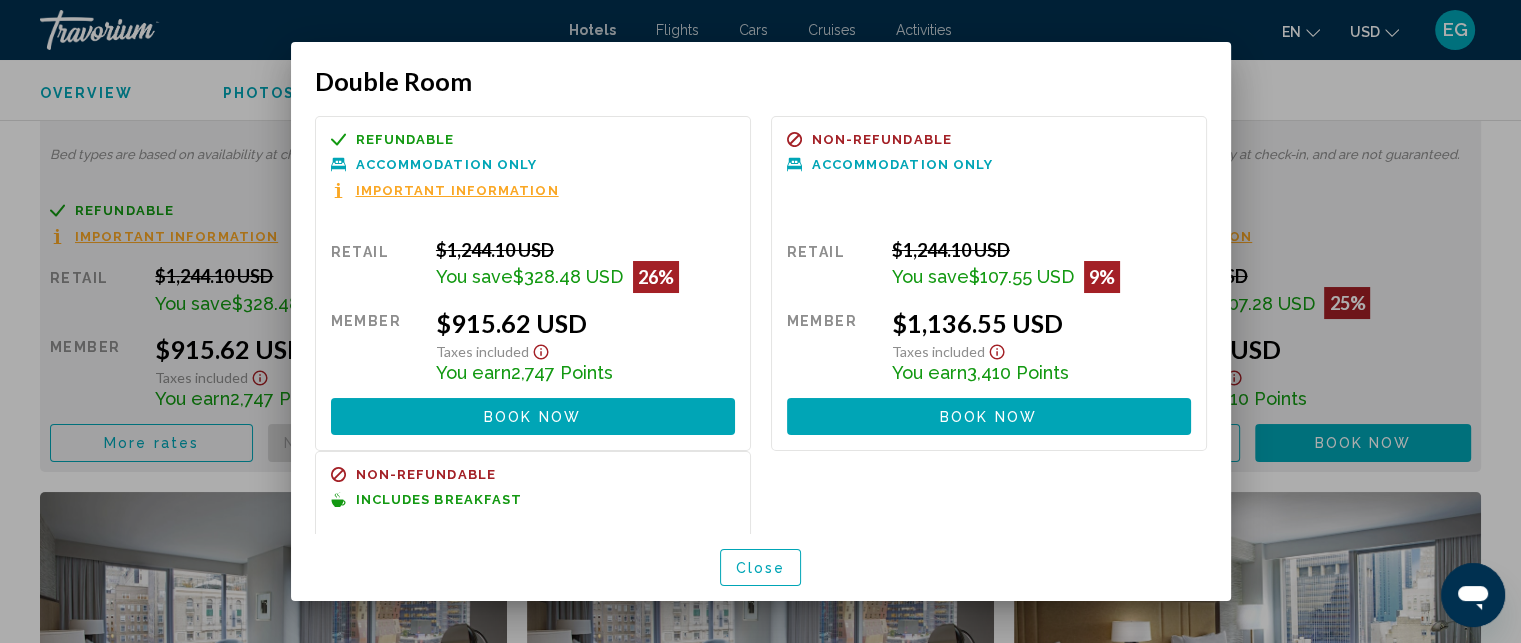 click on "Book now No longer available" at bounding box center (989, 416) 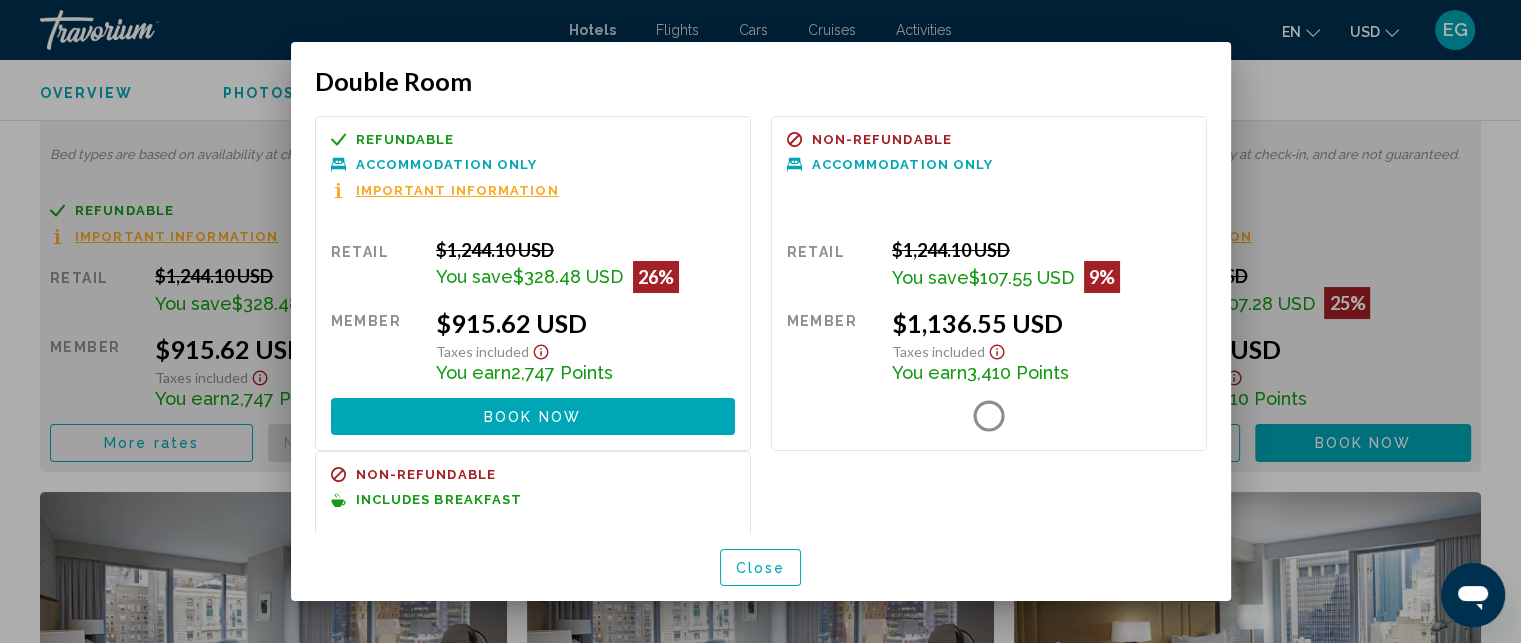 click 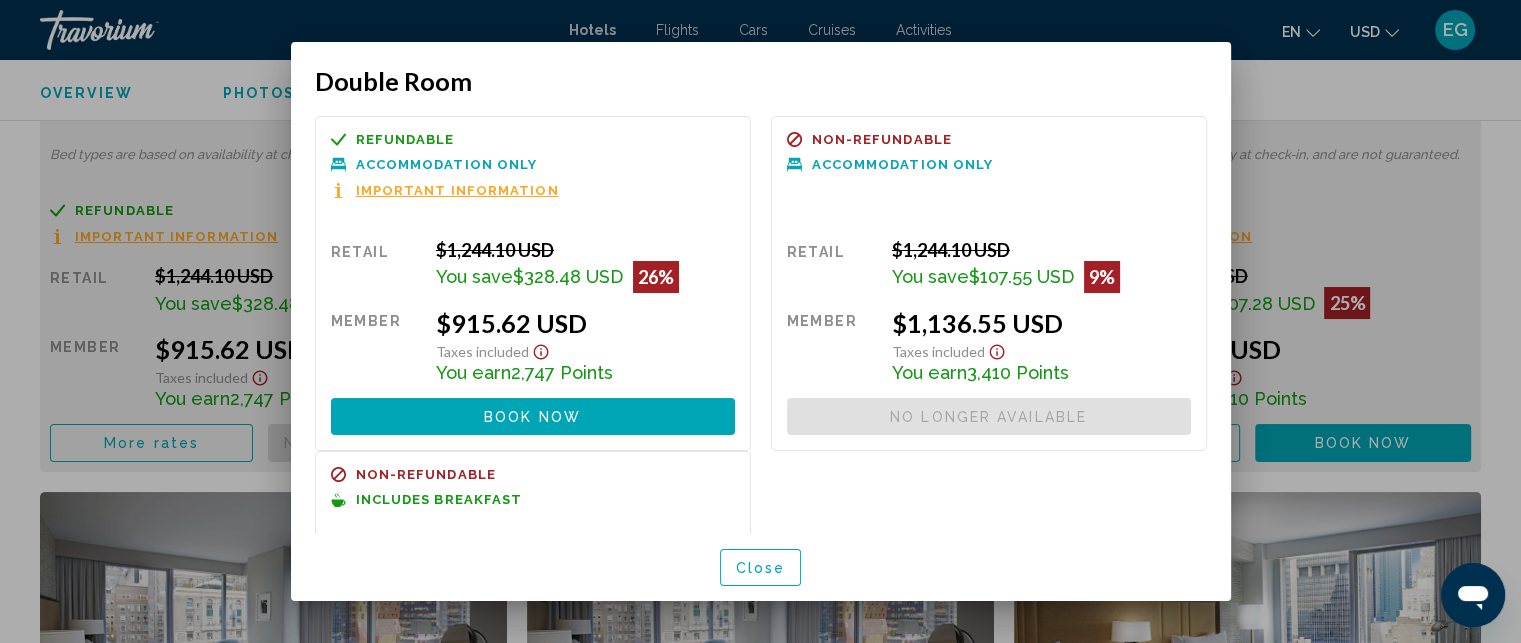 click on "Close" at bounding box center [761, 568] 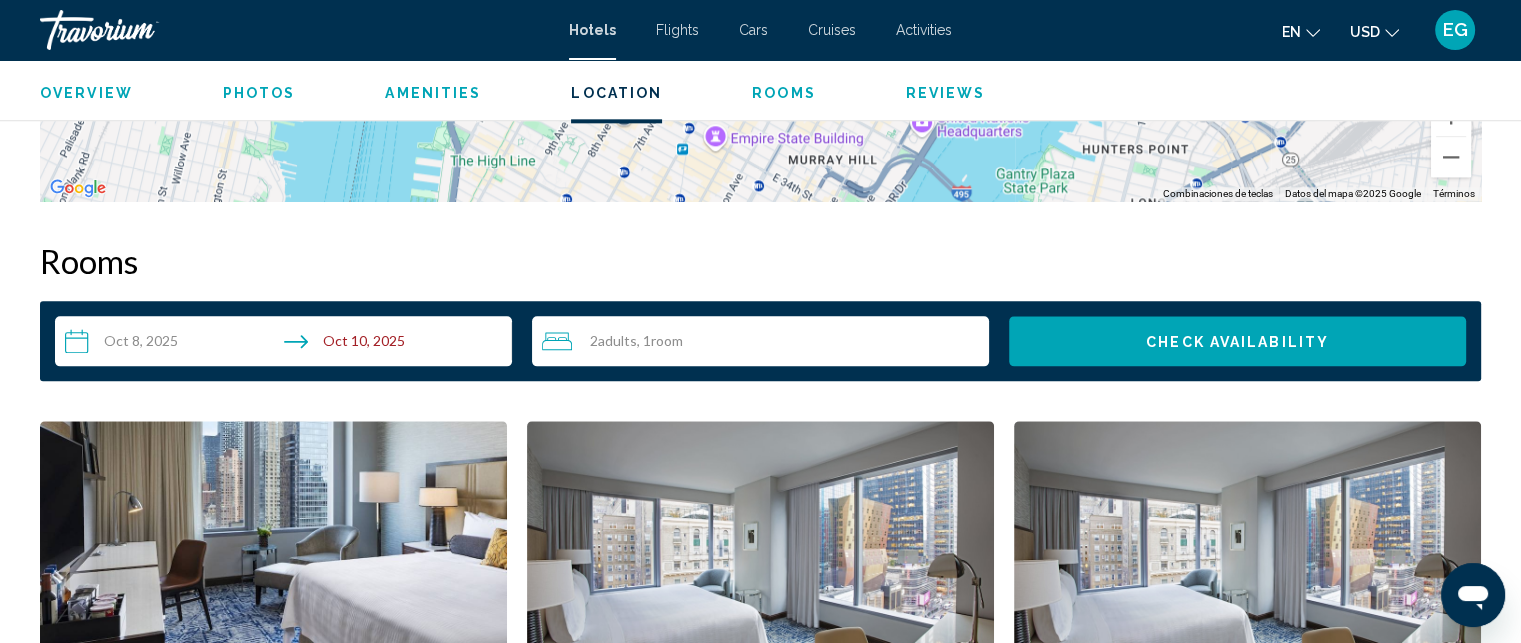scroll, scrollTop: 2332, scrollLeft: 0, axis: vertical 